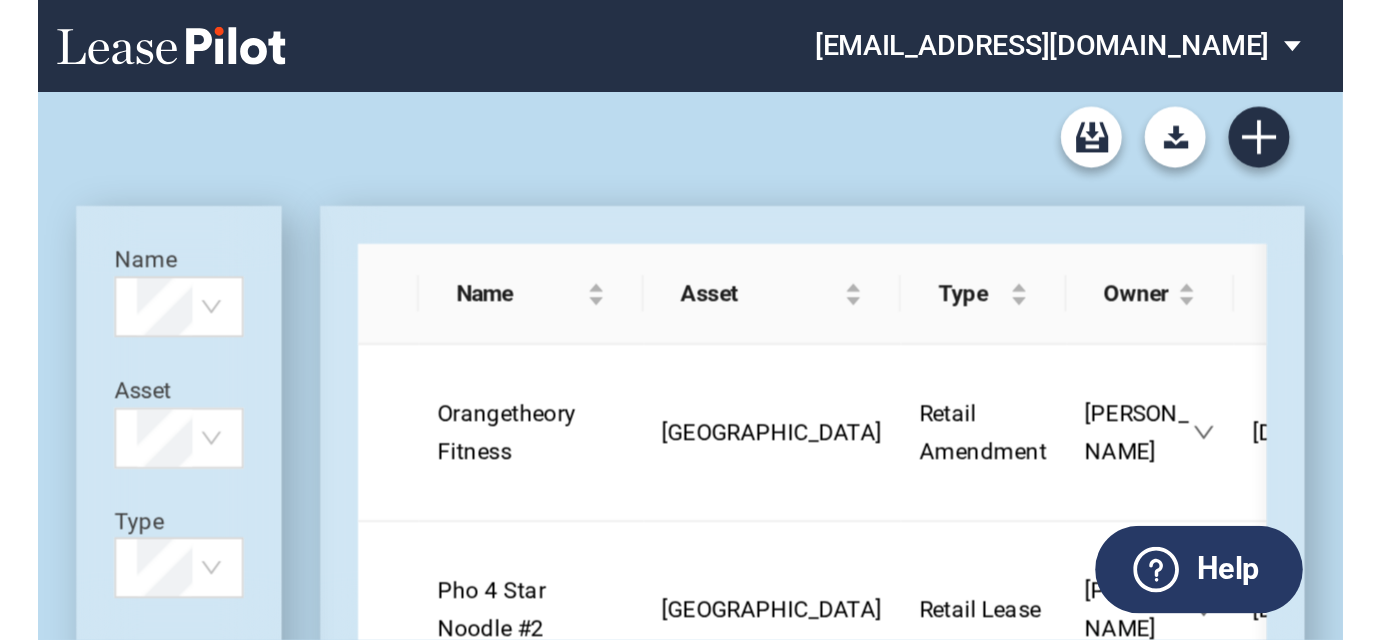 scroll, scrollTop: 0, scrollLeft: 0, axis: both 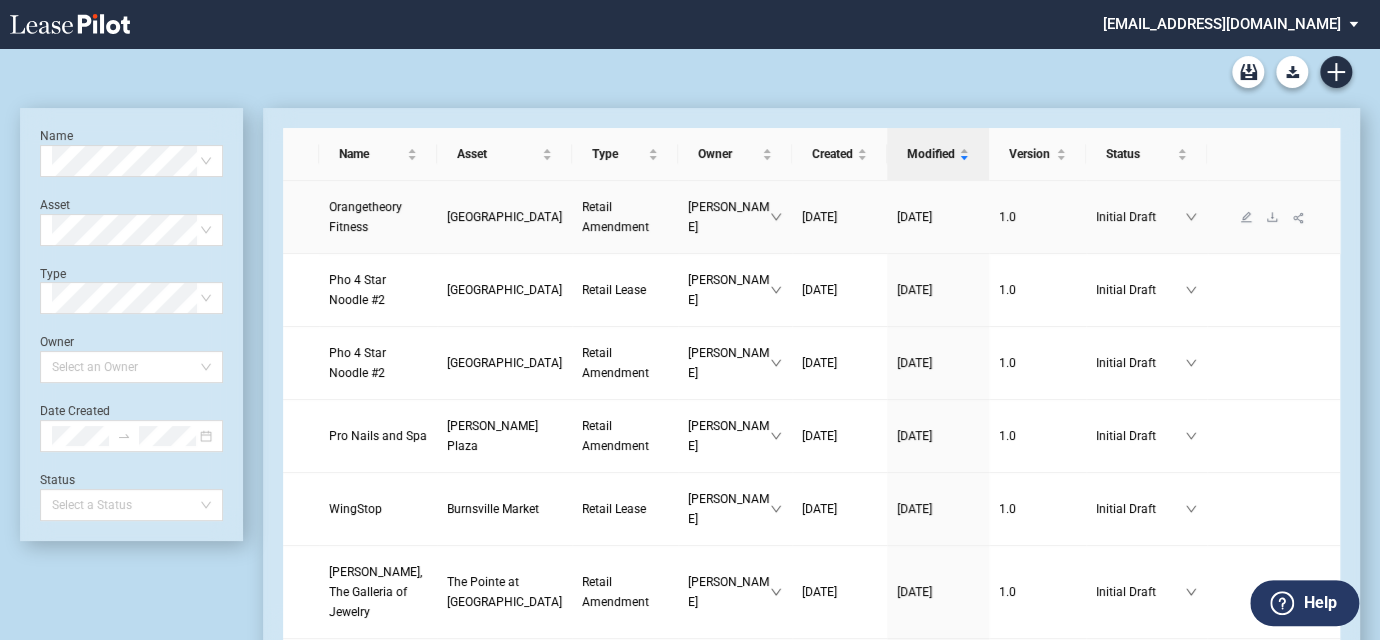 click on "Orangetheory Fitness" at bounding box center [365, 217] 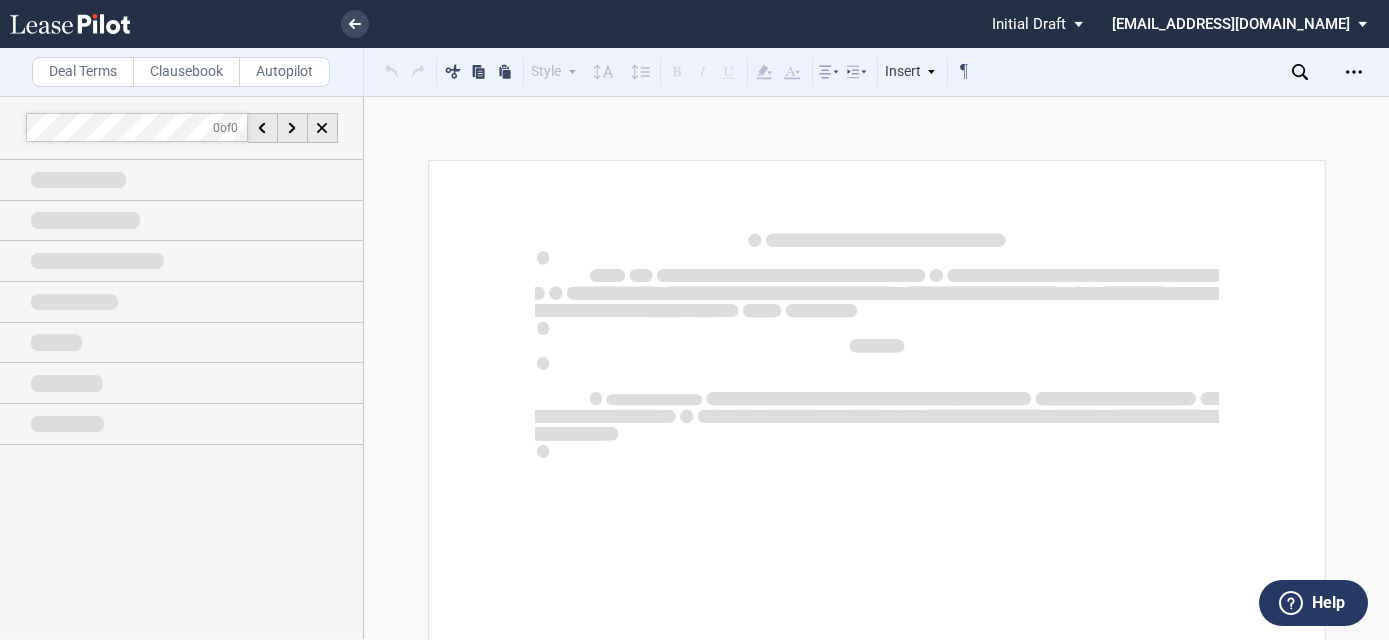 scroll, scrollTop: 0, scrollLeft: 0, axis: both 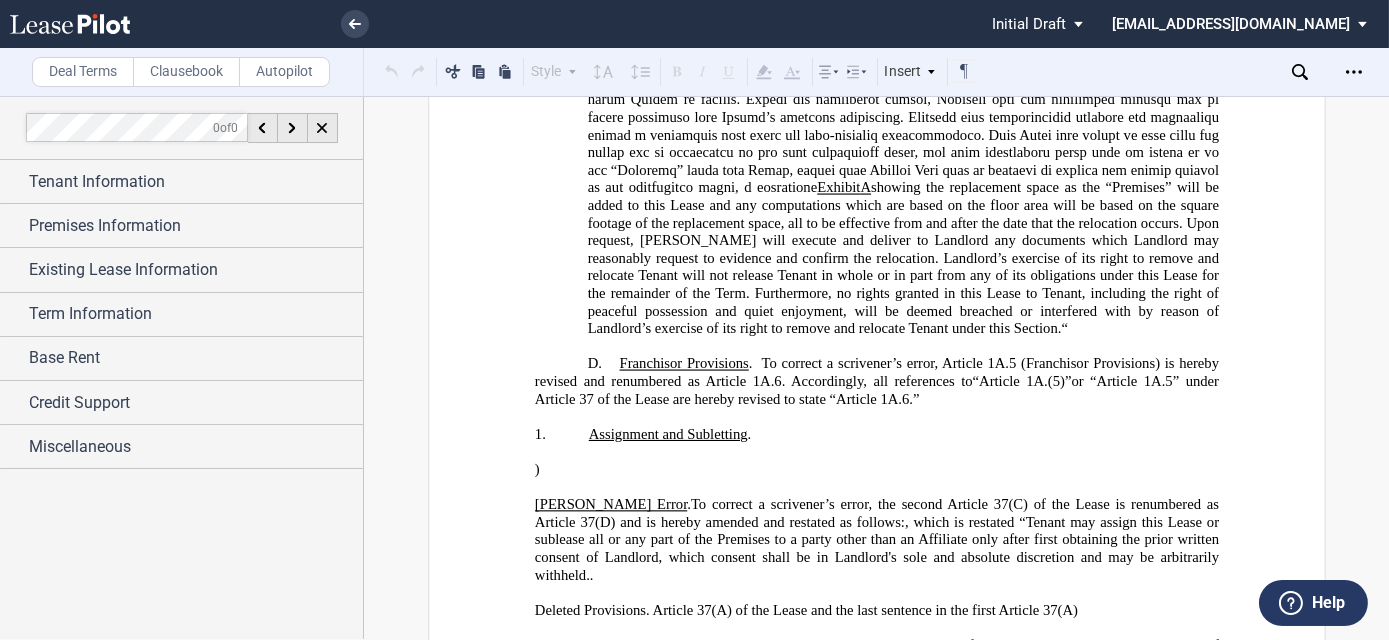 click on "D." at bounding box center [594, 364] 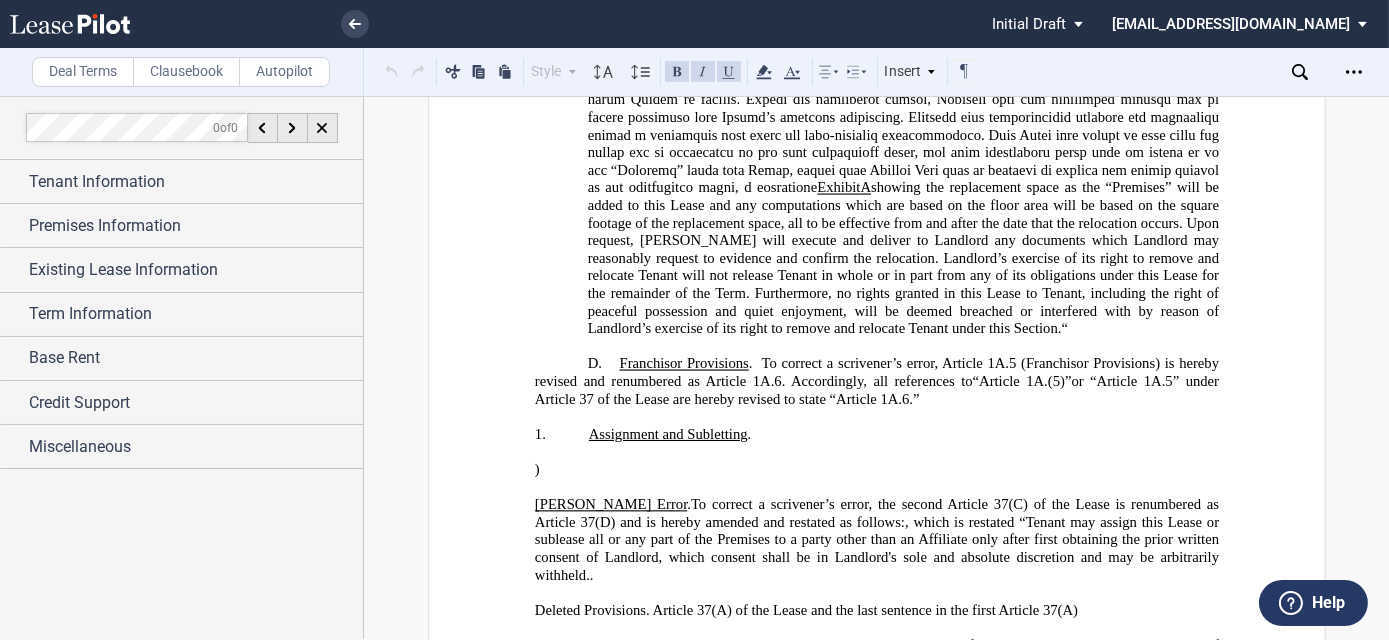 click on "D.                     ﻿Franchisor Provisions .  To correct a scrivener’s error, Article 1A.5 (Franchisor Provisions) is hereby revised and renumbered as Article 1A.6. Accordingly, all references to  “Article 1A.(5) ”  or “Article 1A.5 ”   under Article 37 of the Lease are hereby revised to state “Article 1A.6. ”" at bounding box center (876, 382) 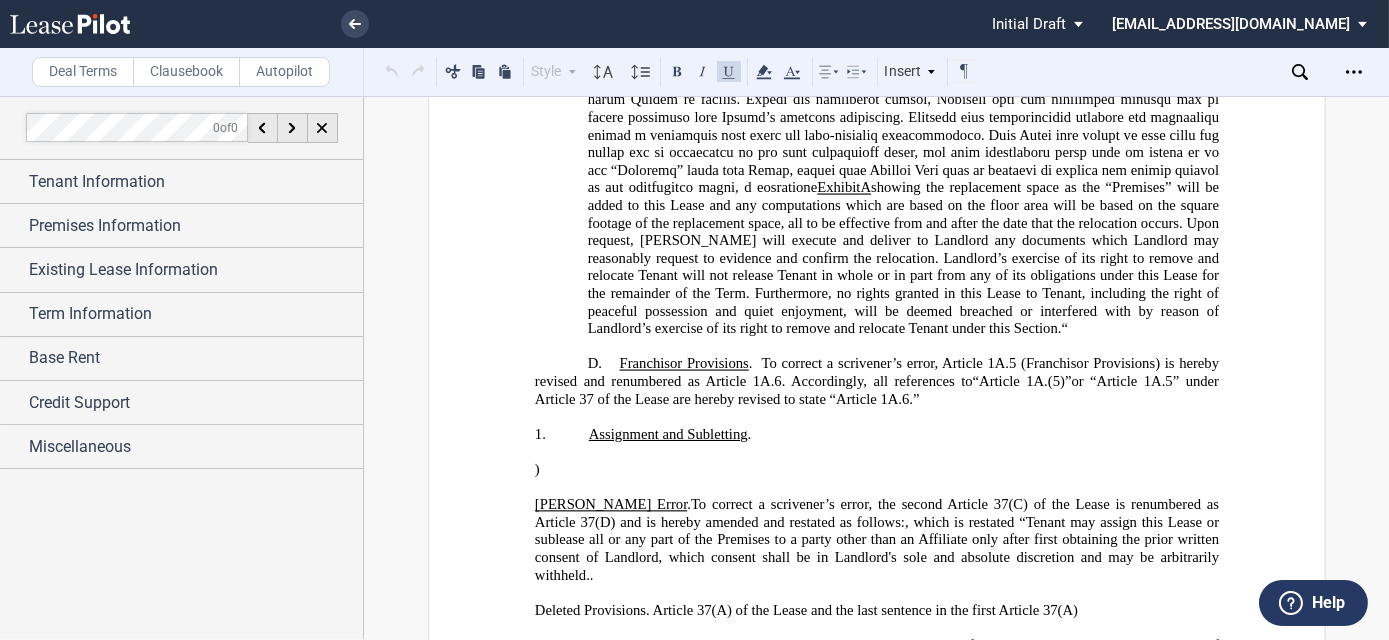 click on "Recognizing that the Shopping Center has a number of tenant spaces, and the needs of tenants for space may vary from time to time, Landlord will have the right (but will in no event be obligated) during the Term, at its expense, to remove Tenant from the Premises and relocate Tenant in other comparable space, selected by Landlord, of approximately the same dimensions and size within the Shopping Center. If Landlord determines in its sole discretion that no suitable replacement space exists within the  Shopping  Exhibit  A" at bounding box center (902, 100) 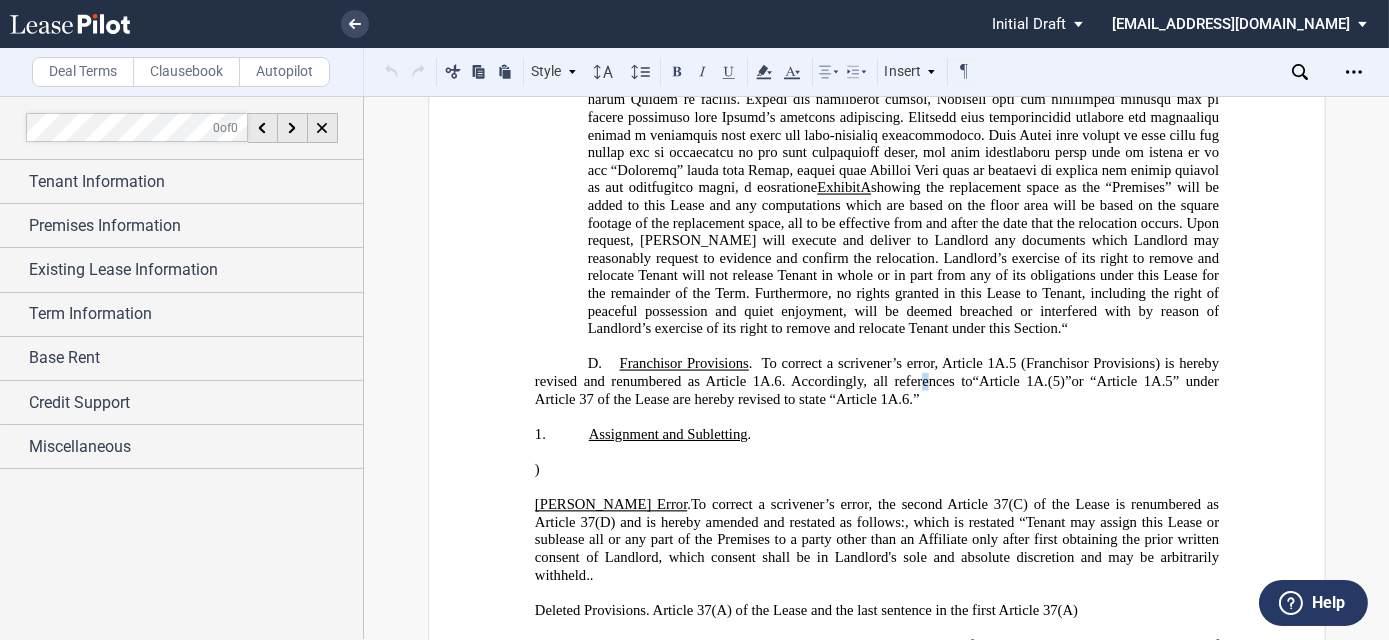 click on "﻿Franchisor Provisions .  To correct a scrivener’s error, Article 1A.5 (Franchisor Provisions) is hereby revised and renumbered as Article 1A.6. Accordingly, all references to  “Article 1A.(5) ”  or “Article 1A.5 ”   under Article 37 of the Lease are hereby revised to state “Article 1A.6. ”" 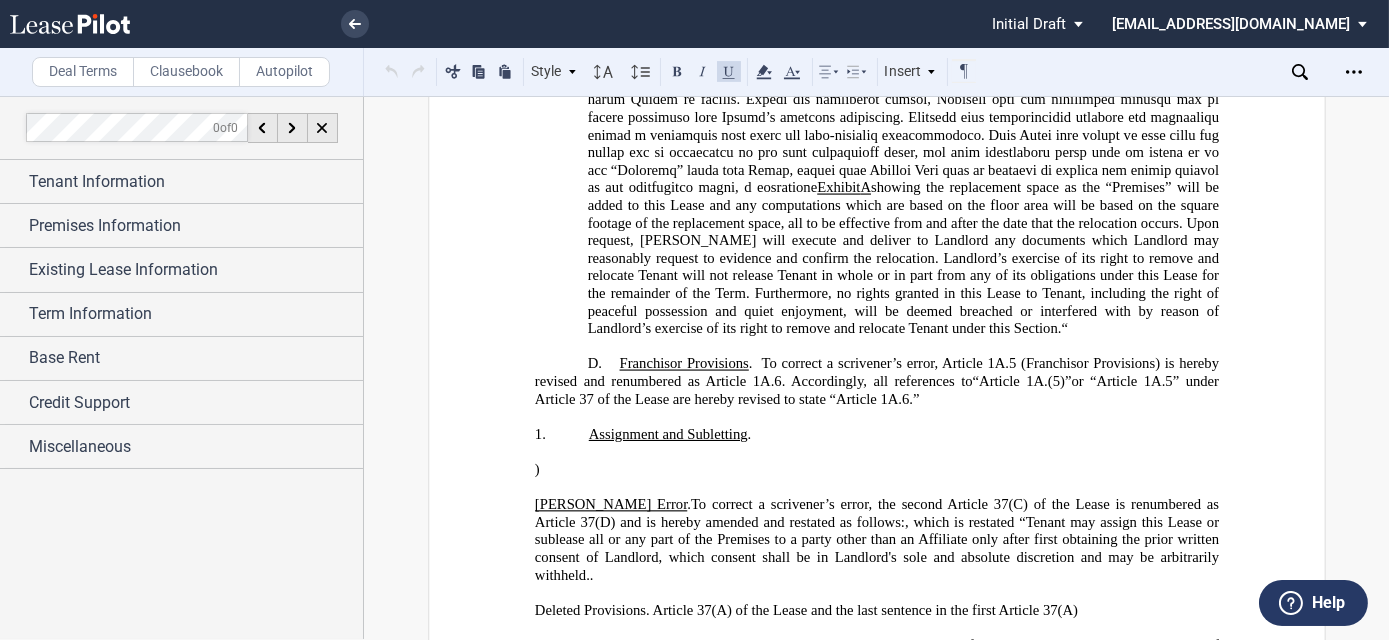 click on "D.                     ﻿Franchisor Provisions .  To correct a scrivener’s error, Article 1A.5 (Franchisor Provisions) is hereby revised and renumbered as Article 1A.6. Accordingly, all references to  “Article 1A.(5) ”  or “Article 1A.5 ”   under Article 37 of the Lease are hereby revised to state “Article 1A.6. ”" at bounding box center (876, 382) 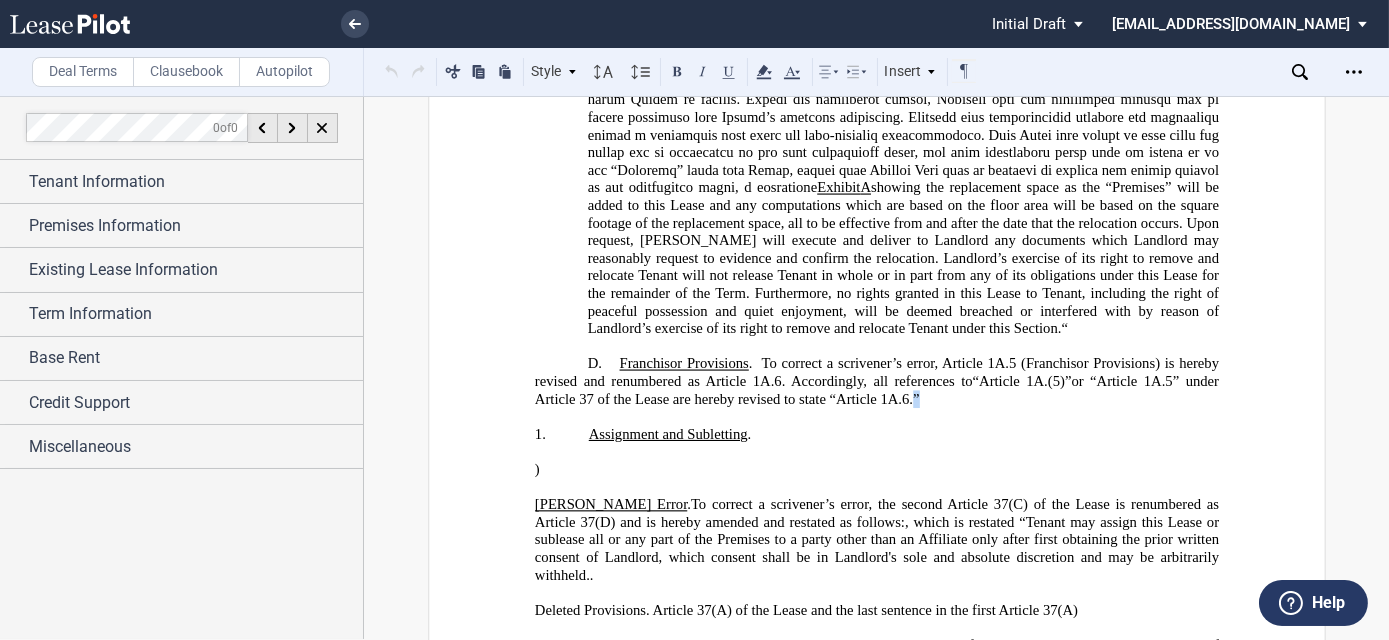 click on "﻿Franchisor Provisions .  To correct a scrivener’s error, Article 1A.5 (Franchisor Provisions) is hereby revised and renumbered as Article 1A.6. Accordingly, all references to  “Article 1A.(5) ”  or “Article 1A.5 ”   under Article 37 of the Lease are hereby revised to state “Article 1A.6. ”" 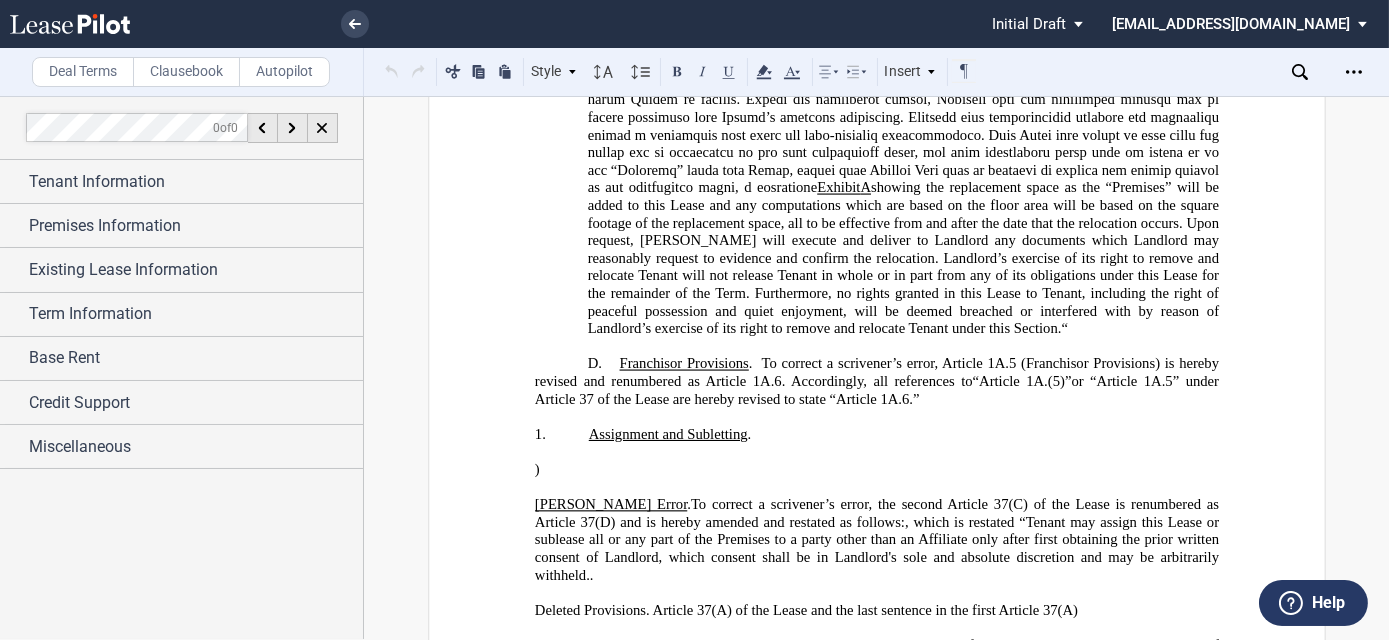 click on "Recognizing that the Shopping Center has a number of tenant spaces, and the needs of tenants for space may vary from time to time, Landlord will have the right (but will in no event be obligated) during the Term, at its expense, to remove Tenant from the Premises and relocate Tenant in other comparable space, selected by Landlord, of approximately the same dimensions and size within the Shopping Center. If Landlord determines in its sole discretion that no suitable replacement space exists within the  Shopping  Exhibit  A" at bounding box center (902, 100) 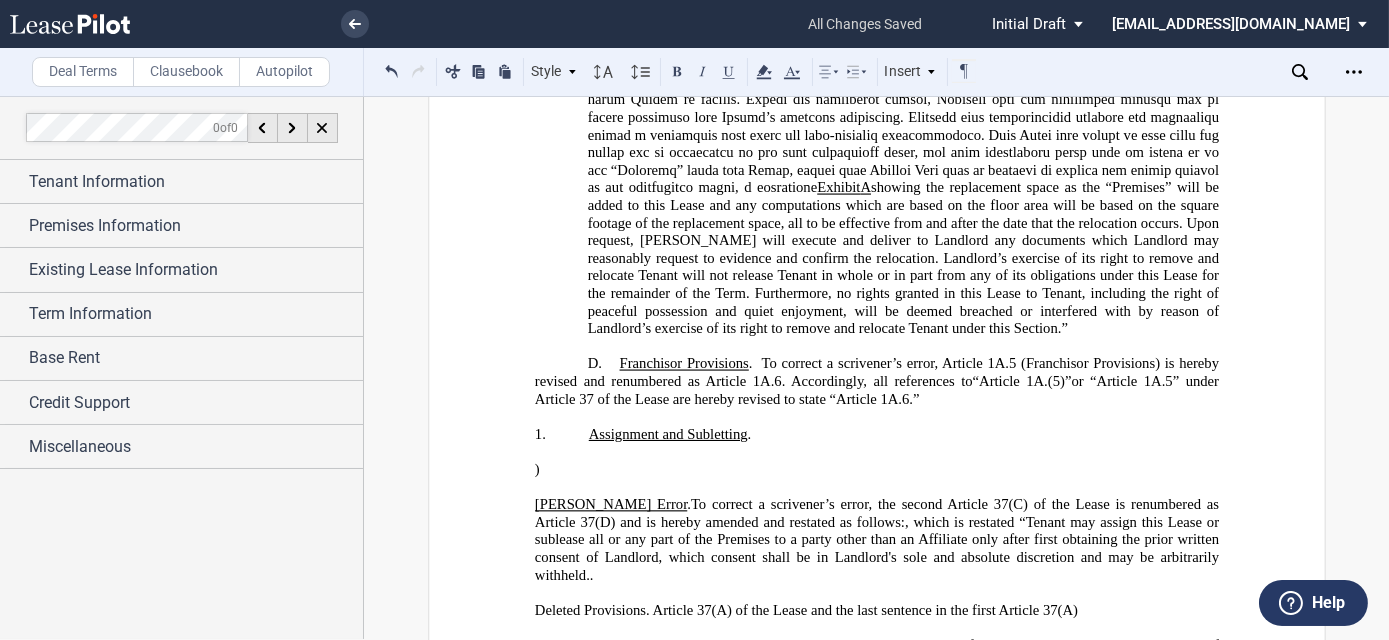 click on "D.                     ﻿Franchisor Provisions .  To correct a scrivener’s error, Article 1A.5 (Franchisor Provisions) is hereby revised and renumbered as Article 1A.6. Accordingly, all references to  “Article 1A.(5) ”  or “Article 1A.5 ”   under Article 37 of the Lease are hereby revised to state “Article 1A.6. ”" at bounding box center [876, 382] 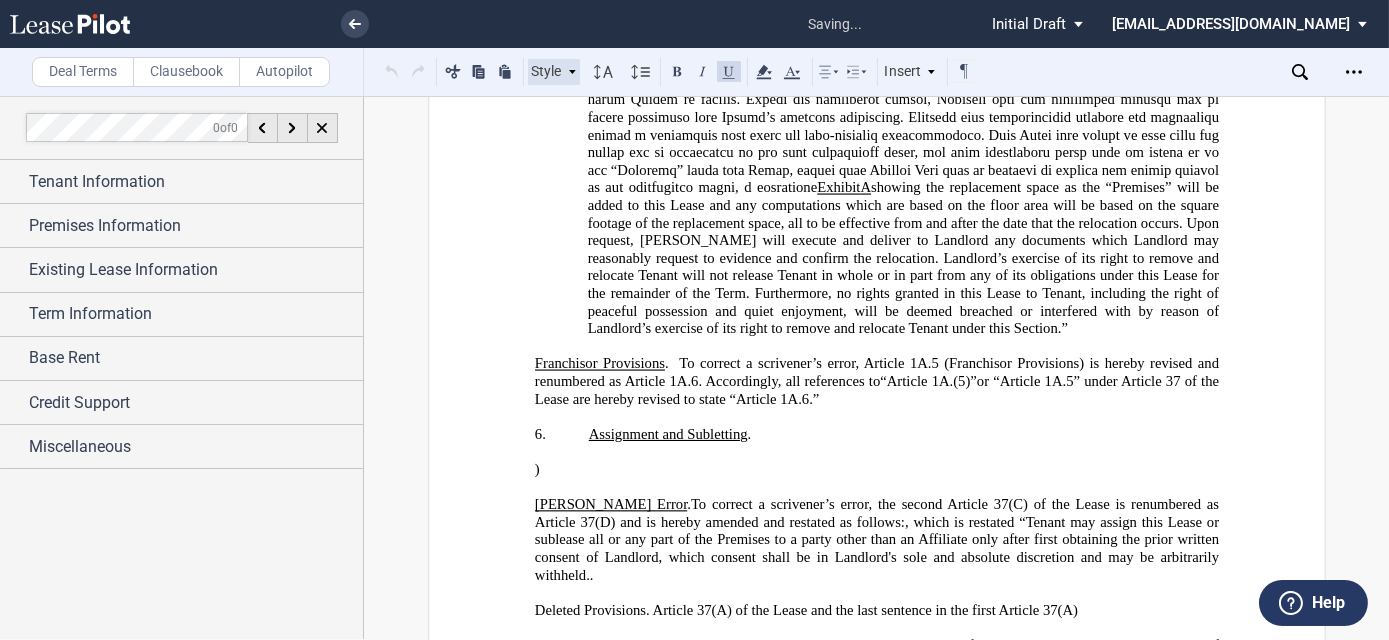 click 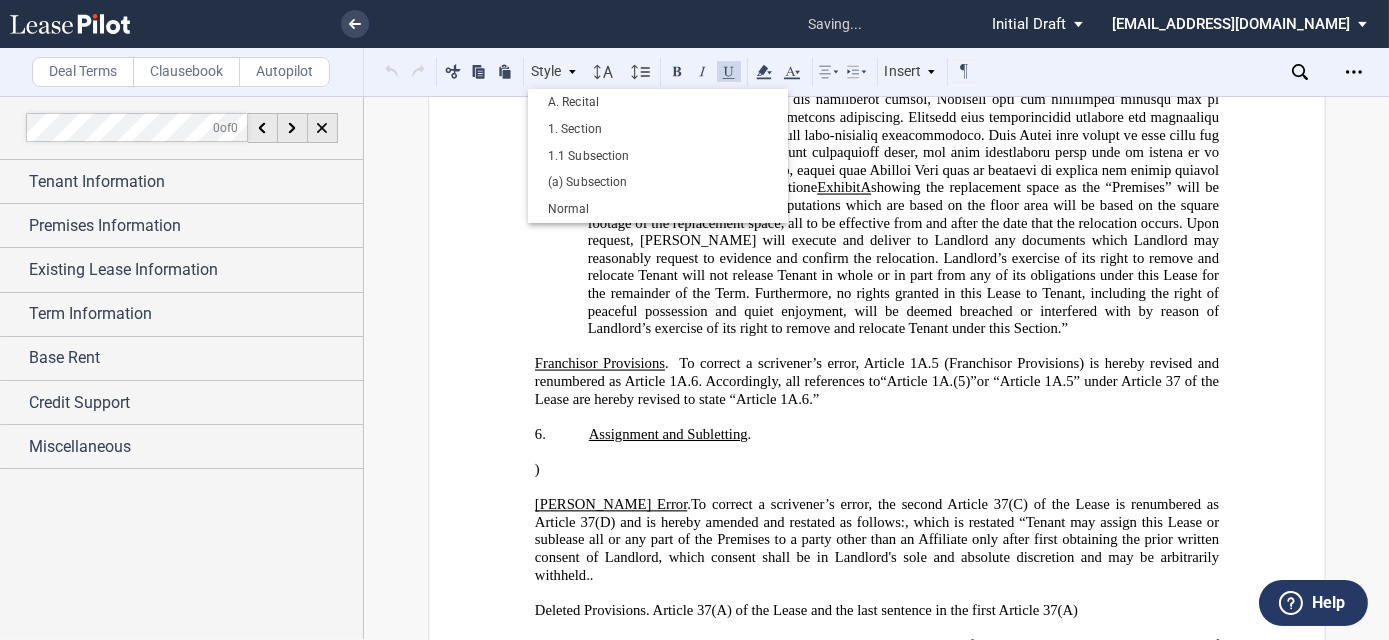 click on "1. Section" at bounding box center (658, 129) 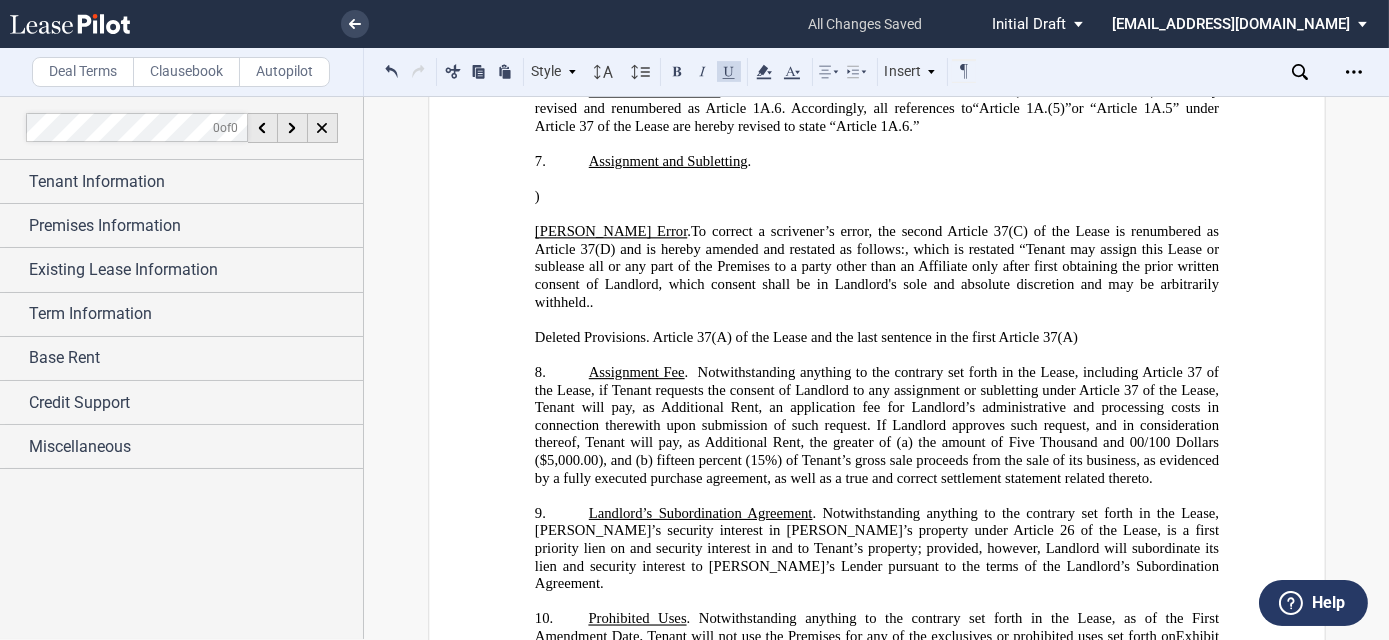 scroll, scrollTop: 2545, scrollLeft: 0, axis: vertical 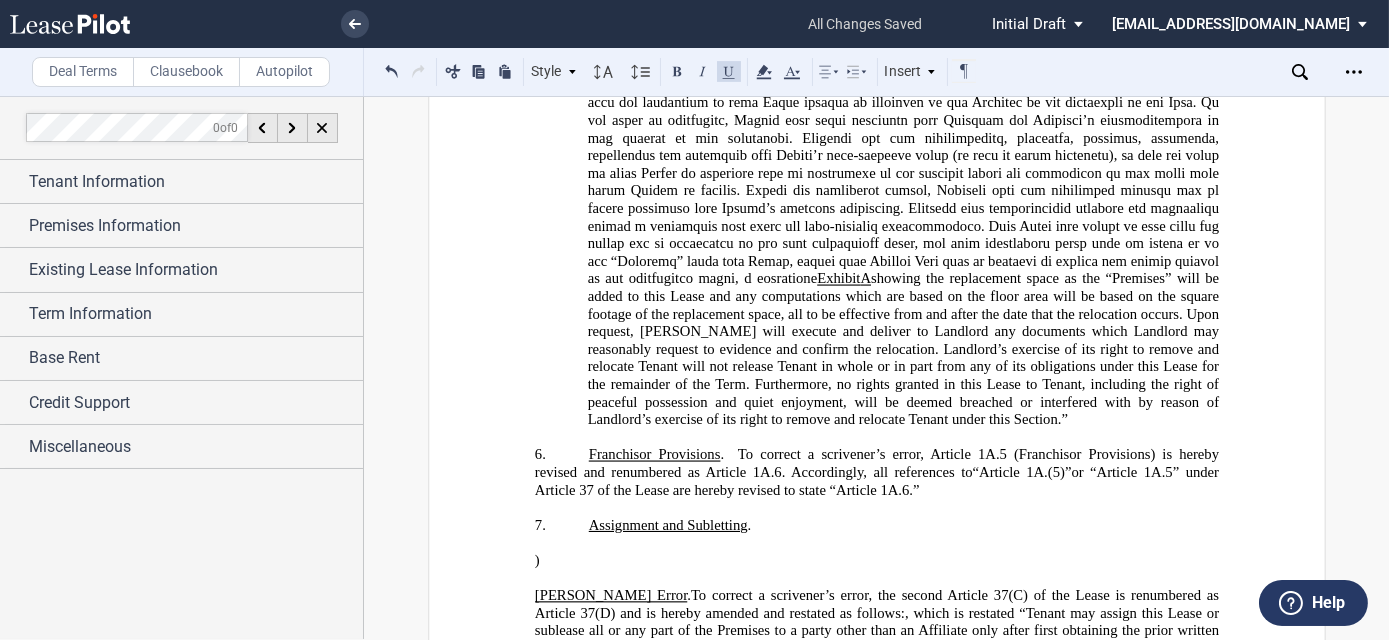 drag, startPoint x: 922, startPoint y: 330, endPoint x: 915, endPoint y: 343, distance: 14.764823 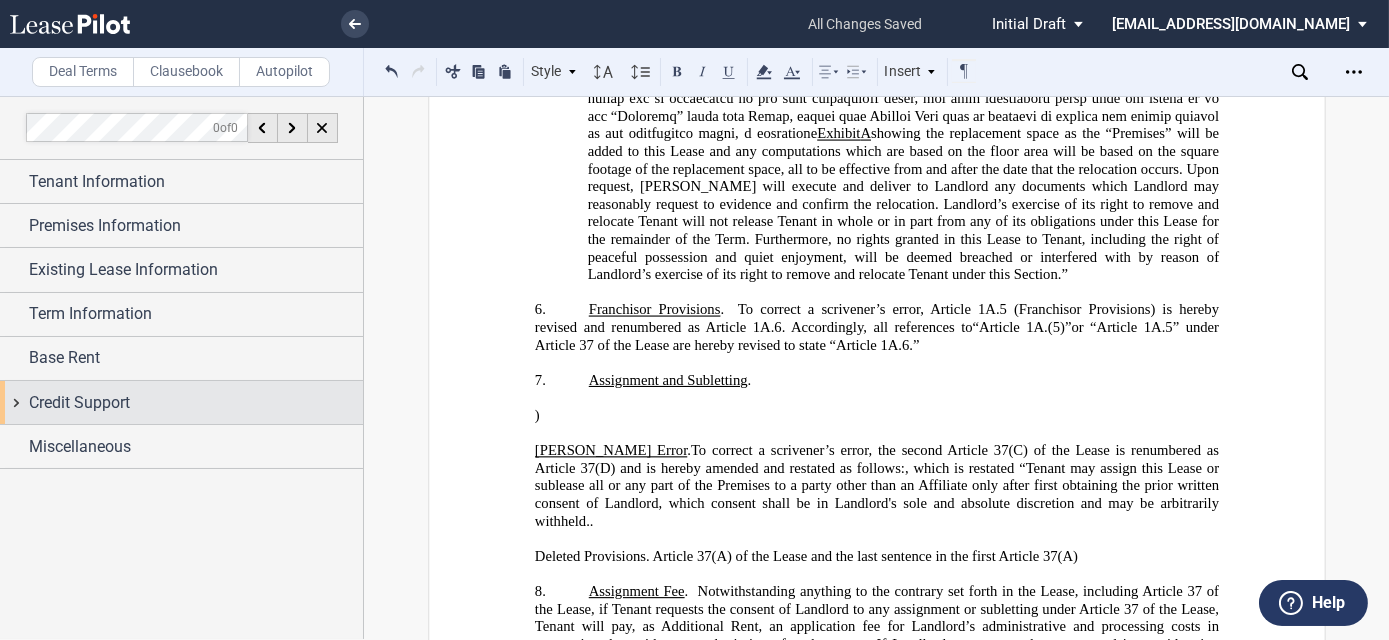 scroll, scrollTop: 2909, scrollLeft: 0, axis: vertical 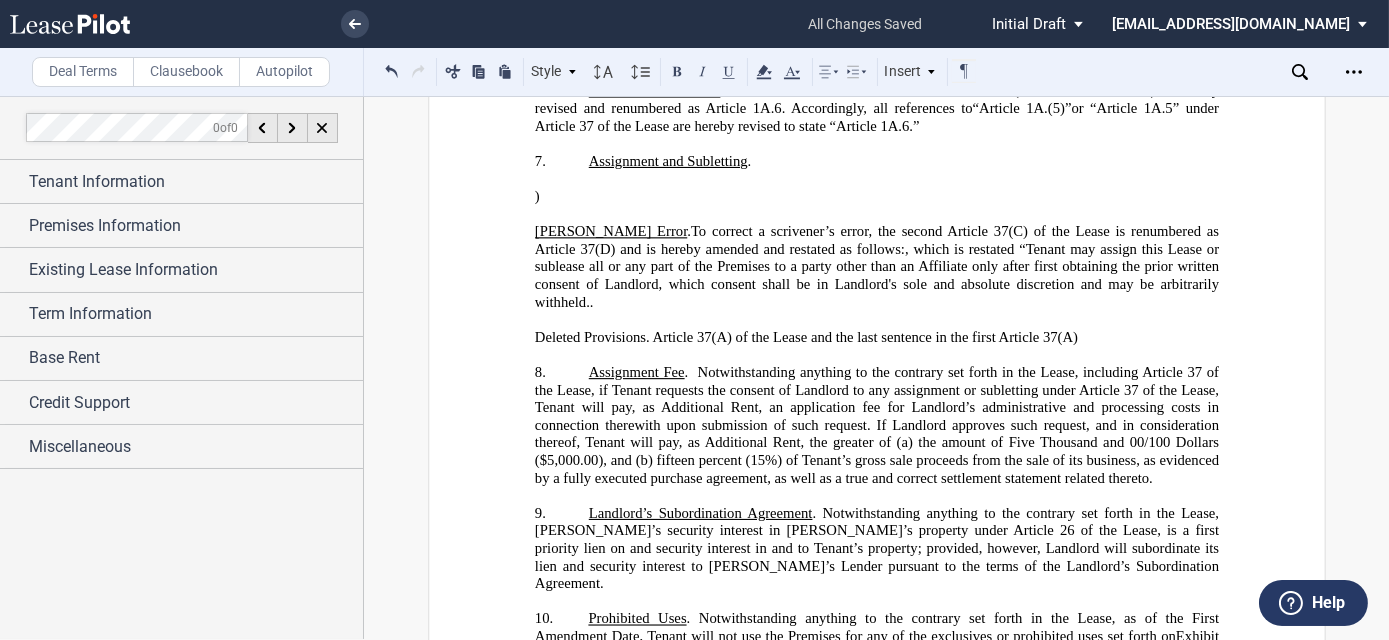 click on "f Tenant requests the consent of Landlord to any assignment or subletting under Article 37 of the Lease, Tenant will pay, as Additional Rent, an application fee for Landlord’s administrative and processing costs in connection therewith upon submission of such request. If Landlord approves such request, and in consideration thereof, Tenant will pay, as Additional Rent, the greater of (a) the amount of Five Thousand and 00/100 Dollars ($5,000.00), and (b) fifteen percent (15%) of Tenant’s gross sale proceeds from the sale of its business, as evidenced by a fully executed purchase agreement, as well as a true and correct settlement statement related thereto." 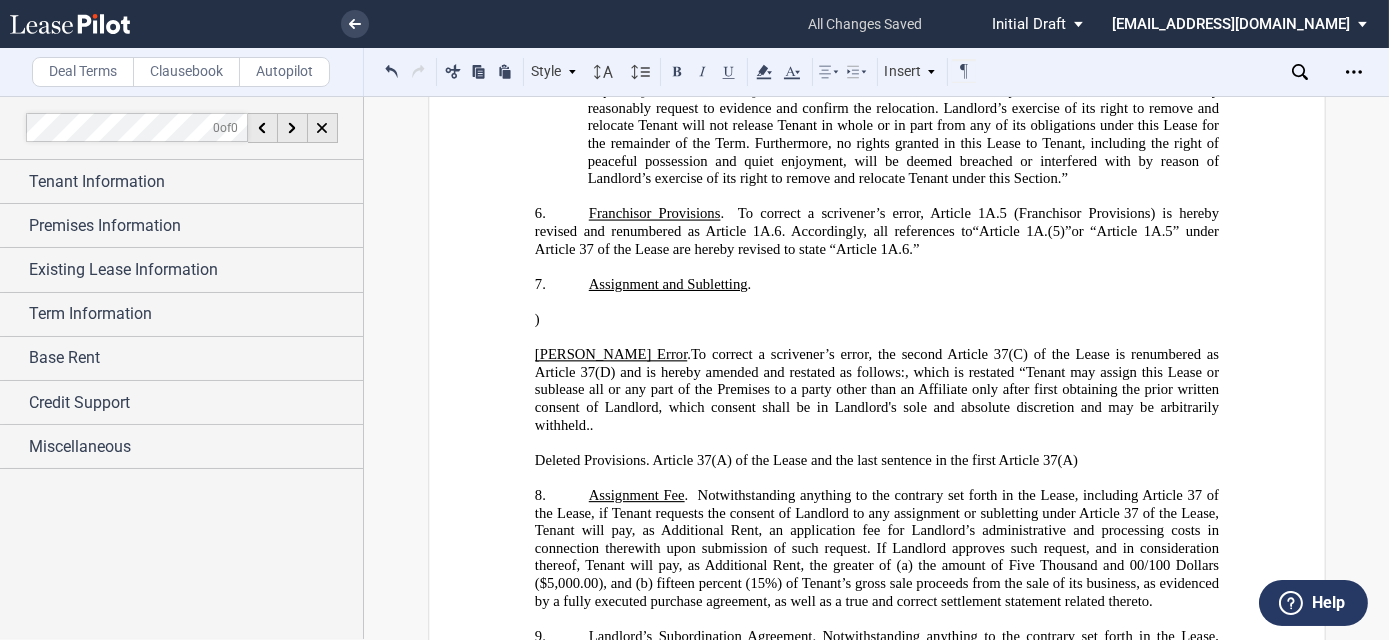 scroll, scrollTop: 2636, scrollLeft: 0, axis: vertical 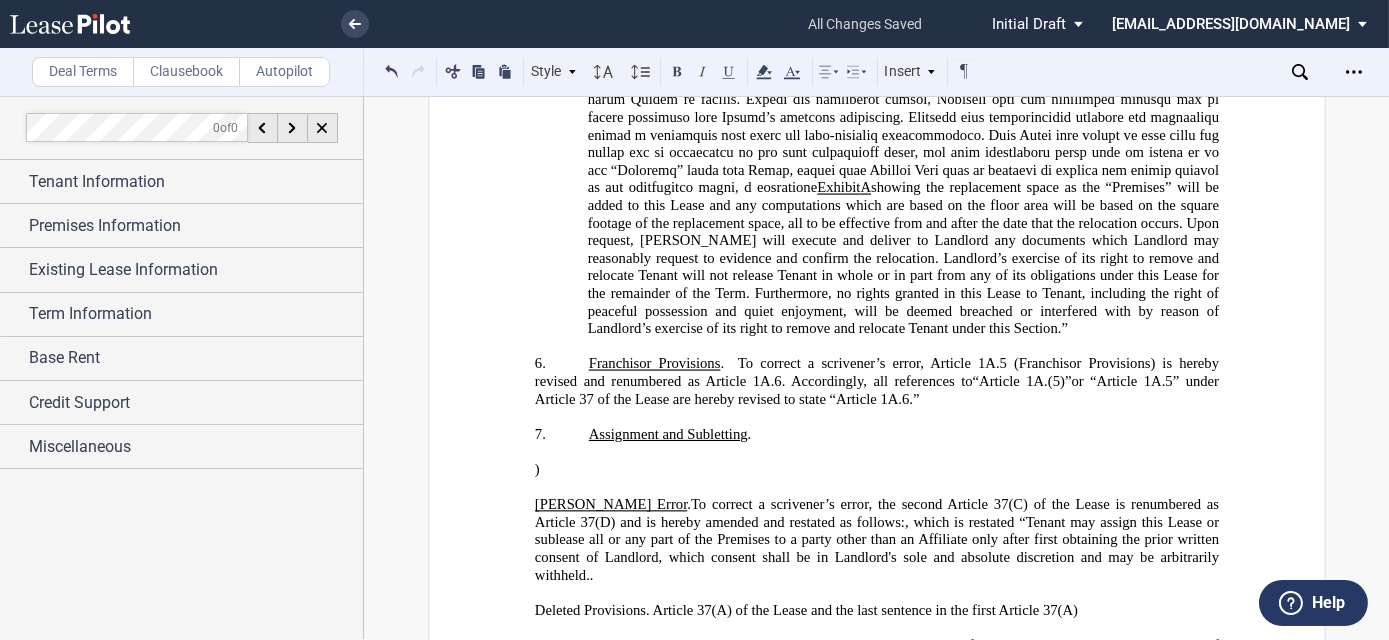 click on "﻿ )" at bounding box center [876, 470] 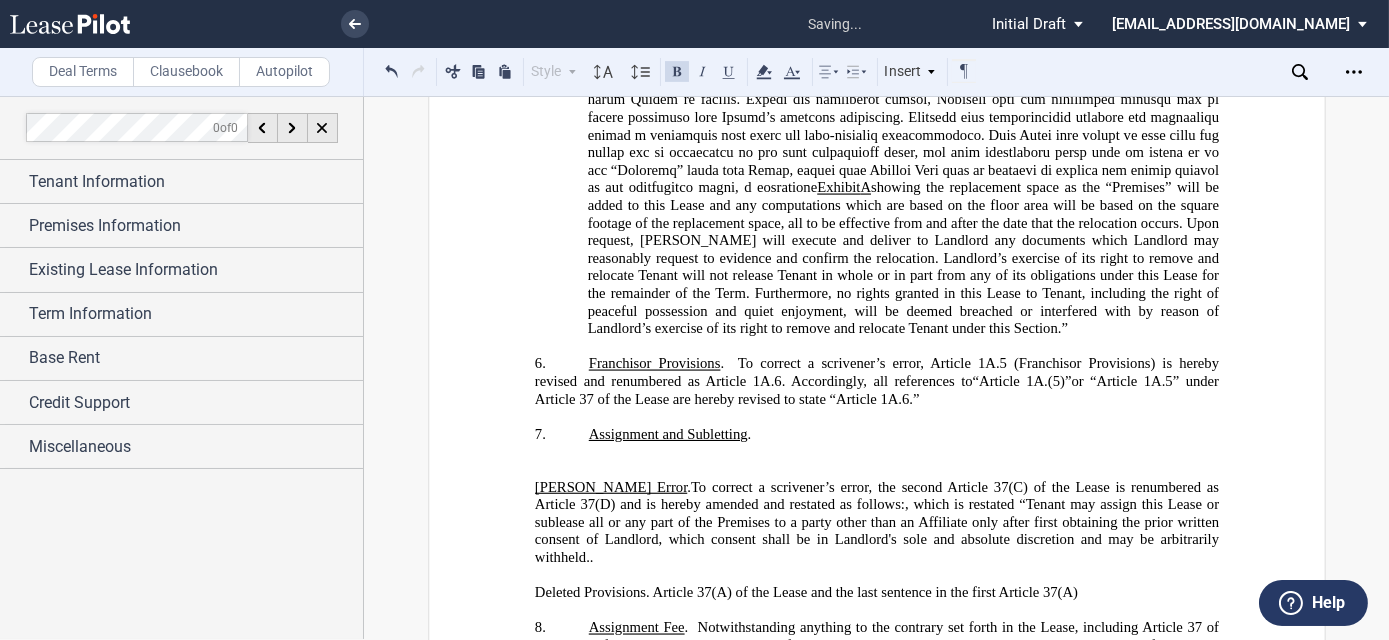 type 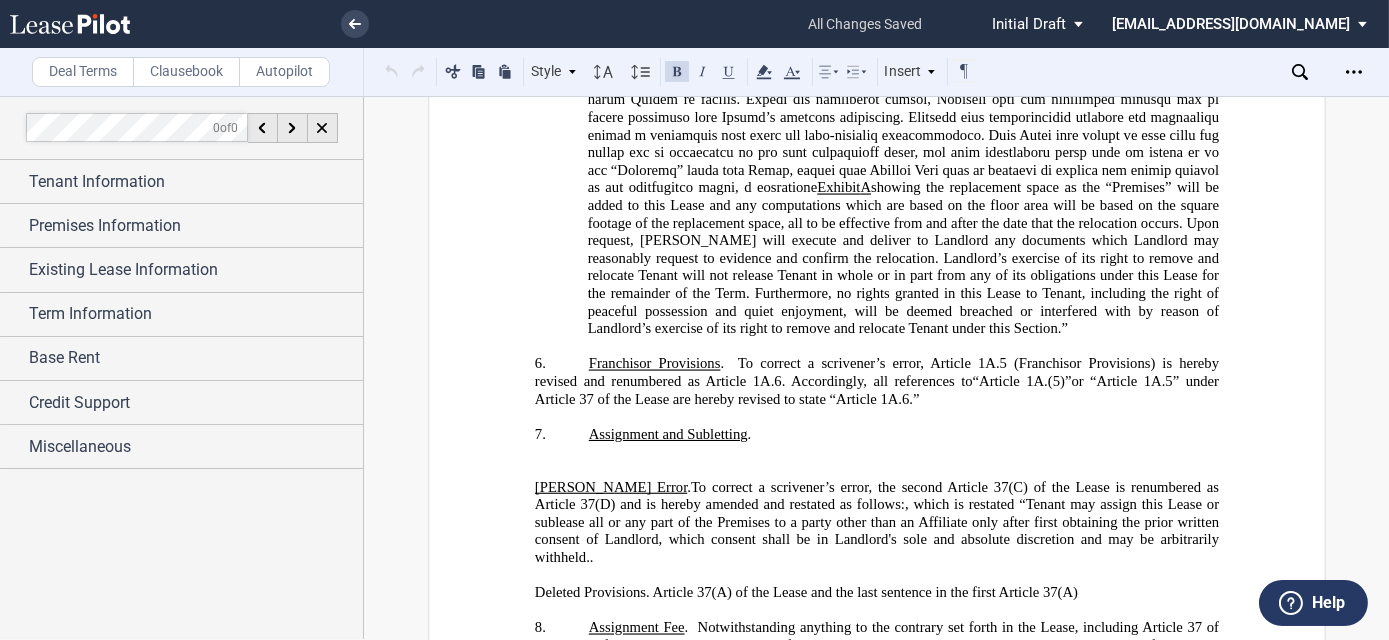 click on "﻿" at bounding box center [876, 470] 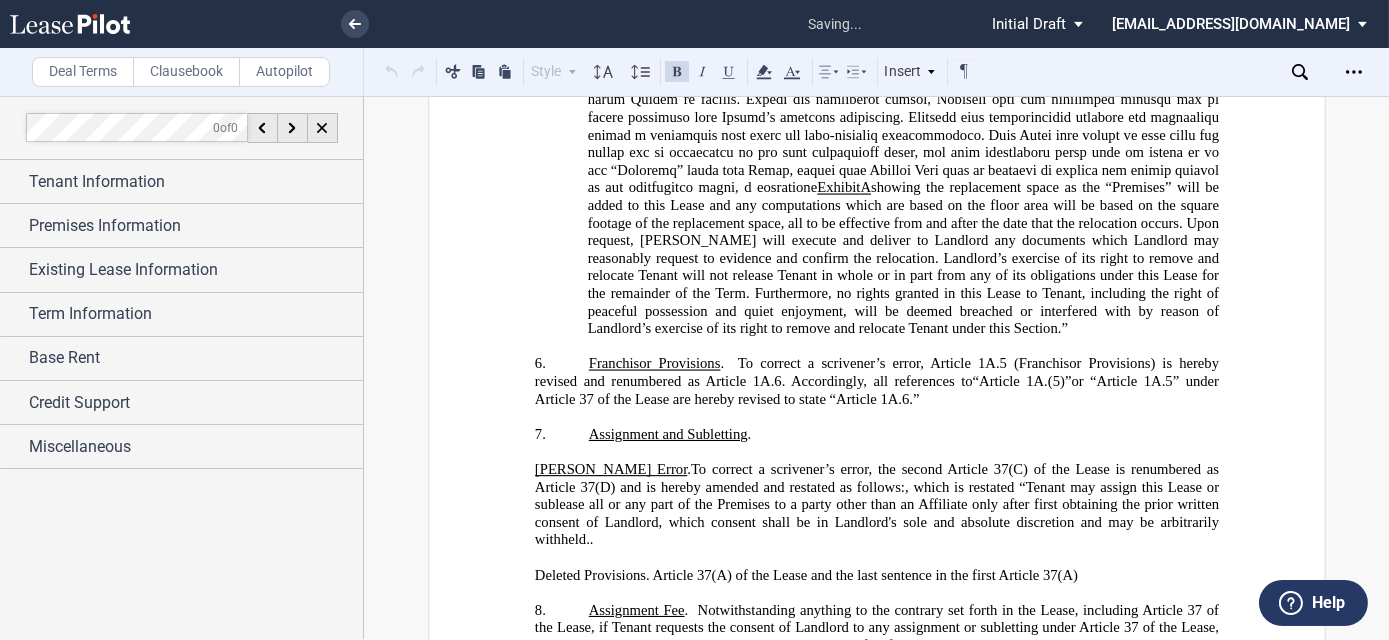 click on "[PERSON_NAME] Error" 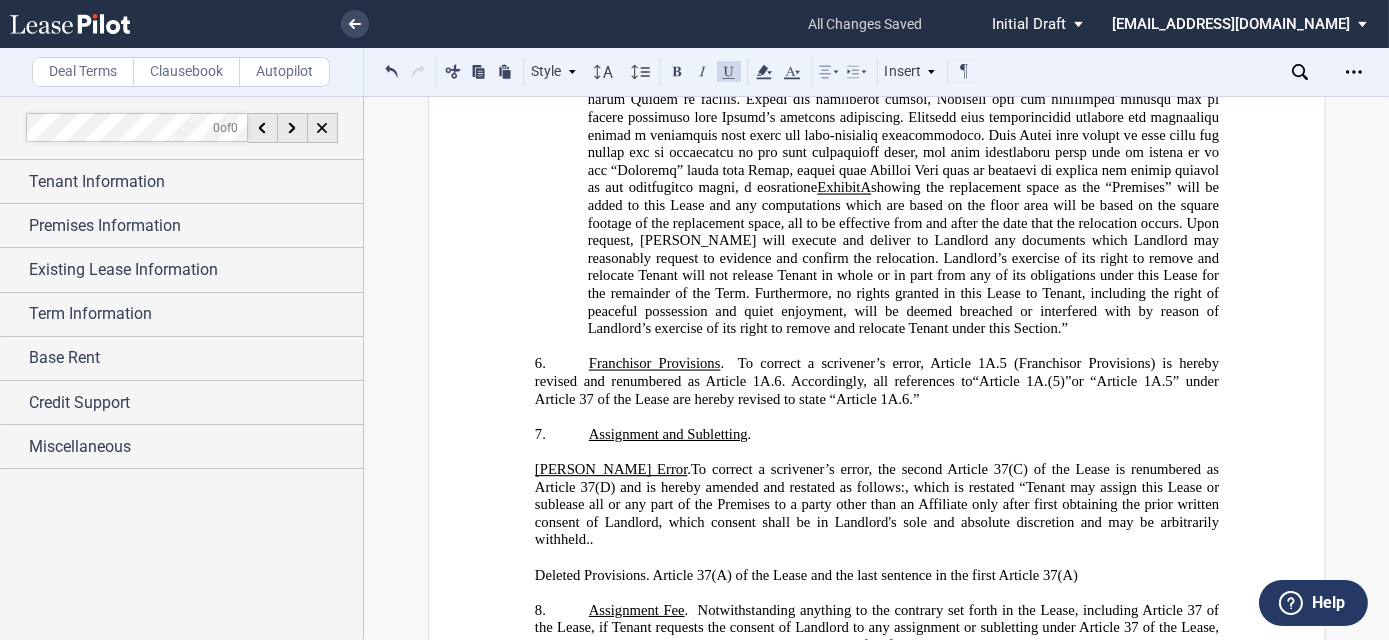 click on "To correct a scrivener’s error, the second Article 37(C) of the Lease is renumbered as Article 37(D) and is hereby amended and restated as follows:, which is restated “ Tenant may assign this Lease or sublease all or any part of the Premises to a party other than an Affiliate only after first obtaining the prior written consent of Landlord, which consent shall be in Landlord's sole and absolute discretion and may be arbitrarily withheld. ." 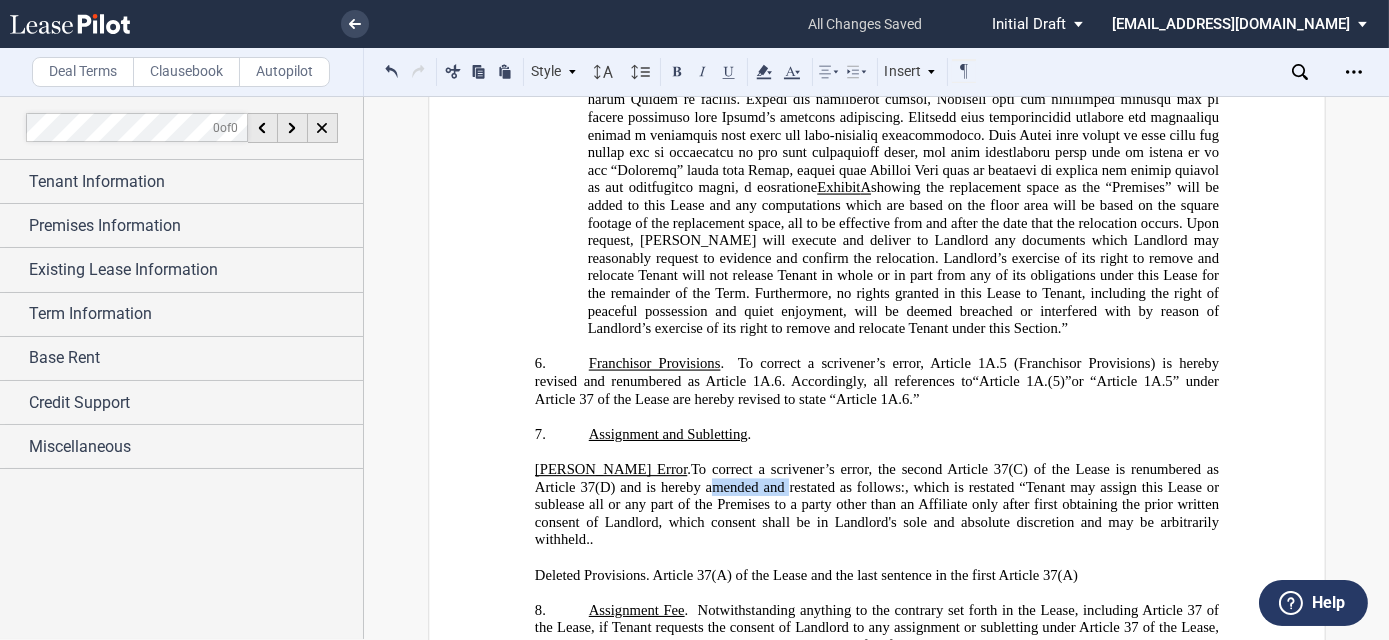 drag, startPoint x: 654, startPoint y: 400, endPoint x: 728, endPoint y: 403, distance: 74.06078 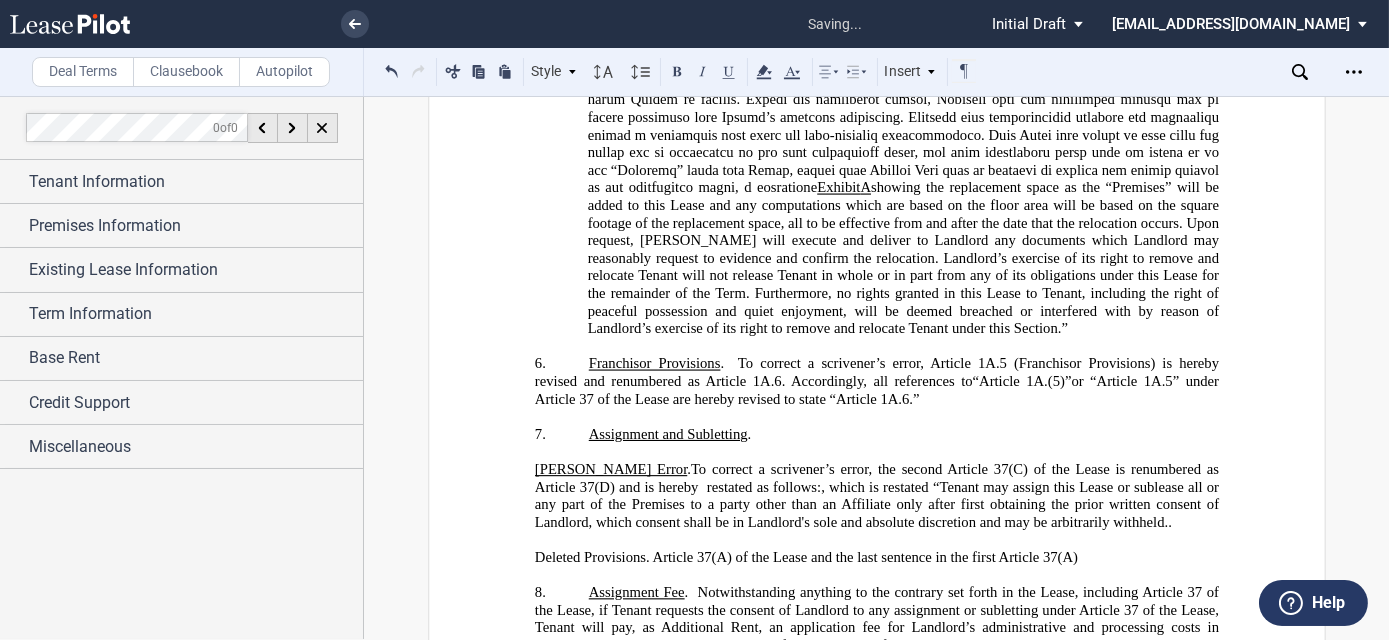 type 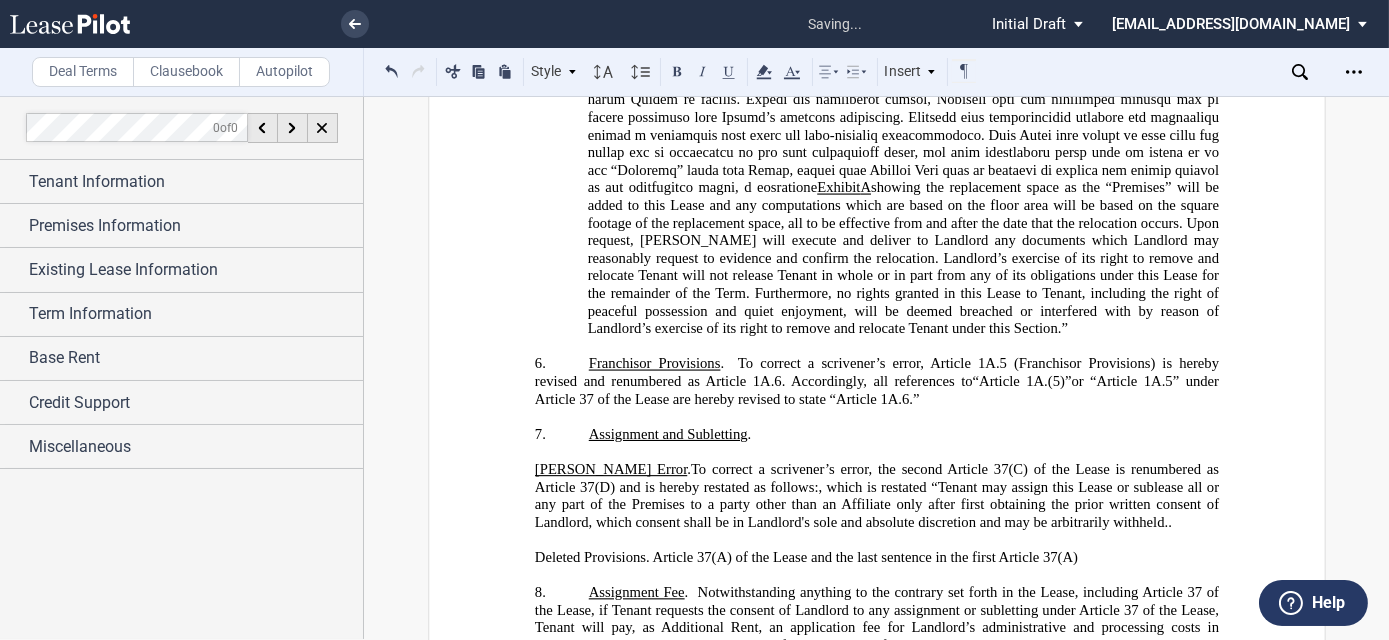 click on "To correct a scrivener’s error, the second Article 37(C) of the Lease is renumbered as Article 37(D) and is hereby restated as follows:, which is restated “ Tenant may assign this Lease or sublease all or any part of the Premises to a party other than an Affiliate only after first obtaining the prior written consent of Landlord, which consent shall be in Landlord's sole and absolute discretion and may be arbitrarily withheld. ." 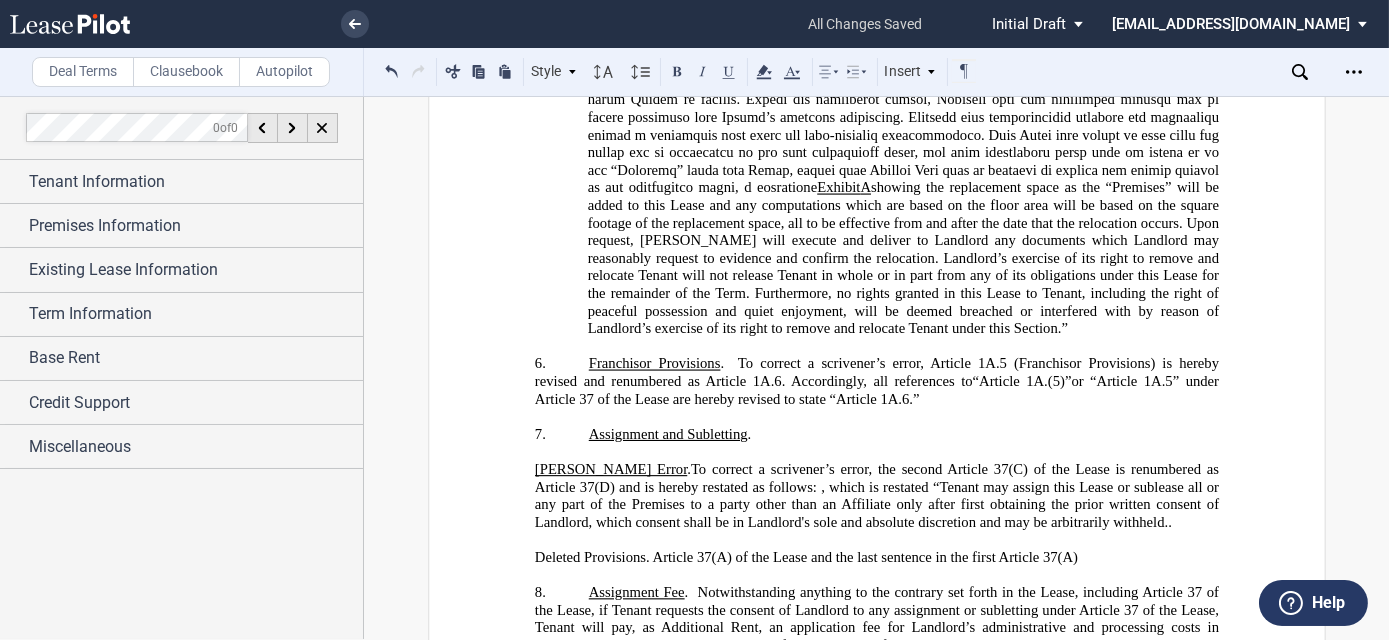 click on "Tenant may assign this Lease or sublease all or any part of the Premises to a party other than an Affiliate only after first obtaining the prior written consent of Landlord, which consent shall be in Landlord's sole and absolute discretion and may be arbitrarily withheld." 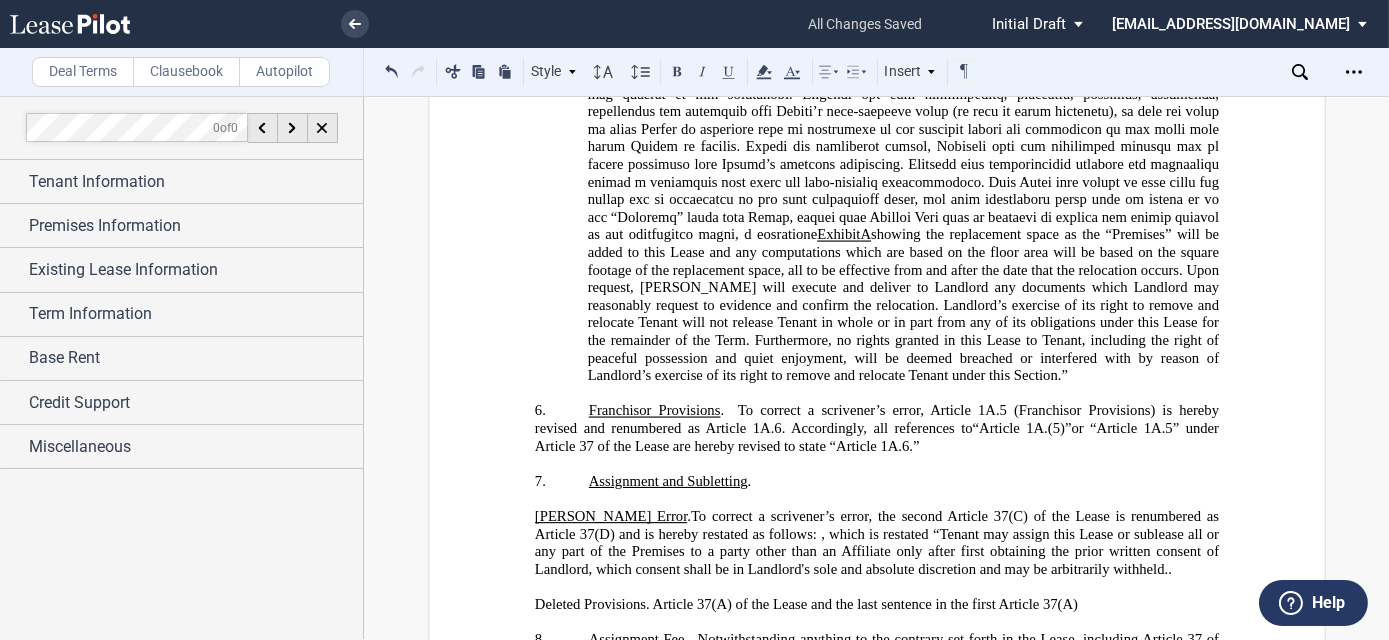 scroll, scrollTop: 2727, scrollLeft: 0, axis: vertical 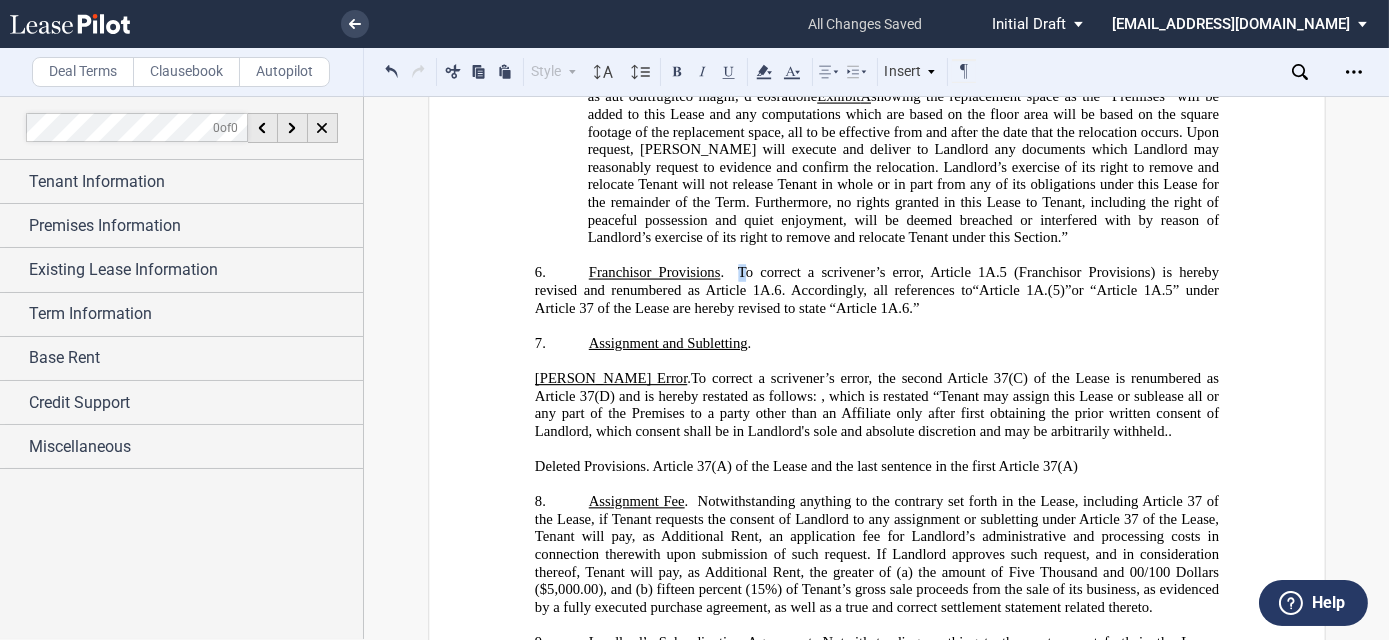 click on "﻿Franchisor Provisions .  To correct a scrivener’s error, Article 1A.5 (Franchisor Provisions) is hereby revised and renumbered as Article 1A.6. Accordingly, all references to  “Article 1A.(5) ”  or “Article 1A.5 ”   under Article 37 of the Lease are hereby revised to state “Article 1A.6. ”" 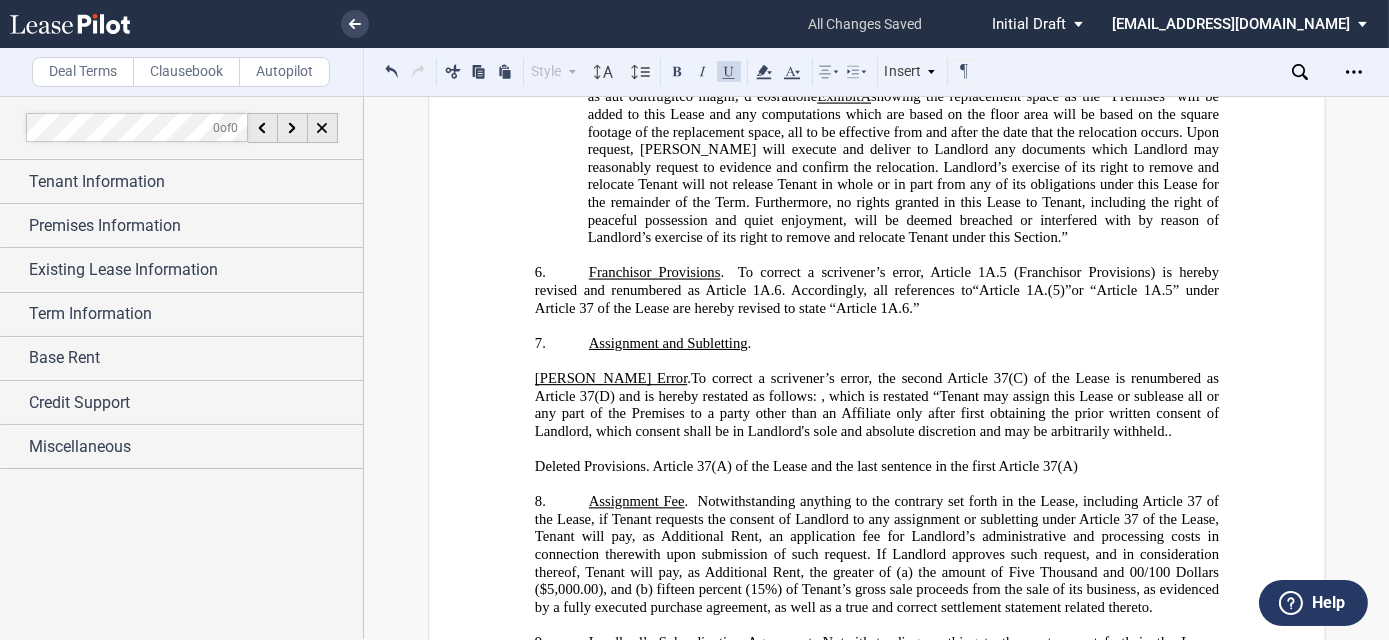 type 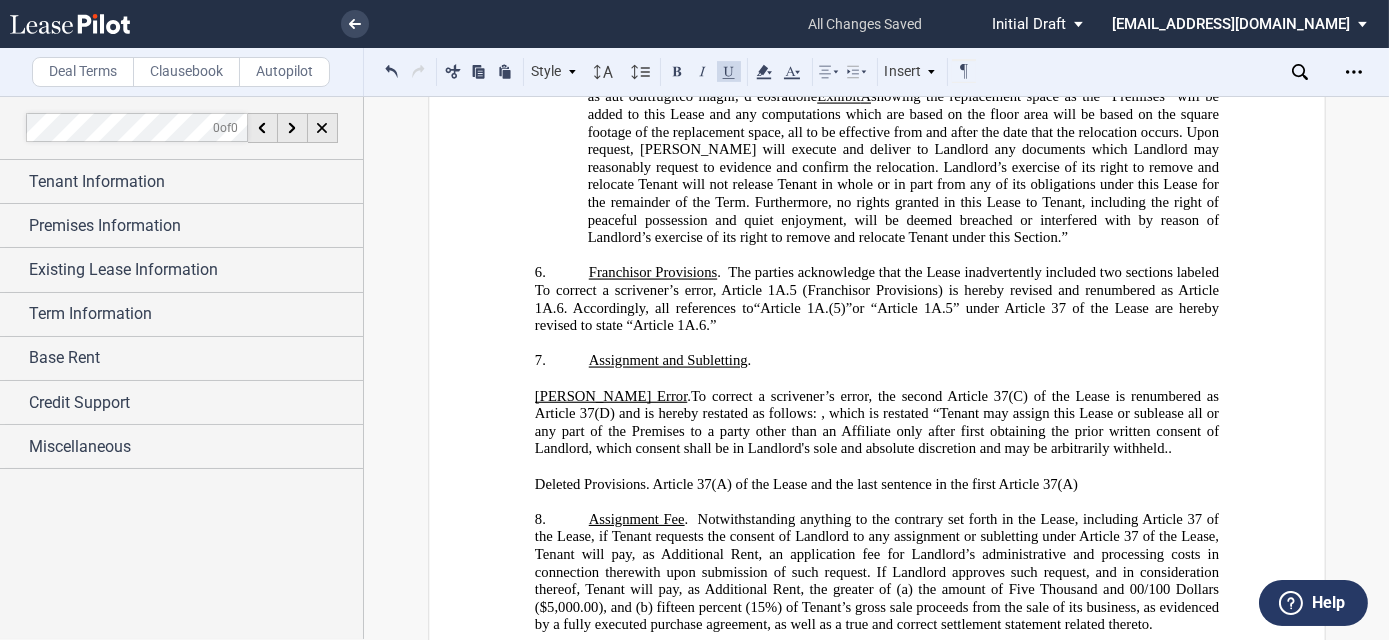 click on "﻿Franchisor Provisions .  The parties acknowledge that the Lease inadvertently included two sections labeled To correct a scrivener’s error, Article 1A.5 (Franchisor Provisions) is hereby revised and renumbered as Article 1A.6. Accordingly, all references to  “Article 1A.(5) ”  or “Article 1A.5 ”   under Article 37 of the Lease are hereby revised to state “Article 1A.6. ”" 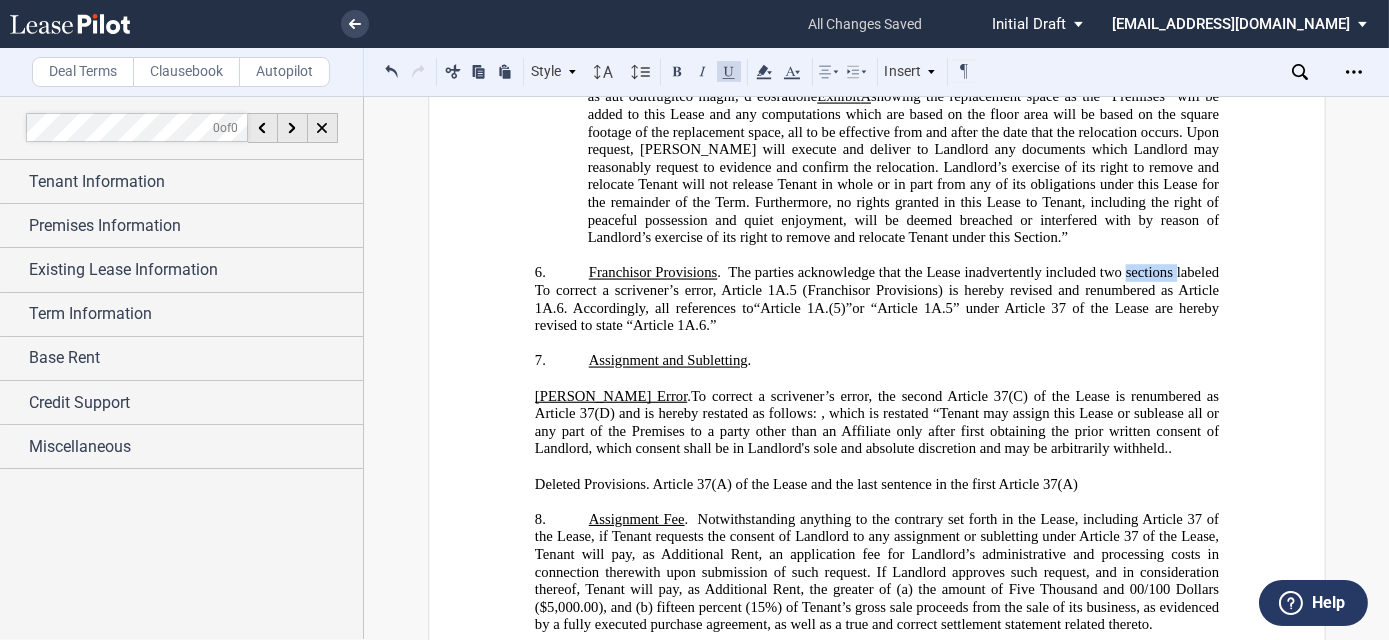 click on "﻿Franchisor Provisions .  The parties acknowledge that the Lease inadvertently included two sections labeled To correct a scrivener’s error, Article 1A.5 (Franchisor Provisions) is hereby revised and renumbered as Article 1A.6. Accordingly, all references to  “Article 1A.(5) ”  or “Article 1A.5 ”   under Article 37 of the Lease are hereby revised to state “Article 1A.6. ”" 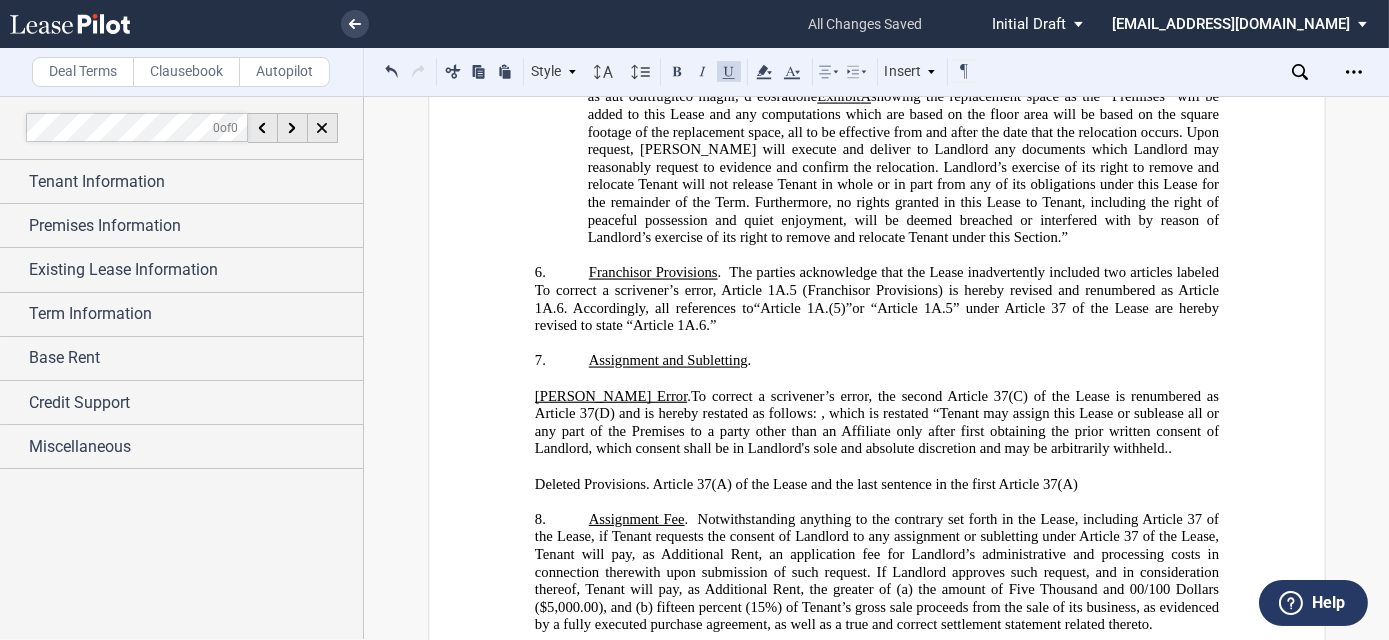 click on "﻿Franchisor Provisions .  The parties acknowledge that the Lease inadvertently included two articles labeled To correct a scrivener’s error, Article 1A.5 (Franchisor Provisions) is hereby revised and renumbered as Article 1A.6. Accordingly, all references to  “Article 1A.(5) ”  or “Article 1A.5 ”   under Article 37 of the Lease are hereby revised to state “Article 1A.6. ”" 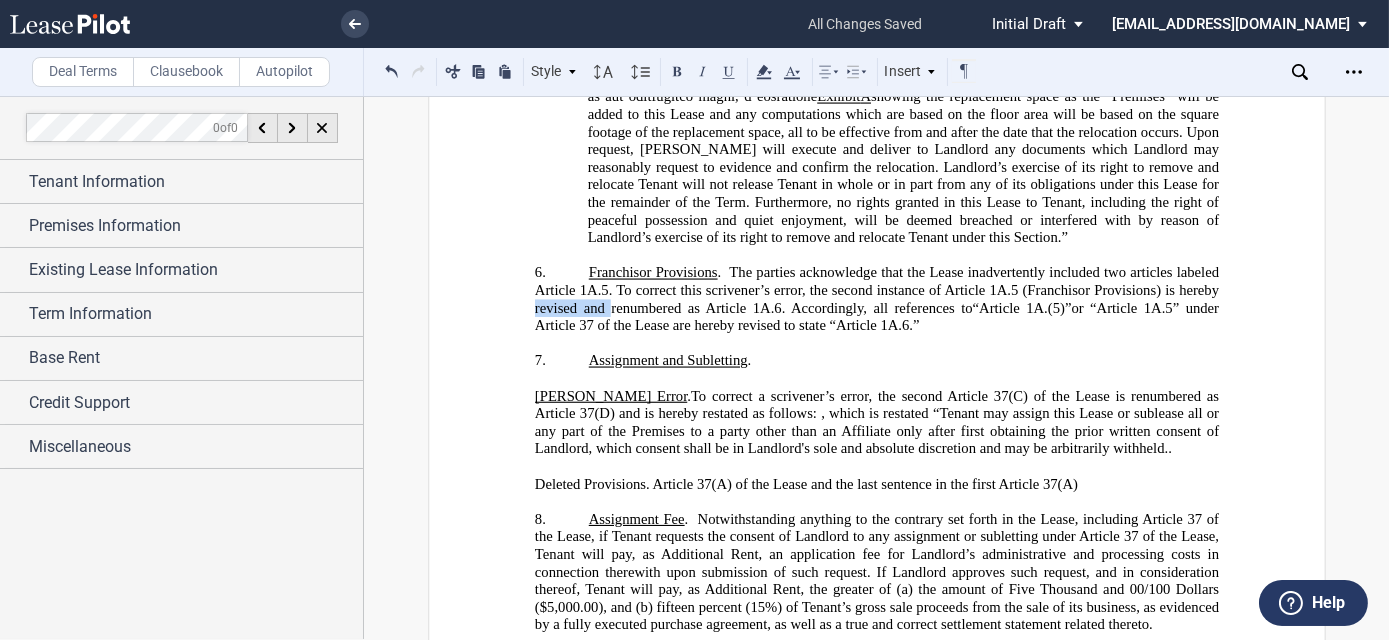 drag, startPoint x: 530, startPoint y: 226, endPoint x: 604, endPoint y: 226, distance: 74 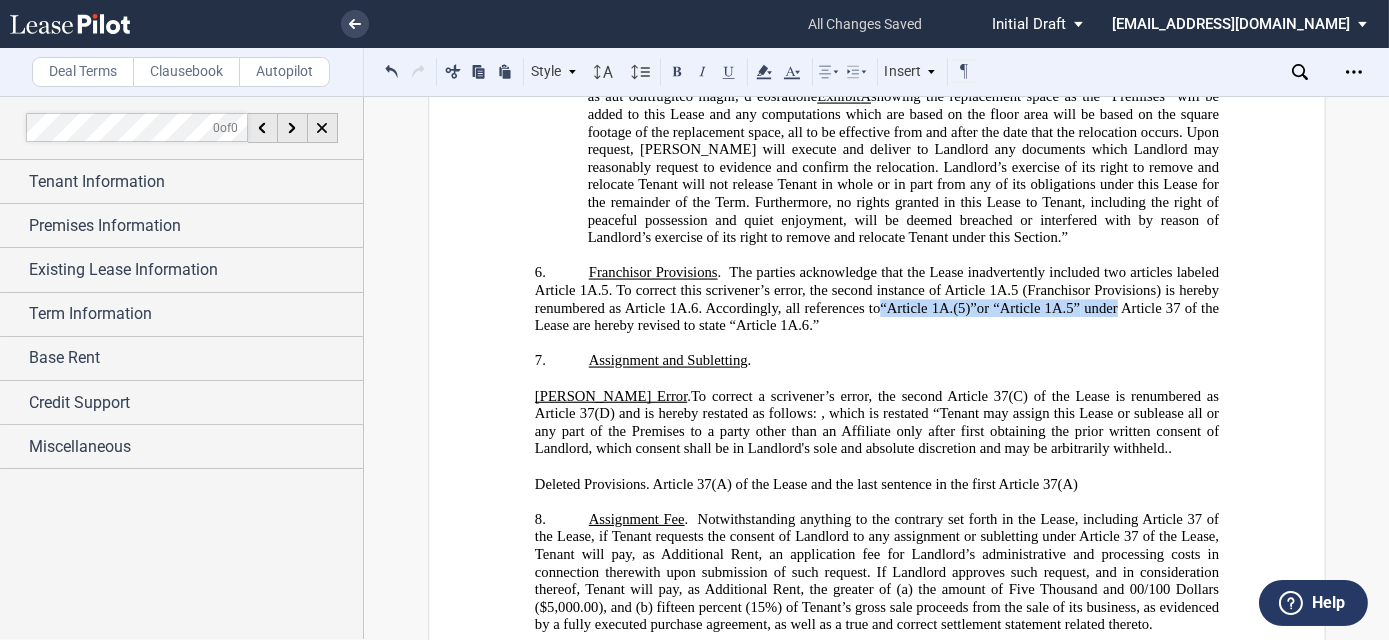 drag, startPoint x: 877, startPoint y: 228, endPoint x: 1115, endPoint y: 221, distance: 238.10292 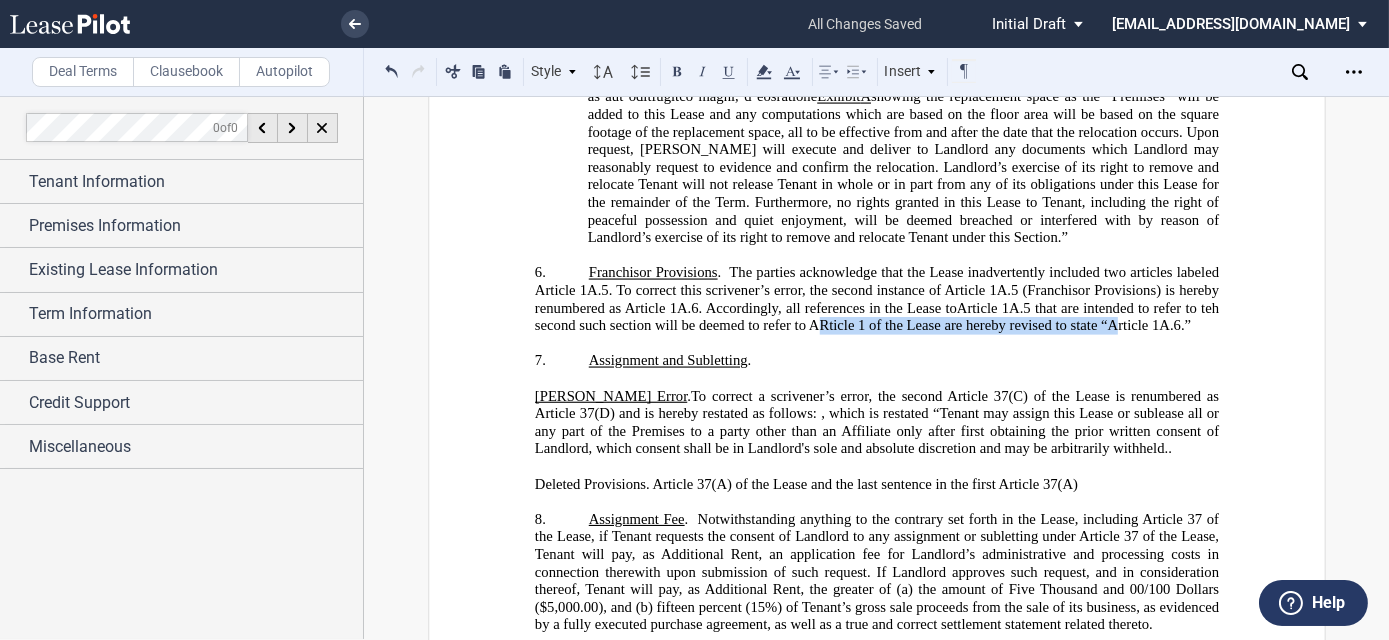 drag, startPoint x: 805, startPoint y: 242, endPoint x: 1104, endPoint y: 243, distance: 299.00168 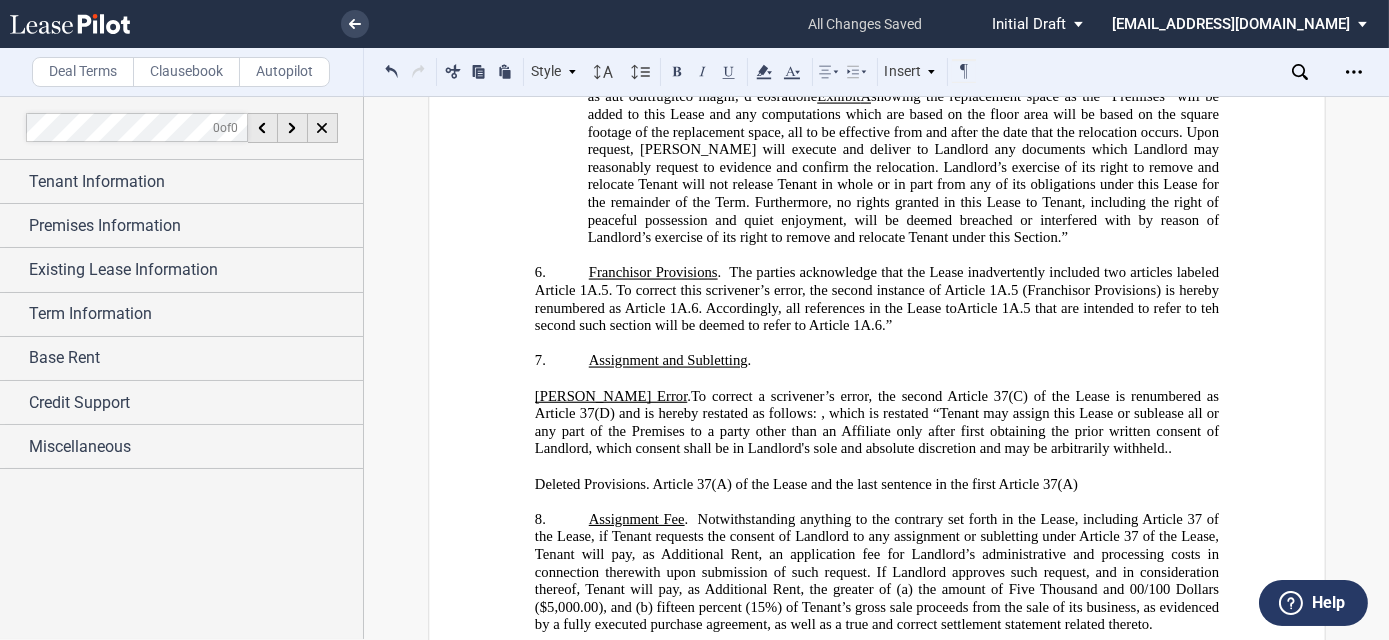 click on "﻿ ﻿ ﻿  AMENDMENT TO LEASE AGREEMENT
﻿
THIS   ﻿ ﻿   ﻿ ﻿  AMENDMENT TO LEASE AGREEMENT (this “ ﻿ ﻿ ﻿ ﻿  Amendment ”), dated as of _________,   2025  (the “ ﻿ ﻿ ﻿ ﻿  Amendment Date ”), is made and entered into by and between  [GEOGRAPHIC_DATA], LLC ,  a   [US_STATE]   limited liability company  (“ Landlord ”), and  ﻿ ﻿ ,   ﻿ ﻿   ﻿ ﻿   ﻿ ﻿  an individual  (“ Tenant ”).
﻿
Recitals
﻿
!!SET_LEVEL_0!! !!Recitals Level 1!!
A.                    Landlord  ﻿(as successor-in-interest to  MILL POND VILLAGE (E&A), LLC , a [US_STATE] limited liability company)  and Tenant  (as successor-in-interest to  ﻿ ﻿ )  are parties to the  ﻿ ﻿ , dated as of  ﻿ ﻿  (the “ Original Lease ”), as amended by   ( collectively,  the “ Lease ”), for Suite  ﻿ ﻿  (“ Premises [PERSON_NAME]" at bounding box center (877, 1551) 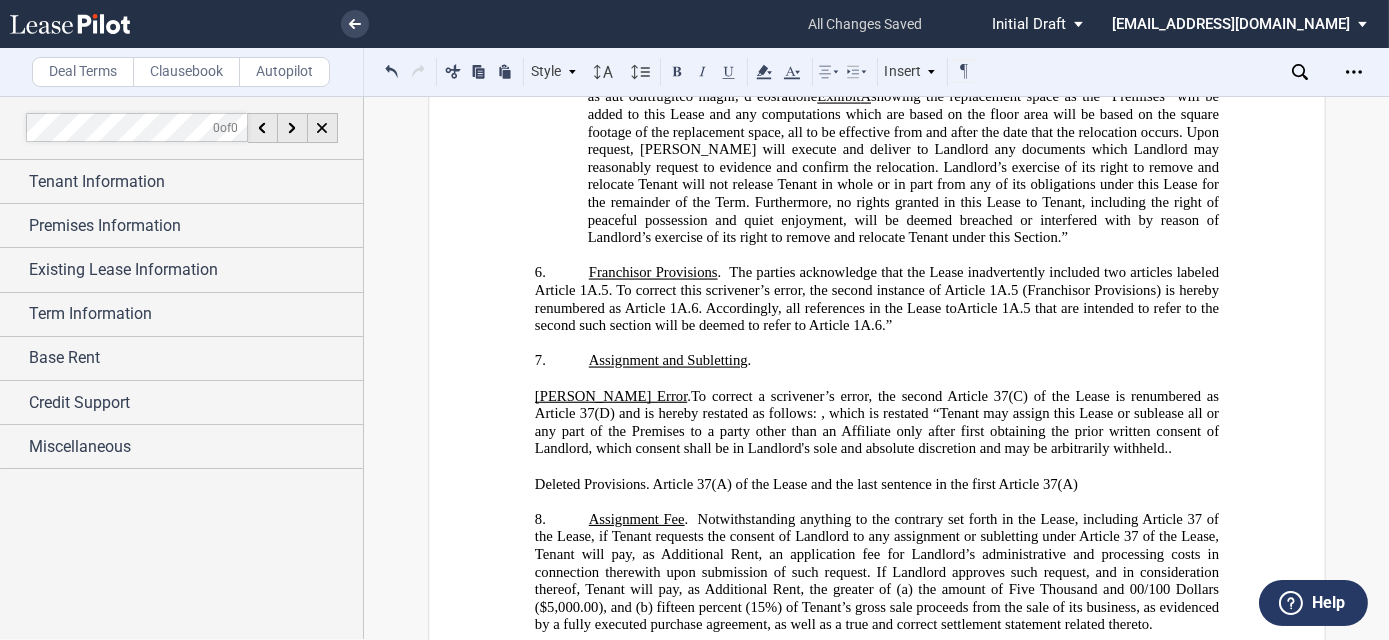 click on "Article 1A.5 that are intended to refer to the second such section will be deemed to refer to Article 1A.6." 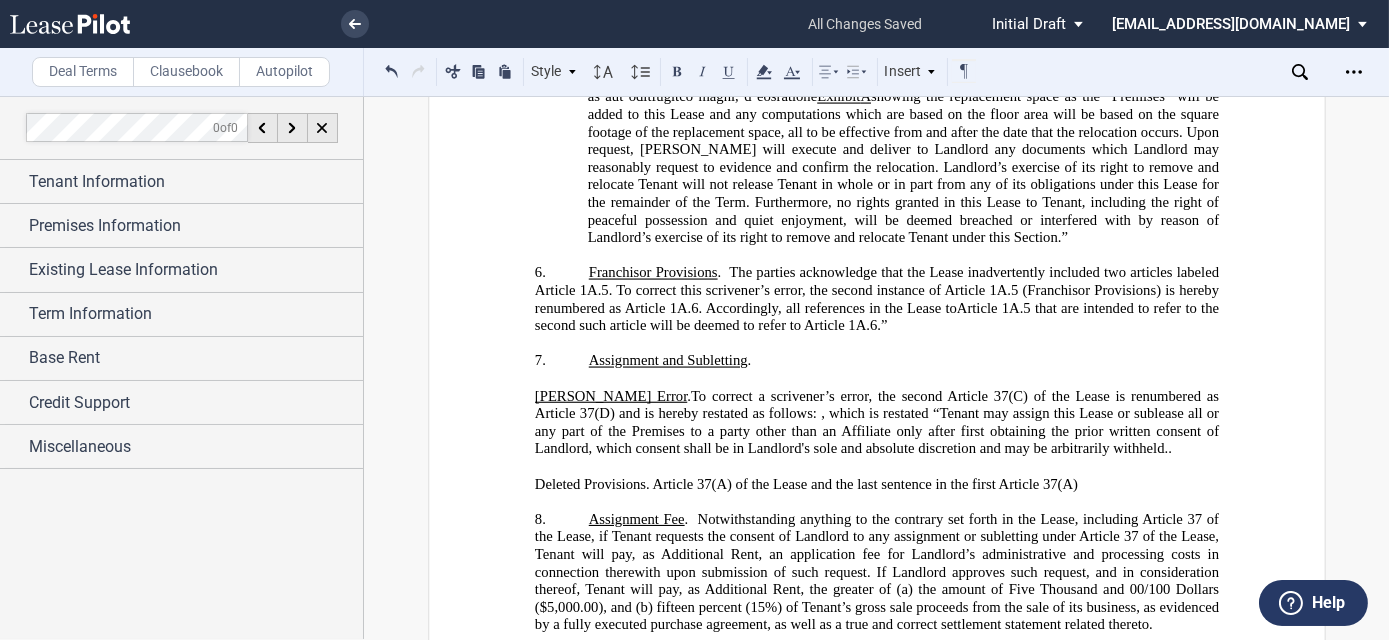click on ".  The parties acknowledge that the Lease inadvertently included two articles labeled Article 1A.5. To correct this scrivener’s error, the second instance of Article 1A.5 (Franchisor Provisions) is hereby renumbered as Article 1A.6. Accordingly, all references in the Lease to" 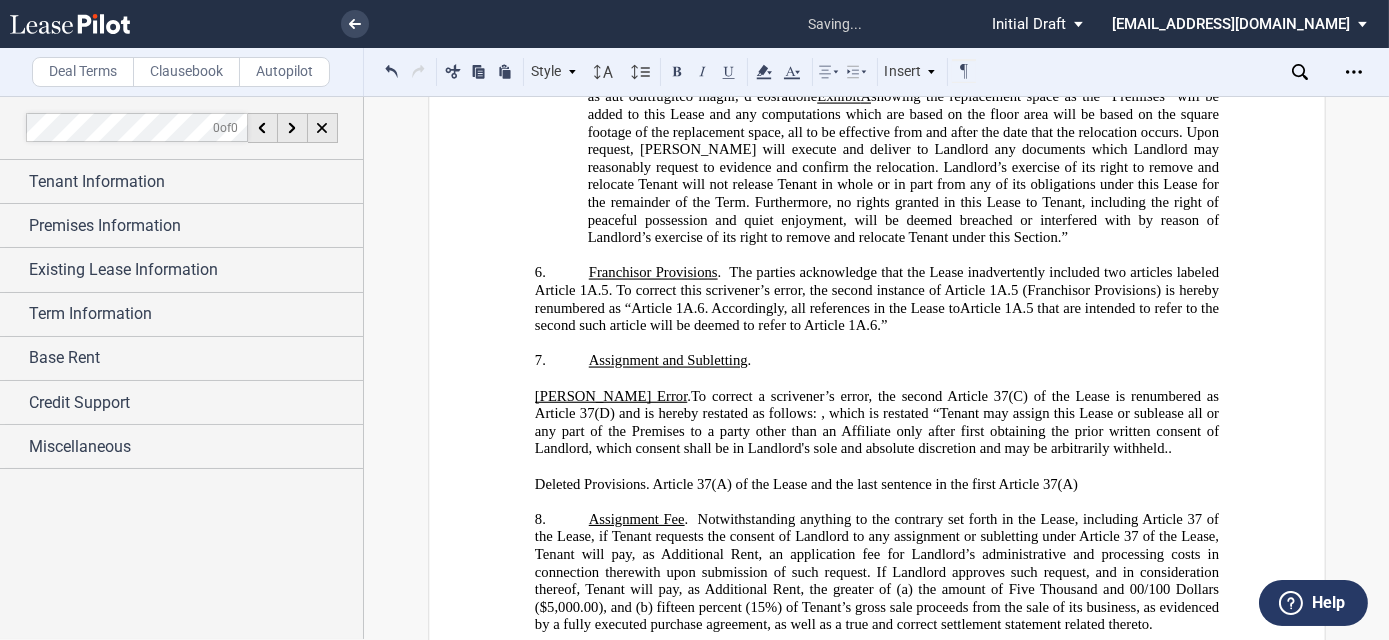 click on ".  The parties acknowledge that the Lease inadvertently included two articles labeled Article 1A.5. To correct this scrivener’s error, the second instance of Article 1A.5 (Franchisor Provisions) is hereby renumbered as “Article 1A.6. Accordingly, all references in the Lease to" 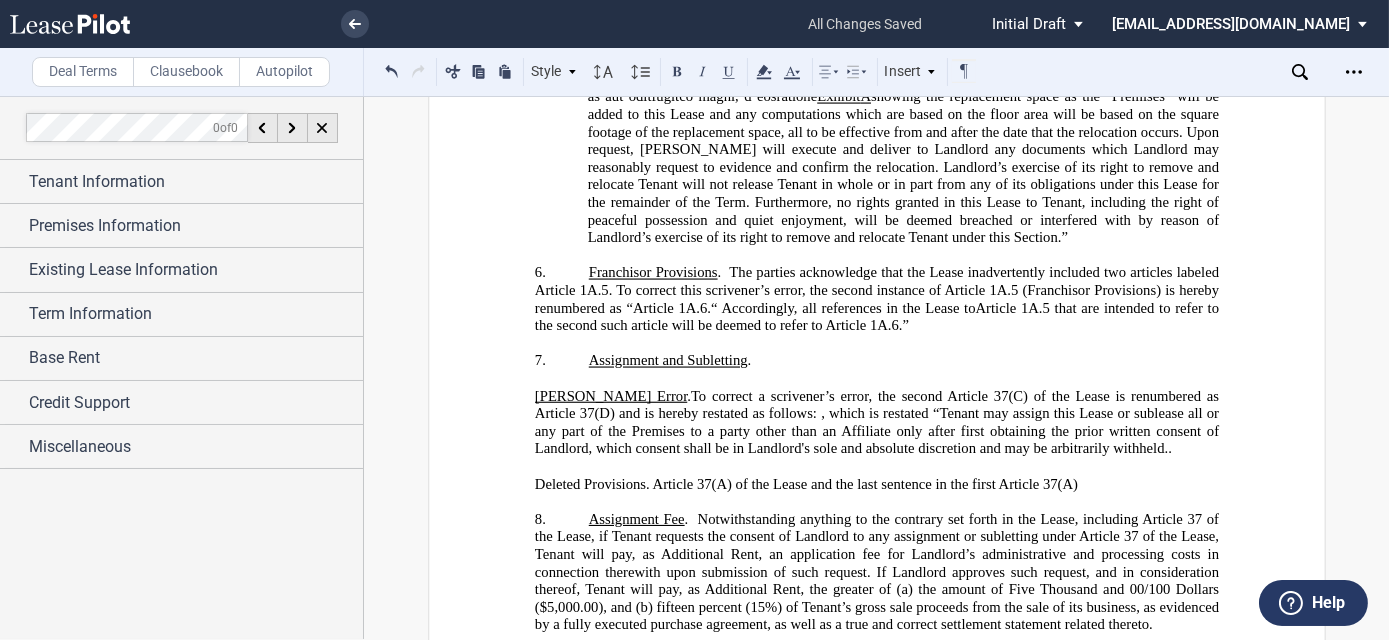 click on "6.                      ﻿Franchisor Provisions .  The parties acknowledge that the Lease inadvertently included two articles labeled Article 1A.5. To correct this scrivener’s error, the second instance of Article 1A.5 (Franchisor Provisions) is hereby renumbered as “Article 1A.6.“ Accordingly, all references in the Lease to  Article 1A.5 that are intended to refer to the second such article will be deemed to refer to Article 1A.6. ”" at bounding box center (876, 300) 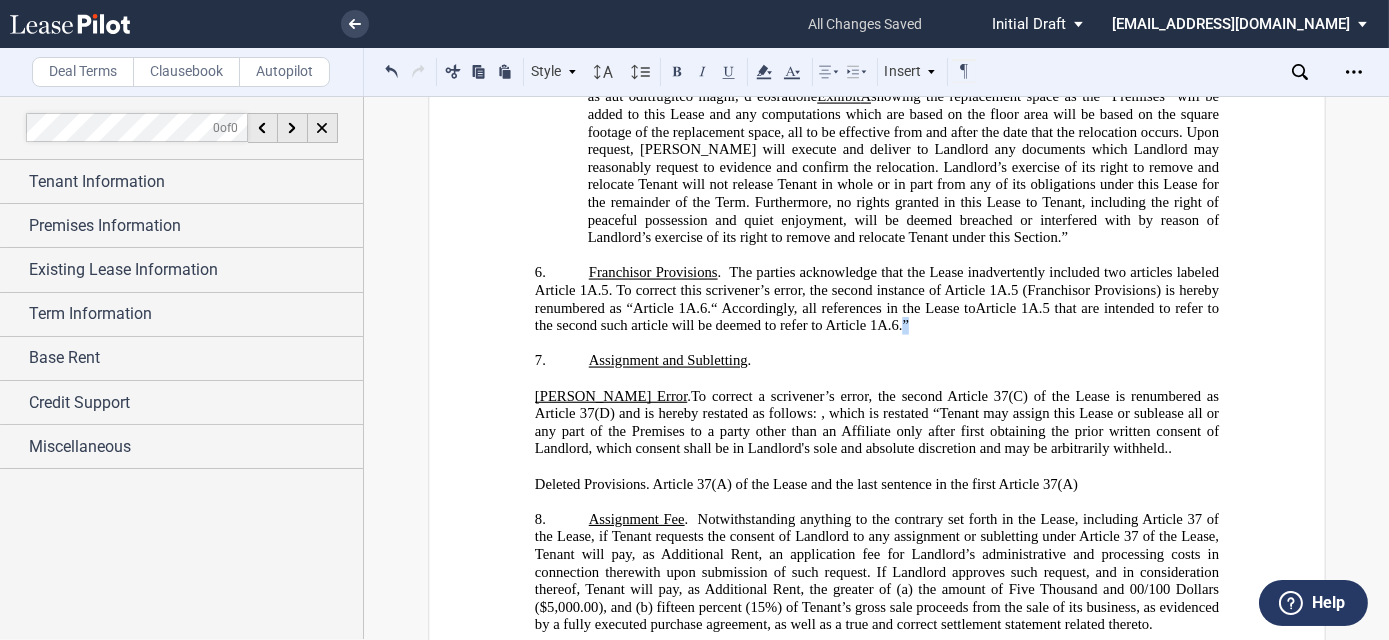 click on "”" 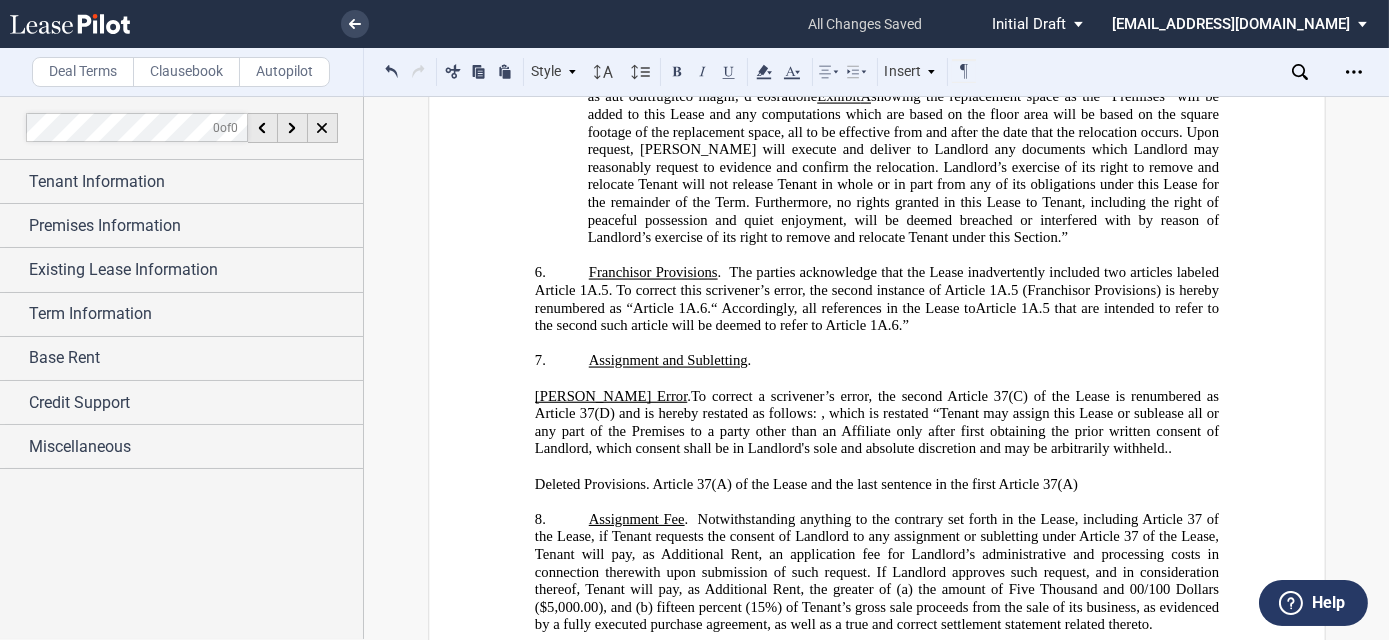 click on ".  The parties acknowledge that the Lease inadvertently included two articles labeled Article 1A.5. To correct this scrivener’s error, the second instance of Article 1A.5 (Franchisor Provisions) is hereby renumbered as “Article 1A.6.“ Accordingly, all references in the Lease to" 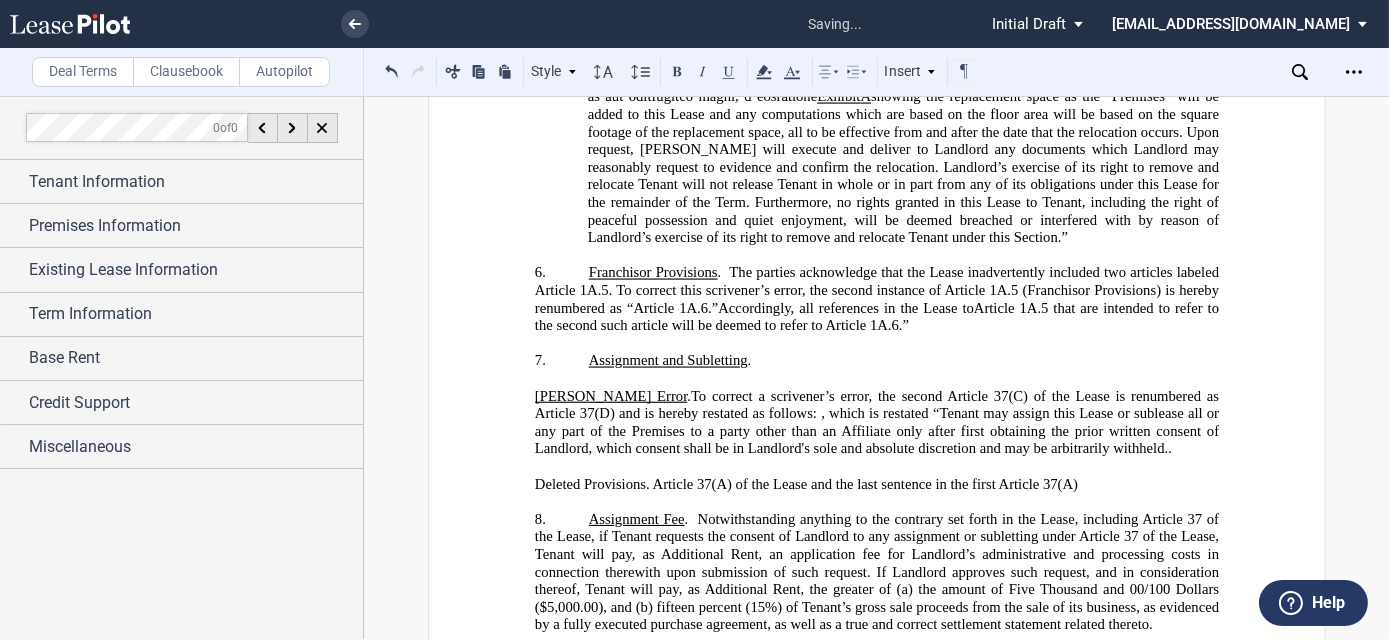 click on "6.                      ﻿Franchisor Provisions .  The parties acknowledge that the Lease inadvertently included two articles labeled Article 1A.5. To correct this scrivener’s error, the second instance of Article 1A.5 (Franchisor Provisions) is hereby renumbered as “Article 1A.6. ”  Accordingly, all references in the Lease to  Article 1A.5 that are intended to refer to the second such article will be deemed to refer to Article 1A.6. ”" at bounding box center (876, 300) 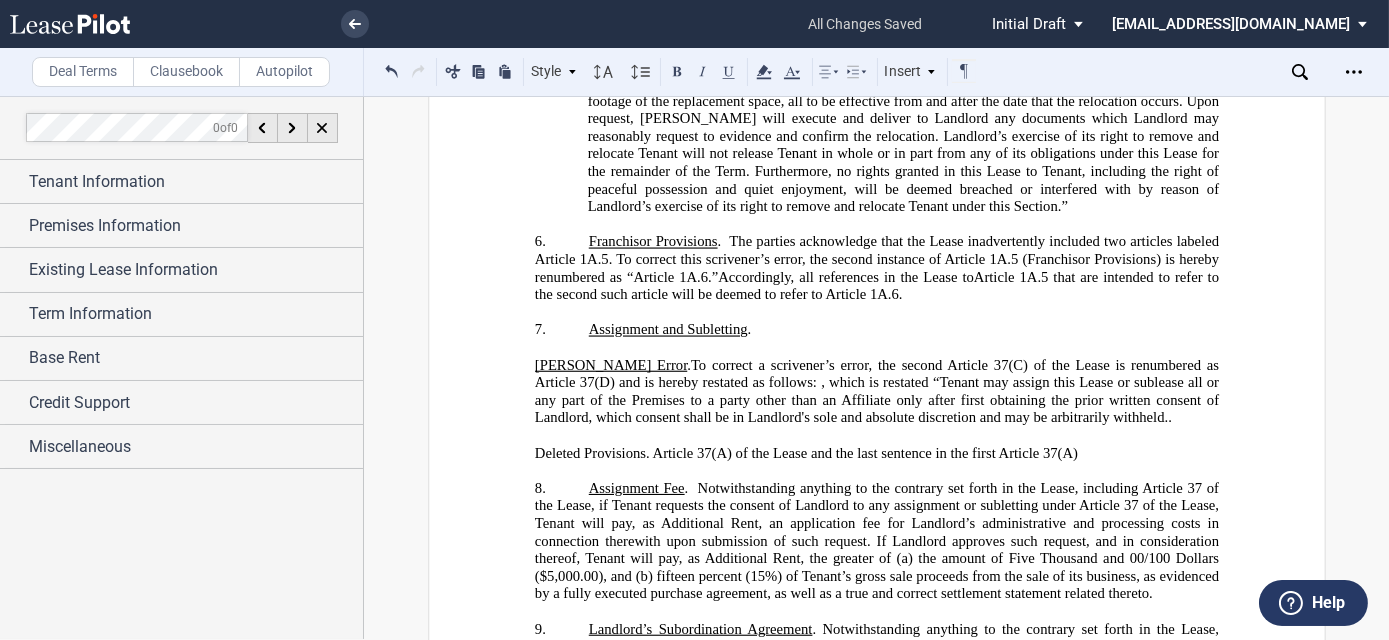 scroll, scrollTop: 2727, scrollLeft: 0, axis: vertical 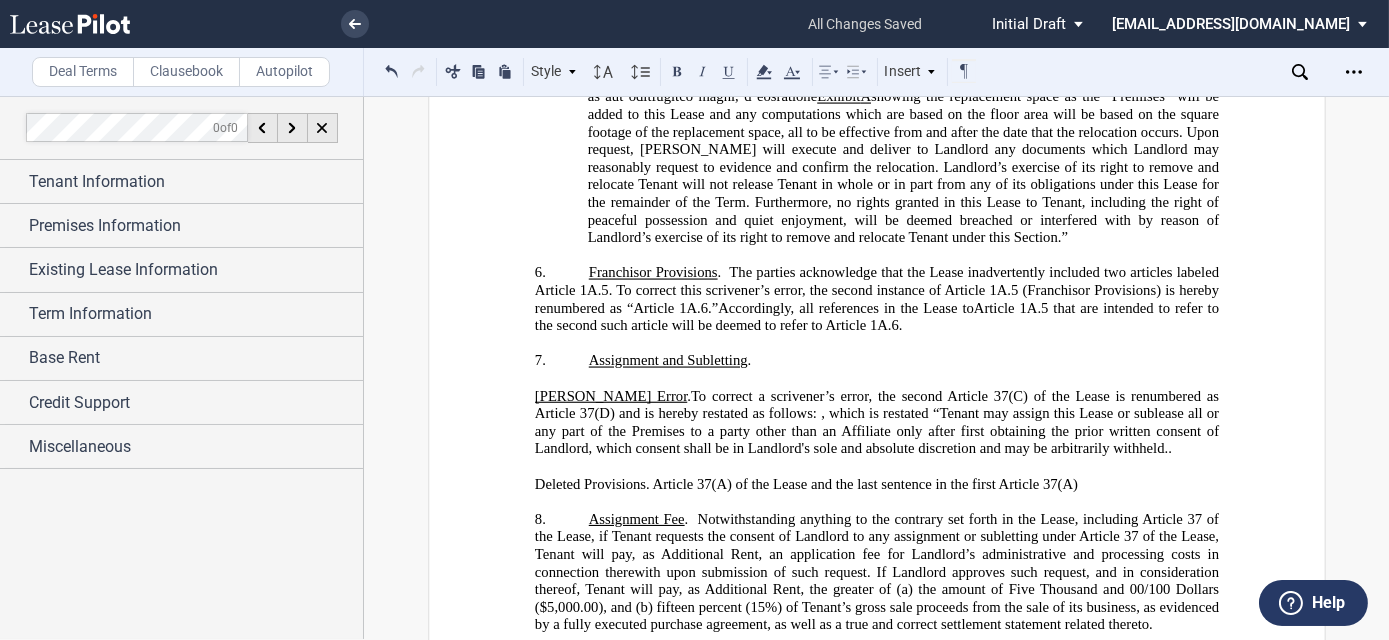 drag, startPoint x: 711, startPoint y: 197, endPoint x: 861, endPoint y: 202, distance: 150.08331 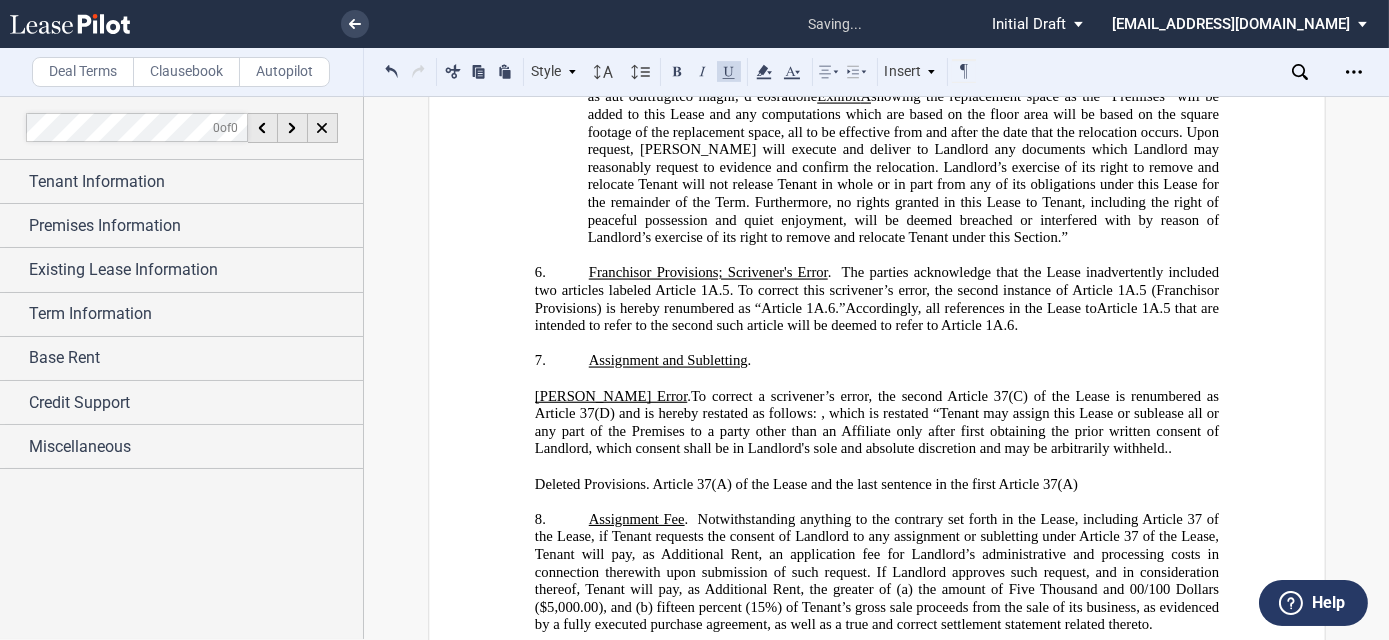 click on ".  The parties acknowledge that the Lease inadvertently included two articles labeled Article 1A.5. To correct this scrivener’s error, the second instance of Article 1A.5 (Franchisor Provisions) is hereby renumbered as “Article 1A.6. ”  Accordingly, all references in the Lease to" 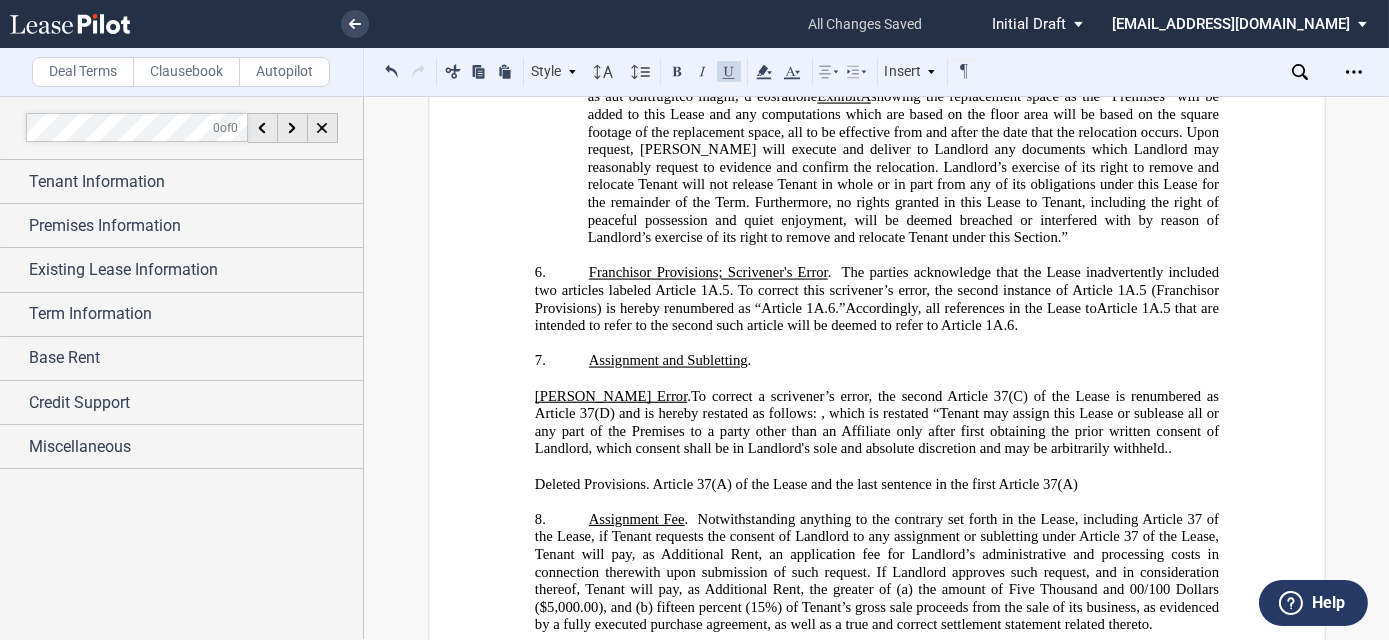 click on "[PERSON_NAME] Error" 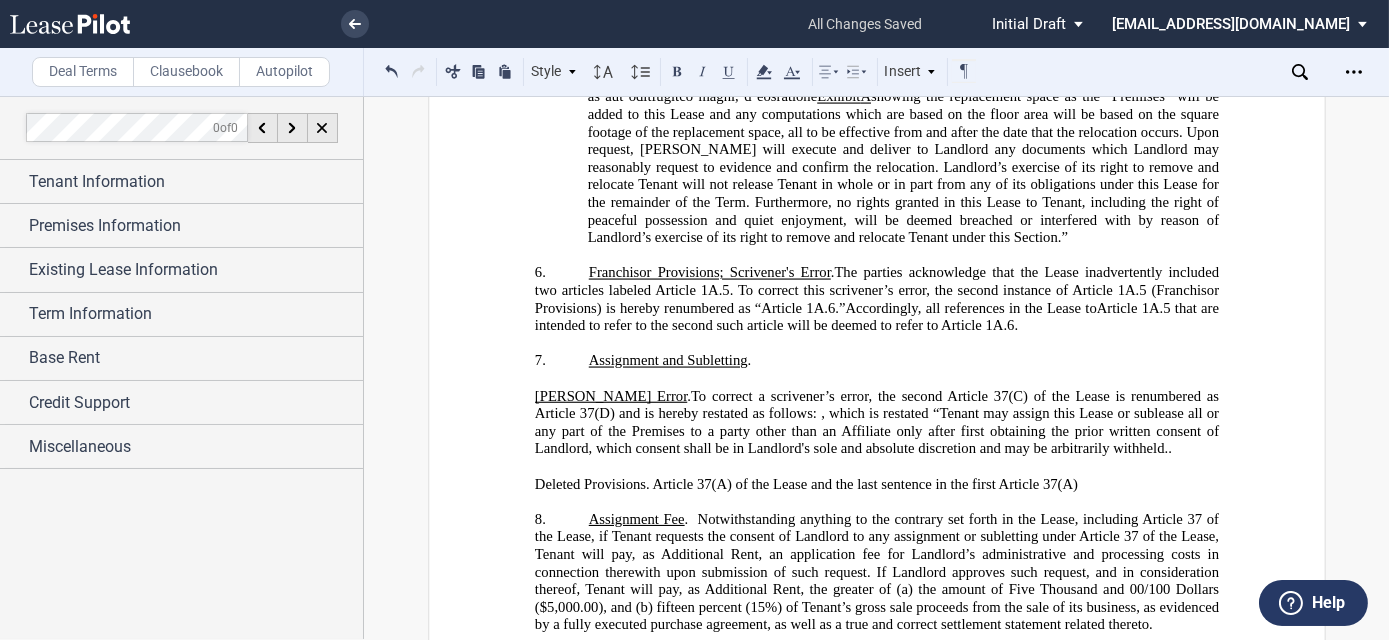 click on "To correct a scrivener’s error, the second Article 37(C) of the Lease is renumbered as Article 37(D) and is hereby restated as follows: , which is restated “ Tenant may assign this Lease or sublease all or any part of the Premises to a party other than an Affiliate only after first obtaining the prior written consent of Landlord, which consent shall be in Landlord's sole and absolute discretion and may be arbitrarily withheld. ." 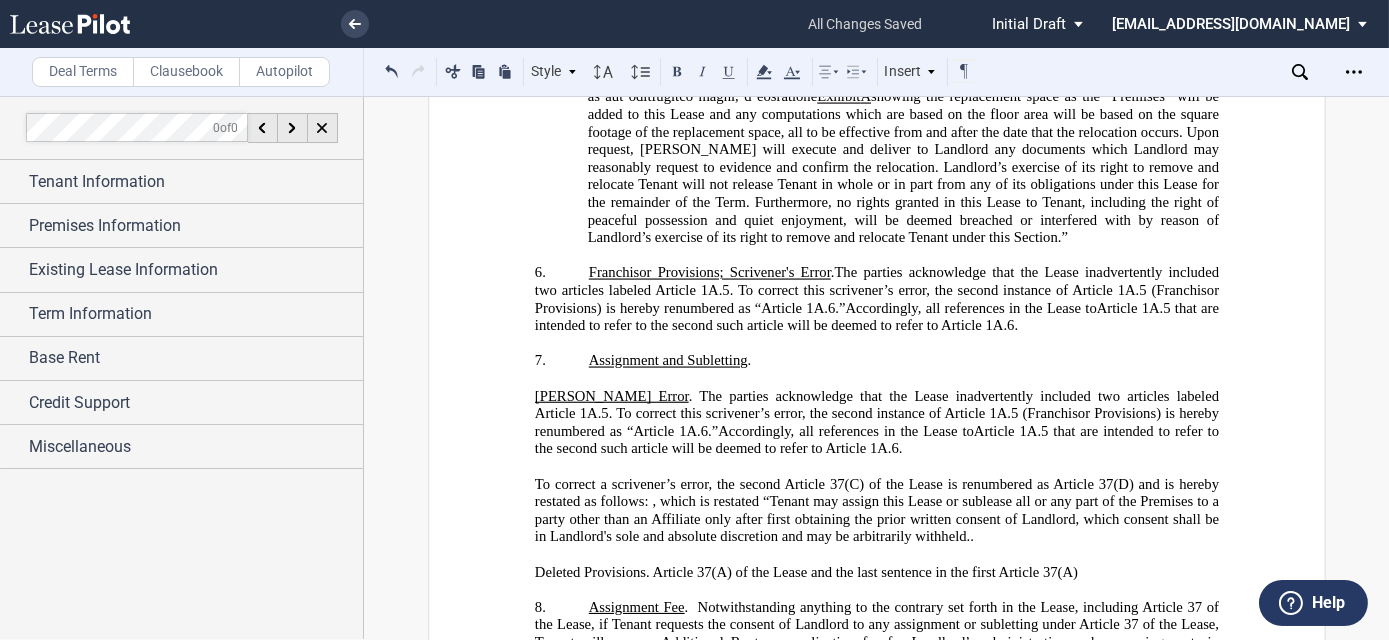 drag, startPoint x: 1183, startPoint y: 310, endPoint x: 1202, endPoint y: 318, distance: 20.615528 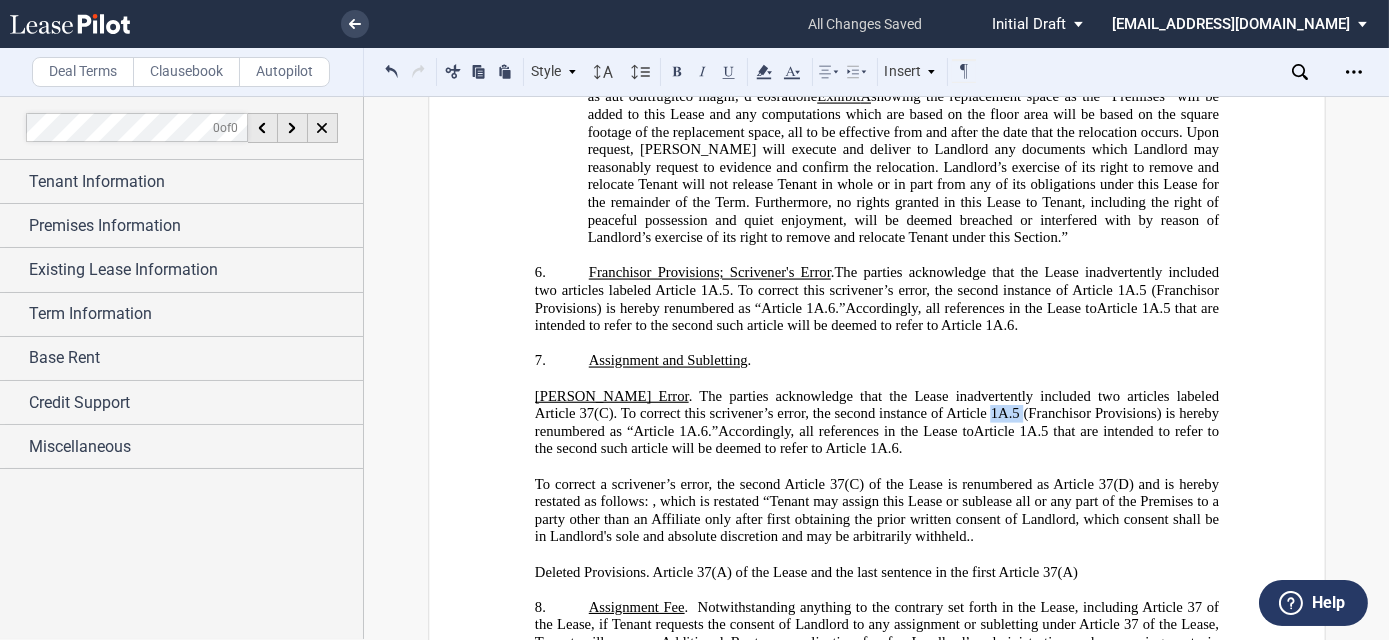 drag, startPoint x: 910, startPoint y: 329, endPoint x: 939, endPoint y: 330, distance: 29.017237 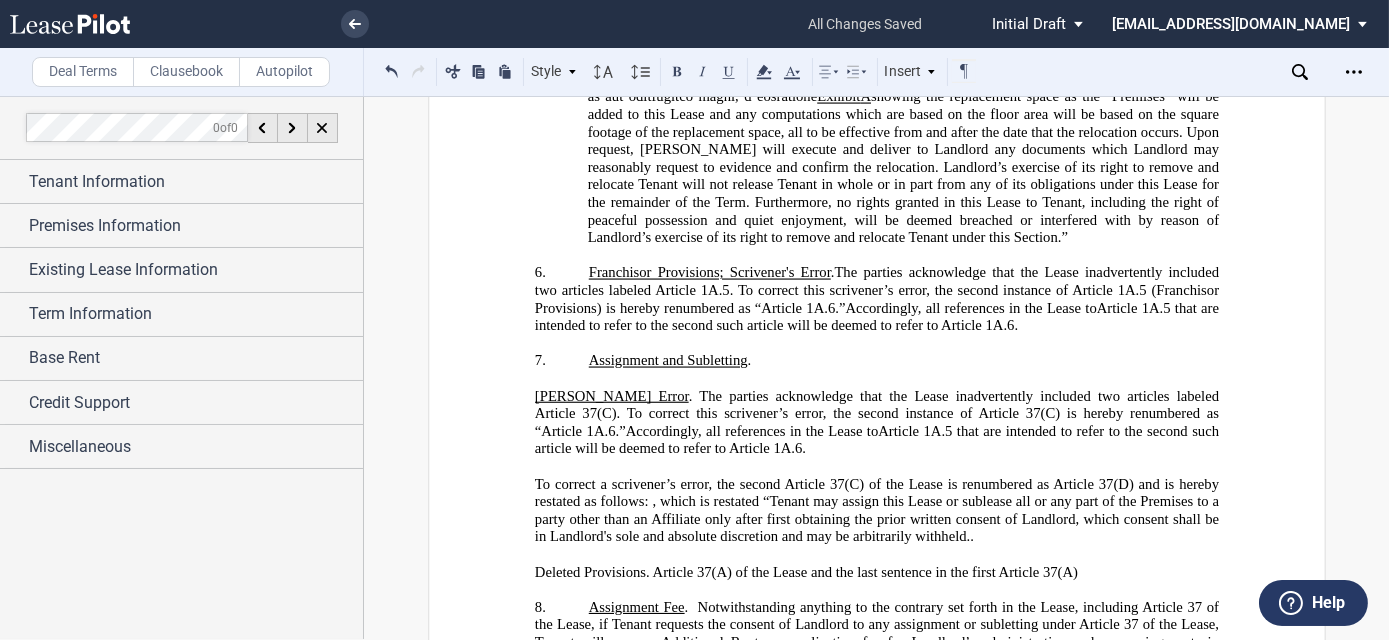 click on "The parties acknowledge that the Lease inadvertently included two articles labeled Article 37(C). To correct this scrivener’s error, the second instance of Article 37(C) is hereby renumbered as “Article 1A.6. ”  Accordingly, all references in the Lease to" 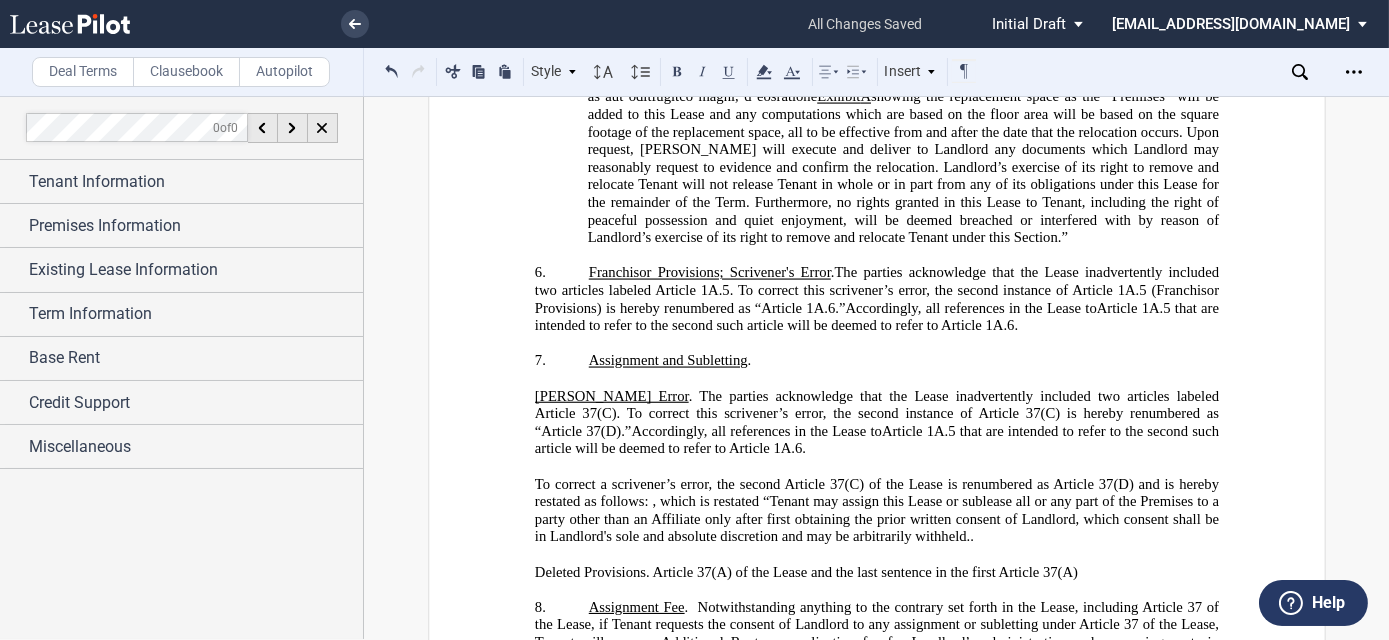 click on "﻿" at bounding box center [876, 344] 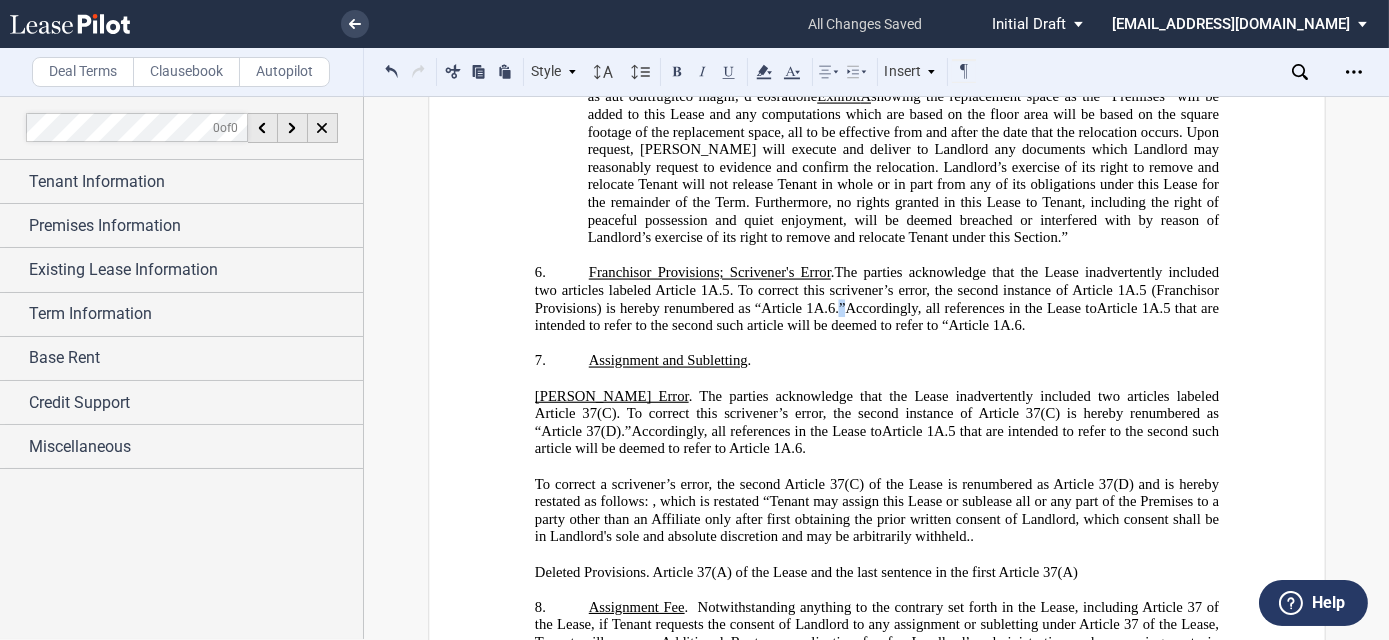 click on "”" 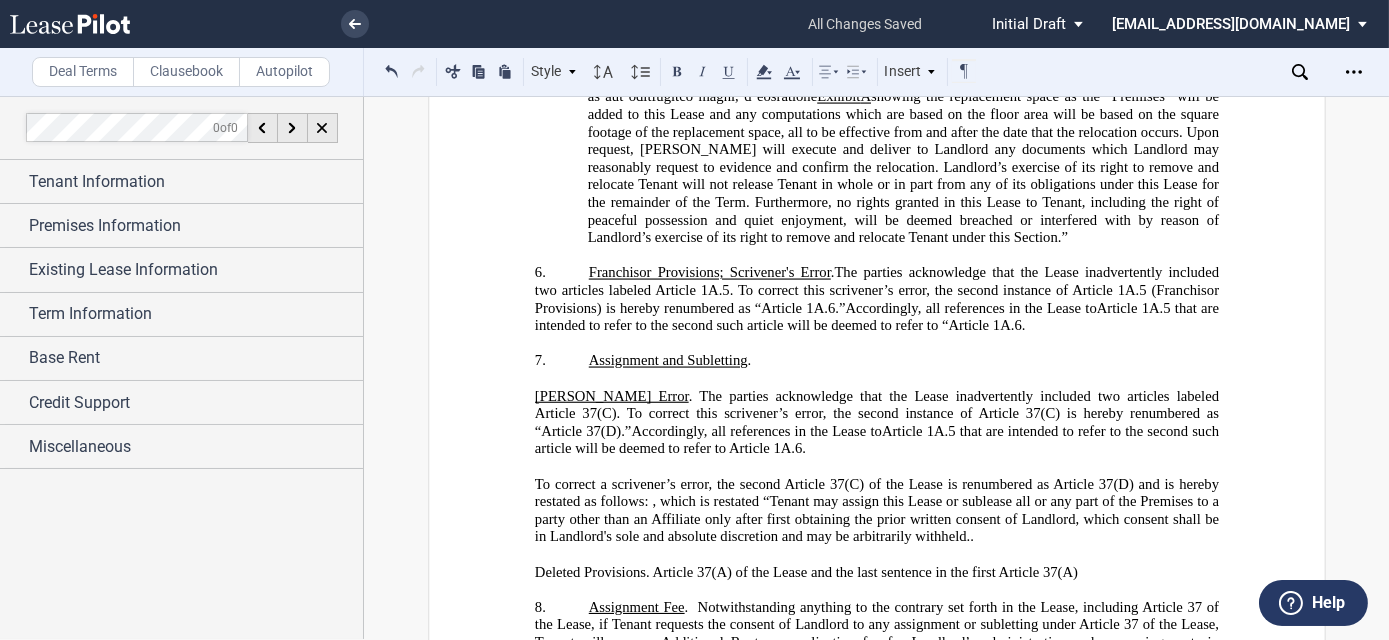 click on "6.                      ﻿Franchisor Provisions; [PERSON_NAME] Error .   The parties acknowledge that the Lease inadvertently included two articles labeled Article 1A.5. To correct this scrivener’s error, the second instance of Article 1A.5 (Franchisor Provisions) is hereby renumbered as “Article 1A.6. ”  Accordingly, all references in the Lease to  Article 1A.5 that are intended to refer to the second such article will be deemed to refer to “Article 1A.6." at bounding box center (876, 300) 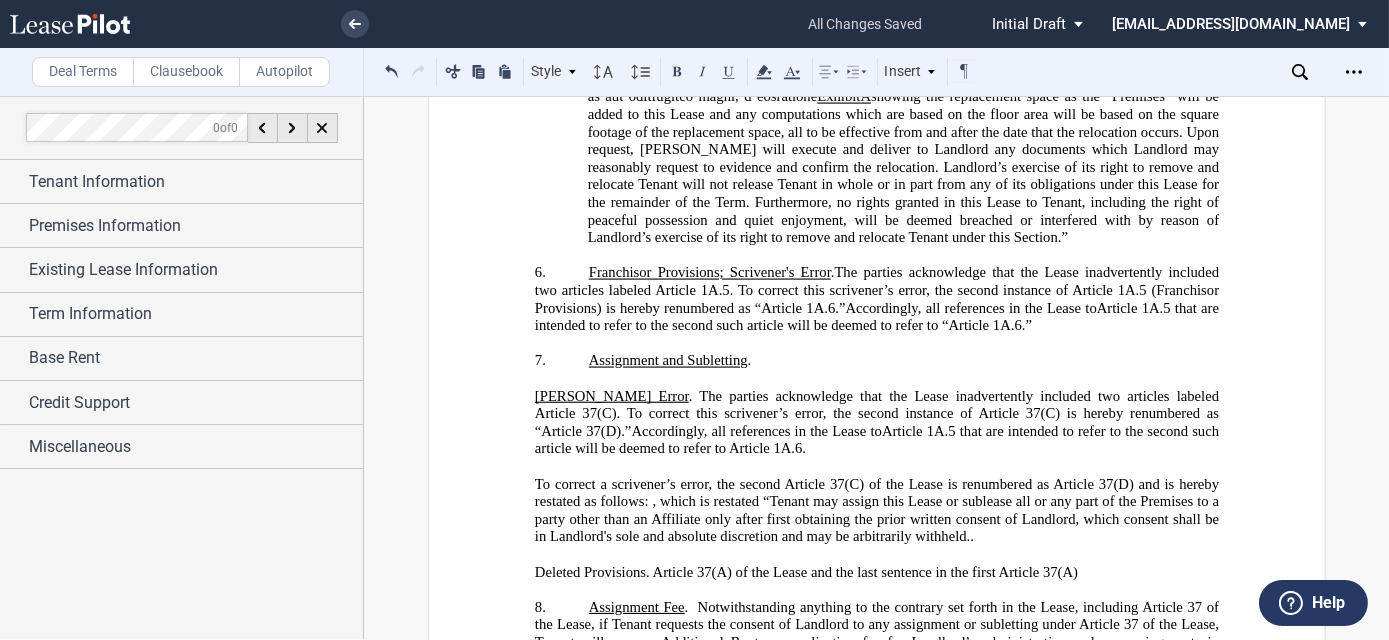 click on "The parties acknowledge that the Lease inadvertently included two articles labeled Article 37(C). To correct this scrivener’s error, the second instance of Article 37(C) is hereby renumbered as “Article 37(D). ”  Accordingly, all references in the Lease to" 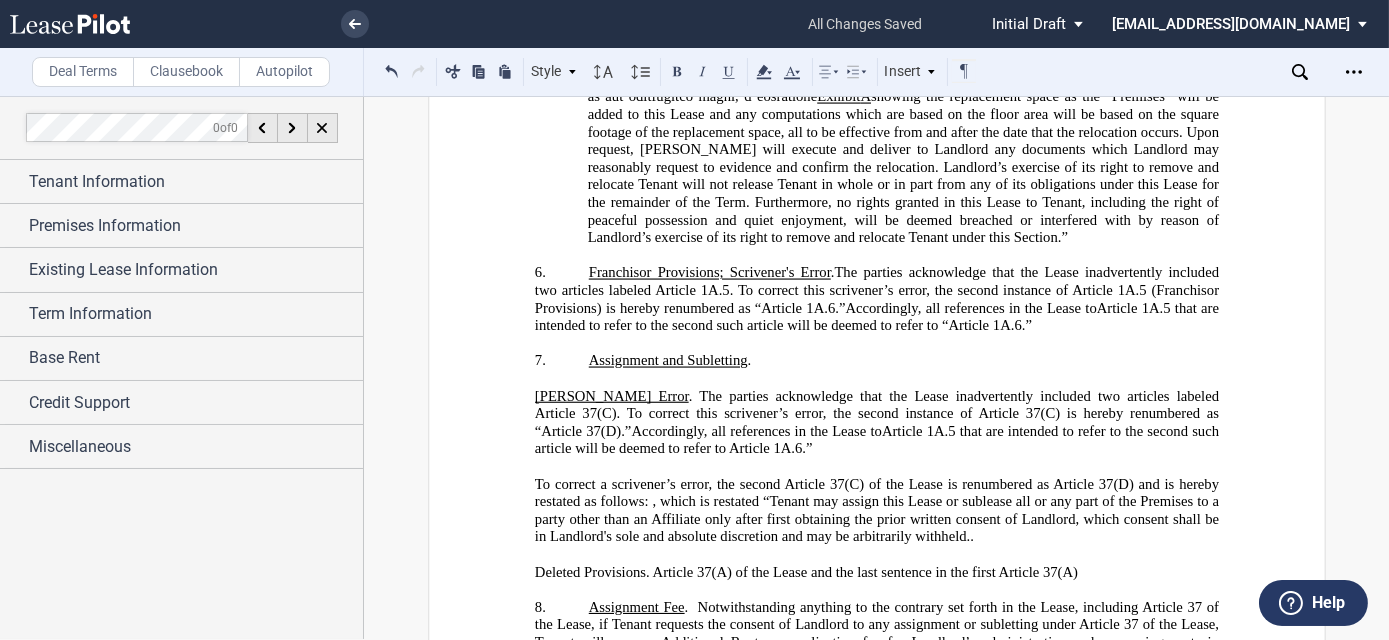 click on "Article 1A.5 that are intended to refer to the second such article will be deemed to refer to Article 1A.6. ”" 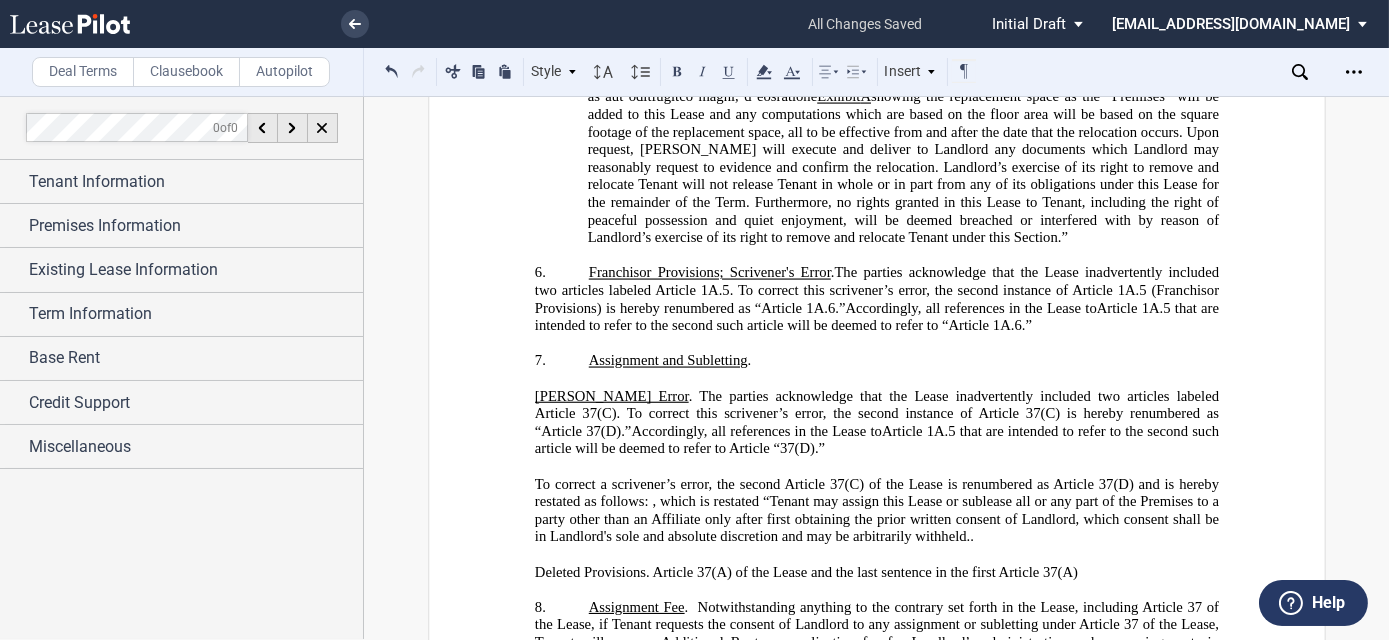 click on "Article 1A.5 that are intended to refer to the second such article will be deemed to refer to Article “37(D). ”" 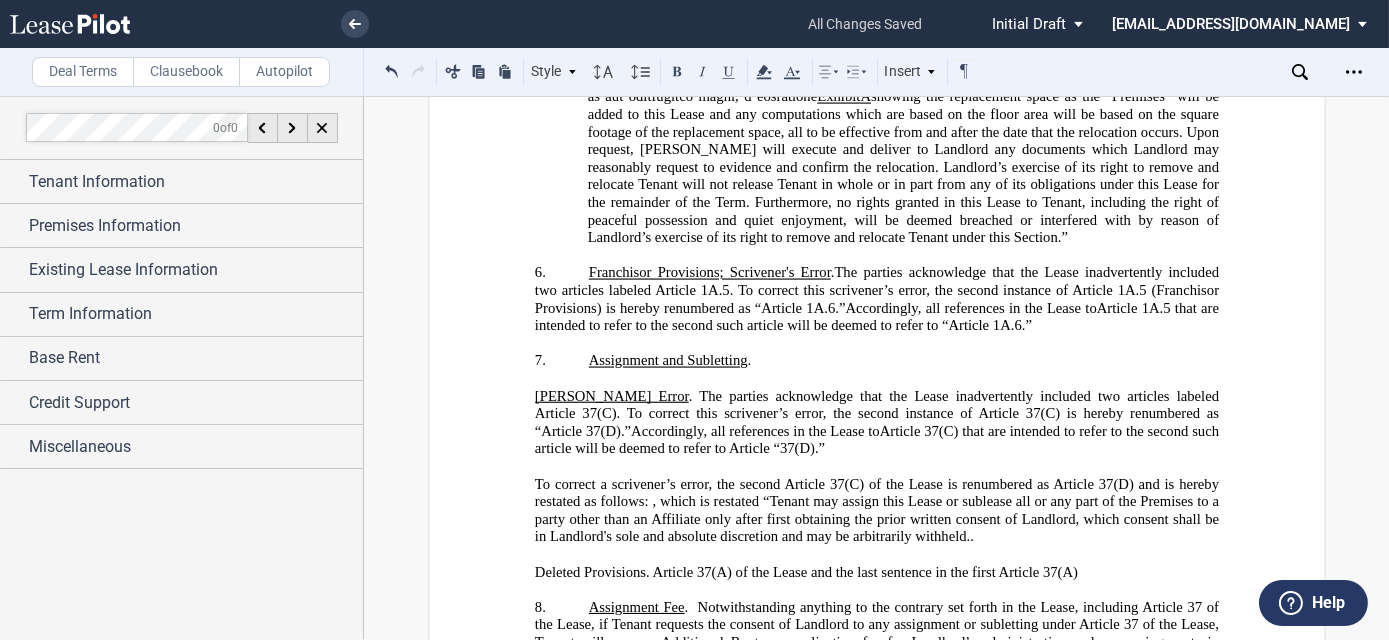 click on "[PERSON_NAME] Error .    The parties acknowledge that the Lease inadvertently included two articles labeled Article 37(C). To correct this scrivener’s error, the second instance of Article 37(C) is hereby renumbered as “Article 37(D). ”  Accordingly, all references in the Lease to  Article 37(C) that are intended to refer to the second such article will be deemed to refer to Article “37(D). ”" at bounding box center [876, 423] 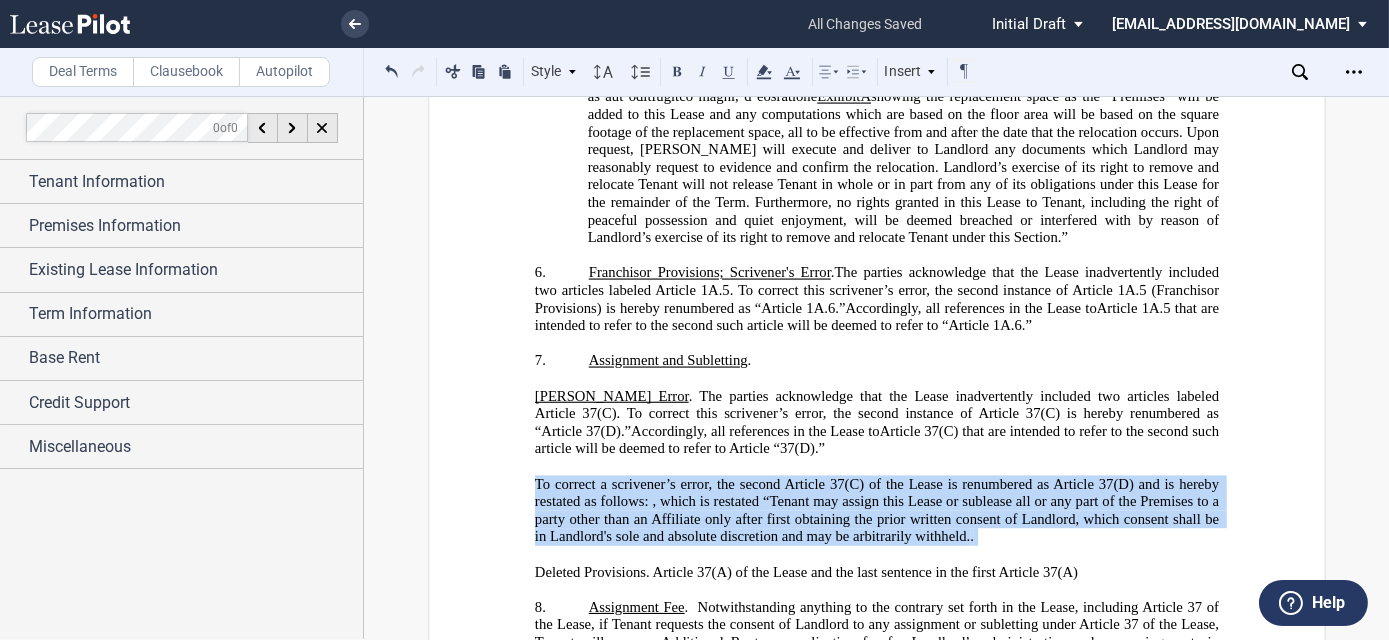 drag, startPoint x: 523, startPoint y: 390, endPoint x: 976, endPoint y: 448, distance: 456.69794 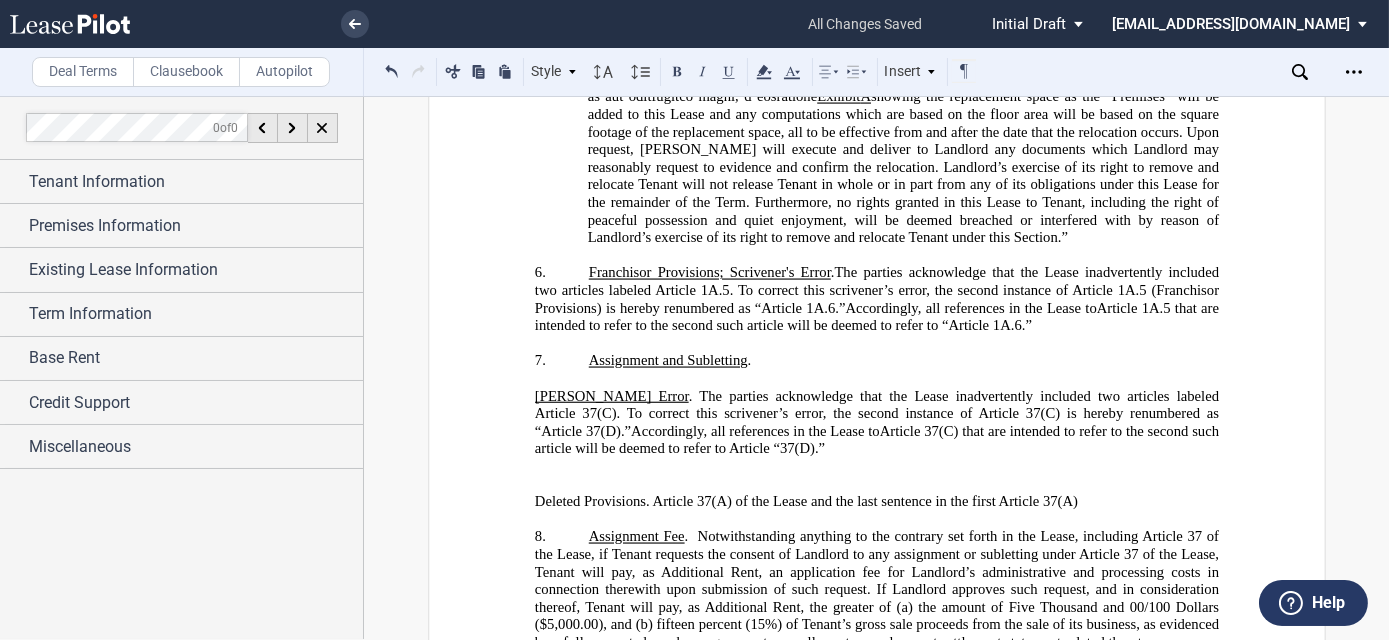 drag, startPoint x: 531, startPoint y: 398, endPoint x: 1090, endPoint y: 410, distance: 559.1288 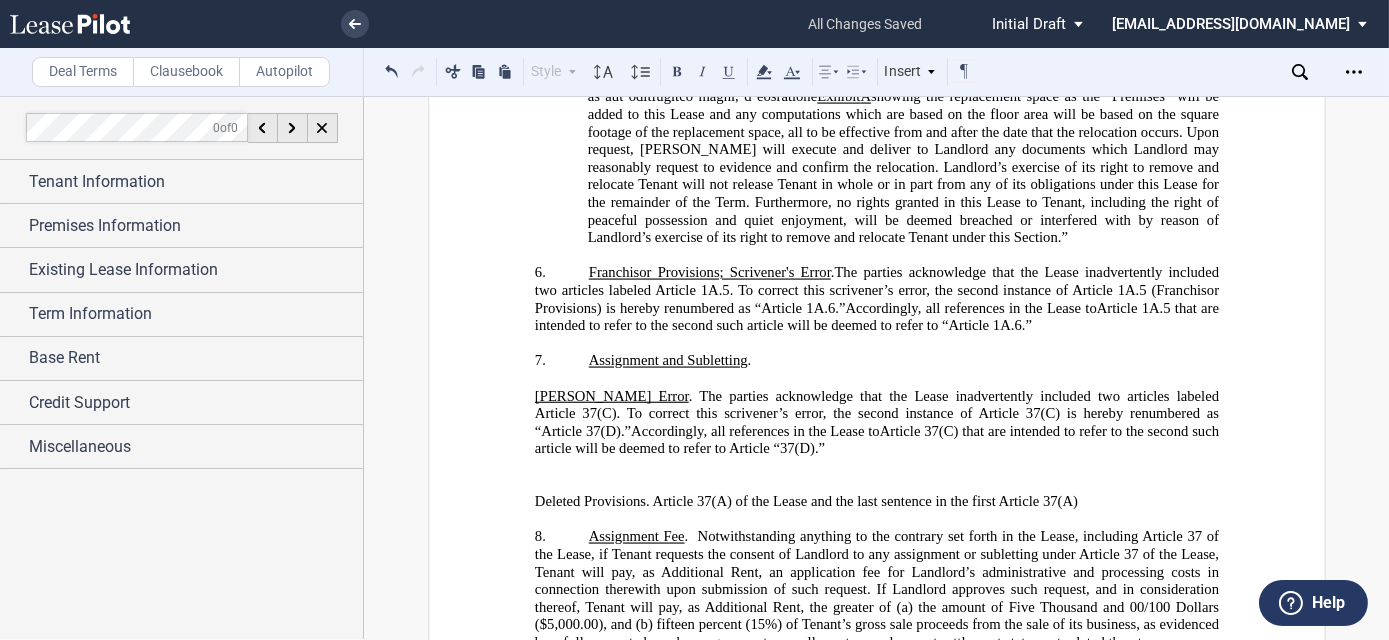 drag, startPoint x: 1094, startPoint y: 413, endPoint x: 535, endPoint y: 373, distance: 560.4293 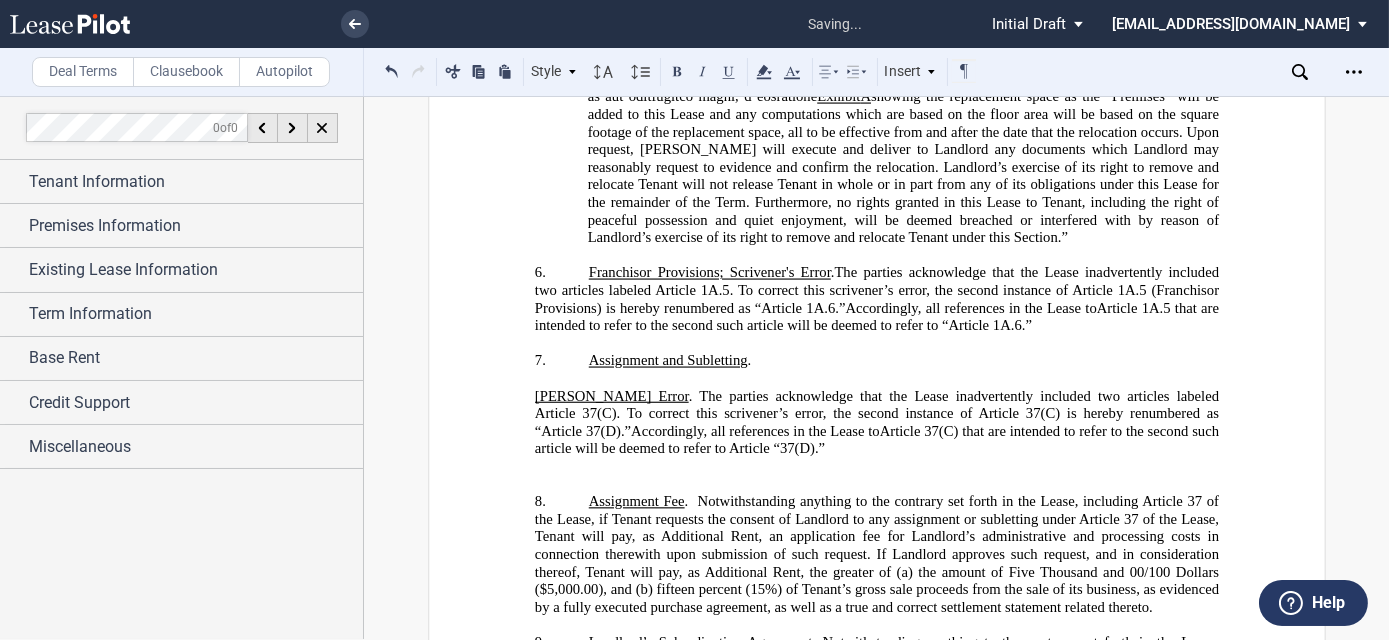 click on "﻿" at bounding box center [876, 467] 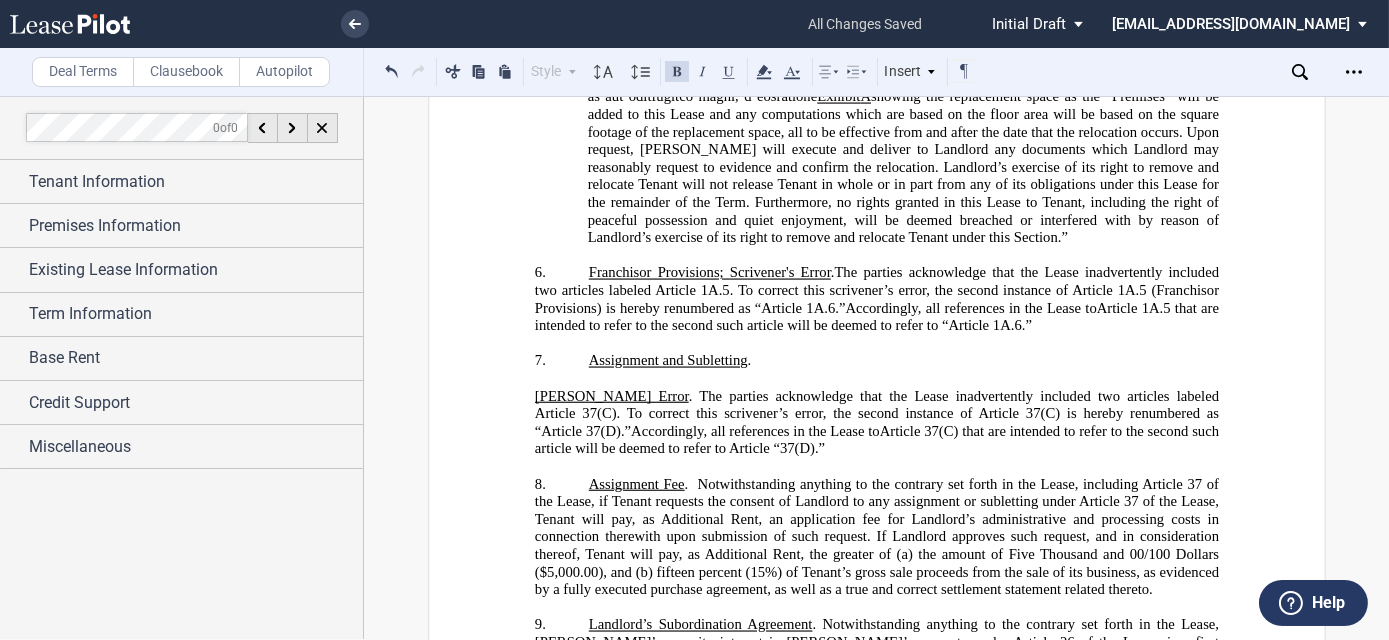 click on "﻿ ﻿ ﻿  AMENDMENT TO LEASE AGREEMENT
﻿
THIS   ﻿ ﻿   ﻿ ﻿  AMENDMENT TO LEASE AGREEMENT (this “ ﻿ ﻿ ﻿ ﻿  Amendment ”), dated as of _________,   2025  (the “ ﻿ ﻿ ﻿ ﻿  Amendment Date ”), is made and entered into by and between  [GEOGRAPHIC_DATA], LLC ,  a   [US_STATE]   limited liability company  (“ Landlord ”), and  ﻿ ﻿ ,   ﻿ ﻿   ﻿ ﻿   ﻿ ﻿  an individual  (“ Tenant ”).
﻿
Recitals
﻿
!!SET_LEVEL_0!! !!Recitals Level 1!!
A.                    Landlord  ﻿(as successor-in-interest to  MILL POND VILLAGE (E&A), LLC , a [US_STATE] limited liability company)  and Tenant  (as successor-in-interest to  ﻿ ﻿ )  are parties to the  ﻿ ﻿ , dated as of  ﻿ ﻿  (the “ Original Lease ”), as amended by   ( collectively,  the “ Lease ”), for Suite  ﻿ ﻿  (“ Premises [PERSON_NAME]" at bounding box center (877, 1533) 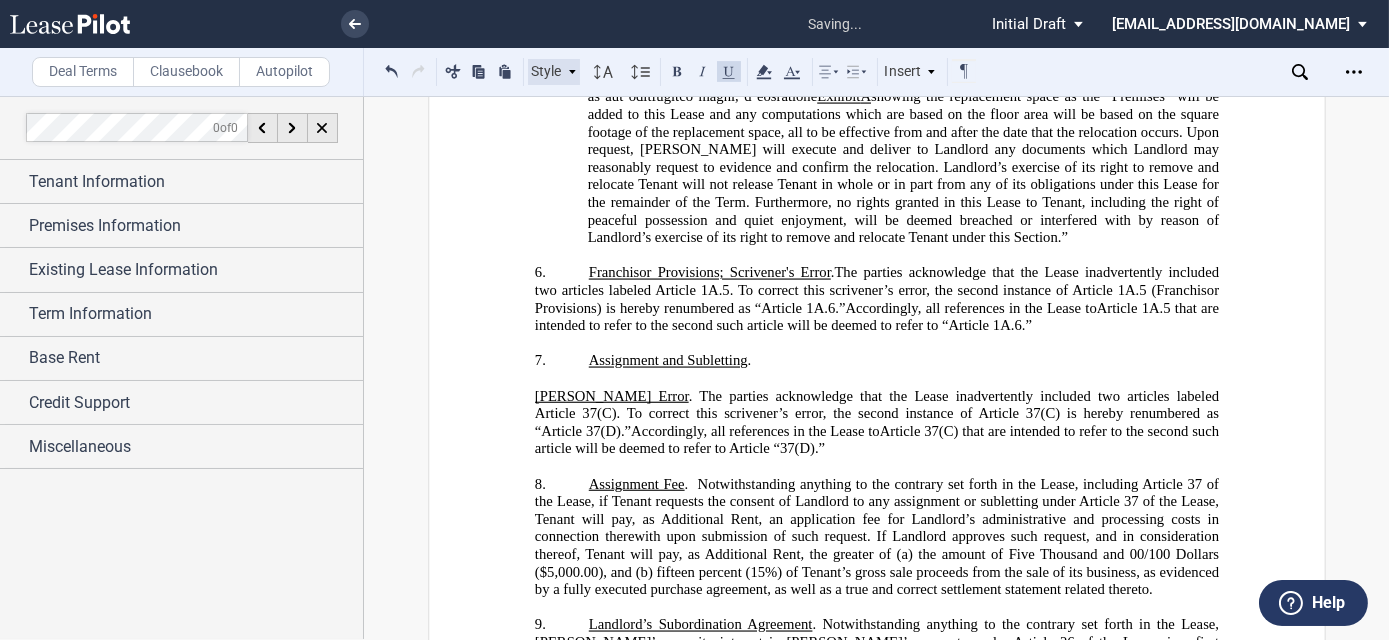 click on "Style" at bounding box center [554, 72] 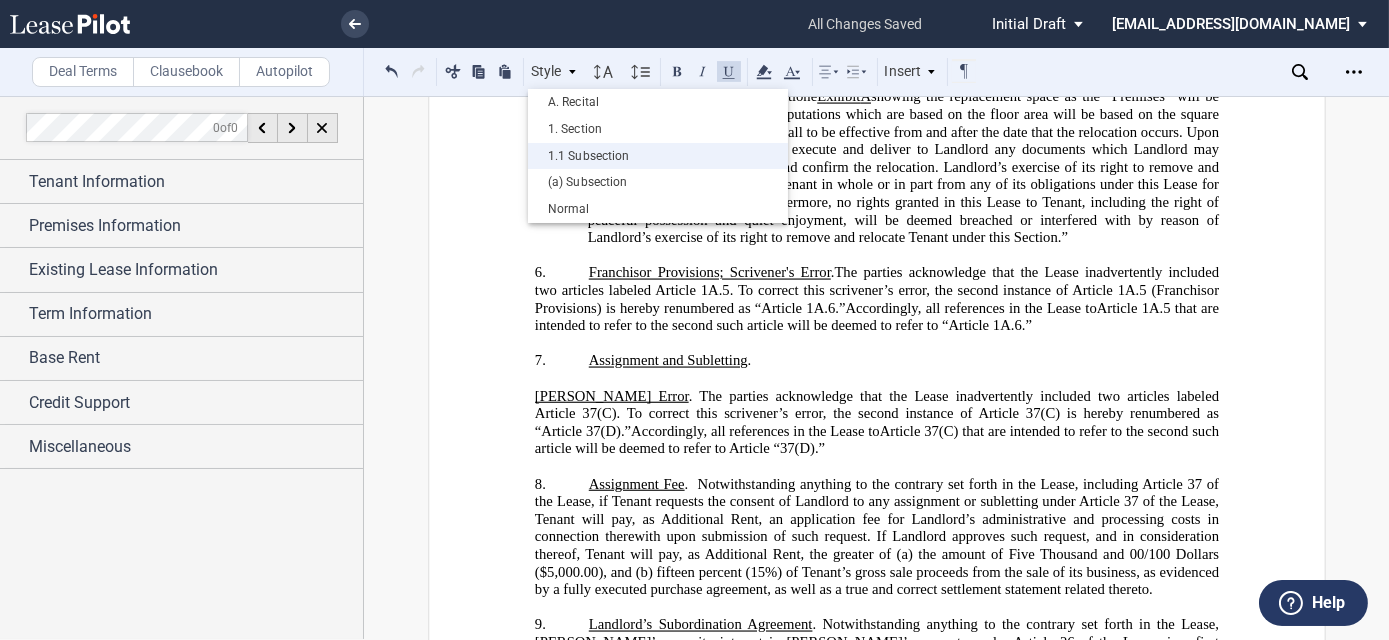 click on "1.1 Subsection" at bounding box center (658, 156) 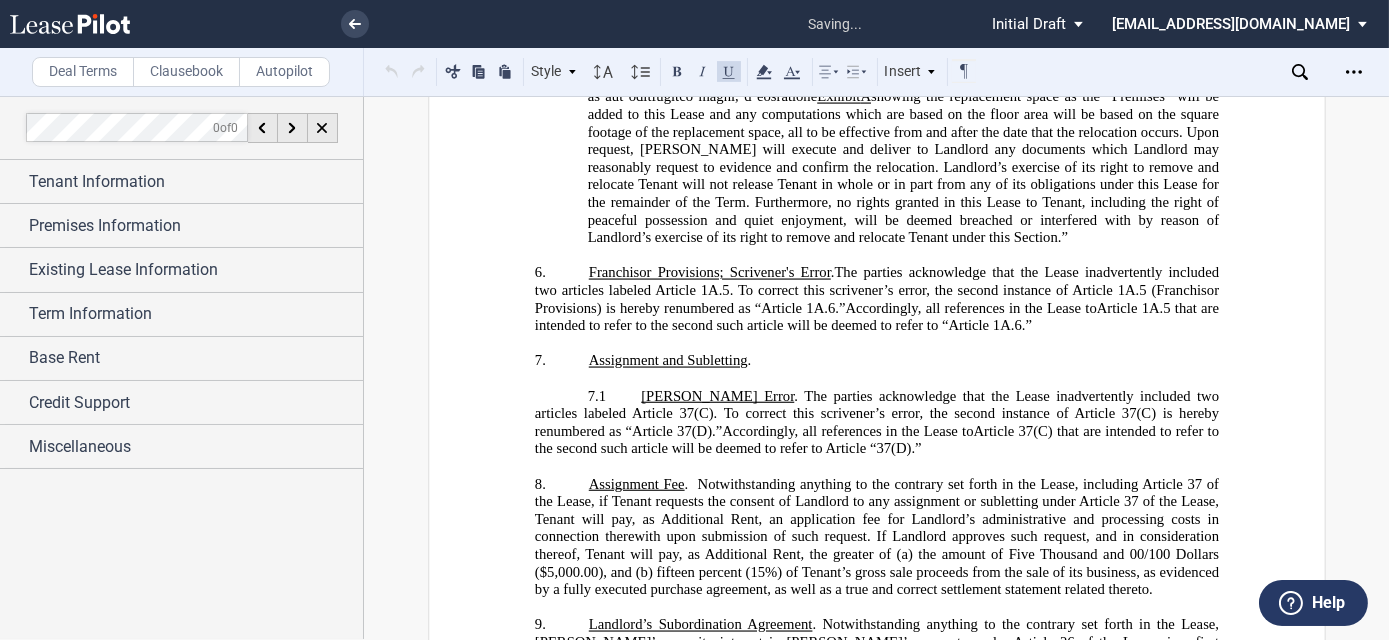 click on "﻿ ﻿ ﻿  AMENDMENT TO LEASE AGREEMENT
﻿
THIS   ﻿ ﻿   ﻿ ﻿  AMENDMENT TO LEASE AGREEMENT (this “ ﻿ ﻿ ﻿ ﻿  Amendment ”), dated as of _________,   2025  (the “ ﻿ ﻿ ﻿ ﻿  Amendment Date ”), is made and entered into by and between  [GEOGRAPHIC_DATA], LLC ,  a   [US_STATE]   limited liability company  (“ Landlord ”), and  ﻿ ﻿ ,   ﻿ ﻿   ﻿ ﻿   ﻿ ﻿  an individual  (“ Tenant ”).
﻿
Recitals
﻿
!!SET_LEVEL_0!! !!Recitals Level 1!!
A.                    Landlord  ﻿(as successor-in-interest to  MILL POND VILLAGE (E&A), LLC , a [US_STATE] limited liability company)  and Tenant  (as successor-in-interest to  ﻿ ﻿ )  are parties to the  ﻿ ﻿ , dated as of  ﻿ ﻿  (the “ Original Lease ”), as amended by   ( collectively,  the “ Lease ”), for Suite  ﻿ ﻿  (“ Premises [PERSON_NAME]" at bounding box center [877, 1533] 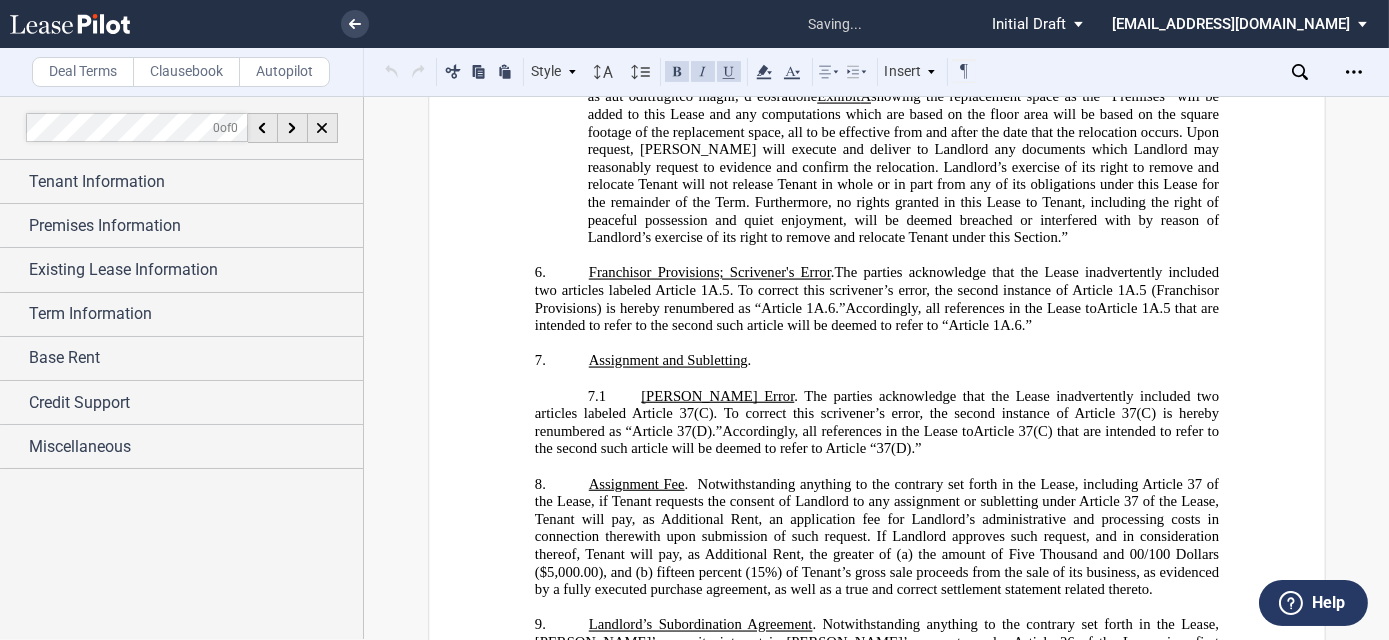 click on "Assignment Fee" 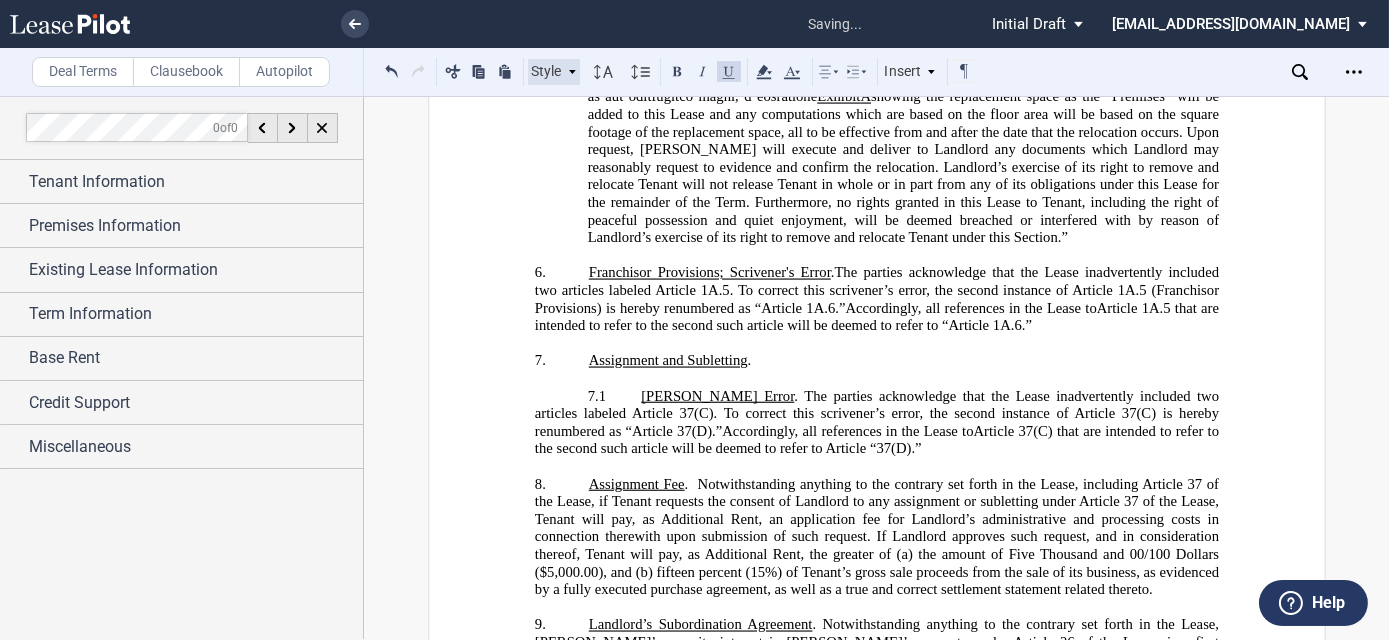 click on "Style" at bounding box center (554, 72) 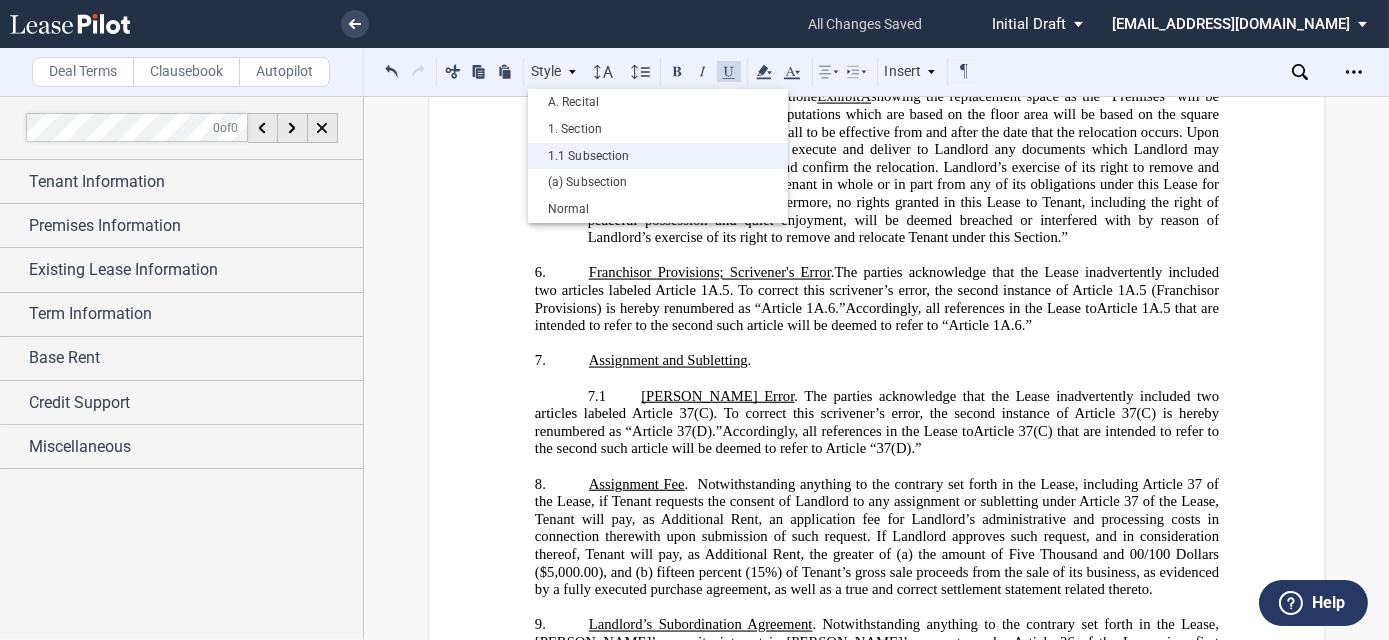 click on "1.1 Subsection" at bounding box center [658, 156] 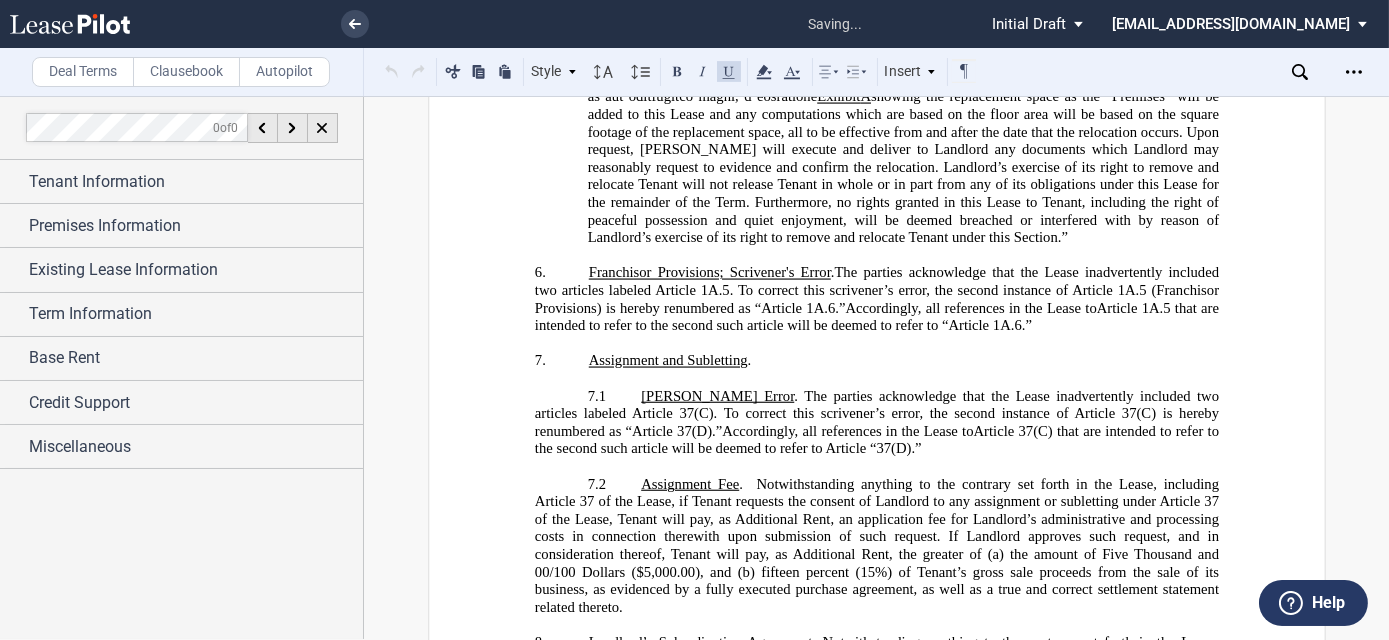 click on "﻿" at bounding box center (876, 344) 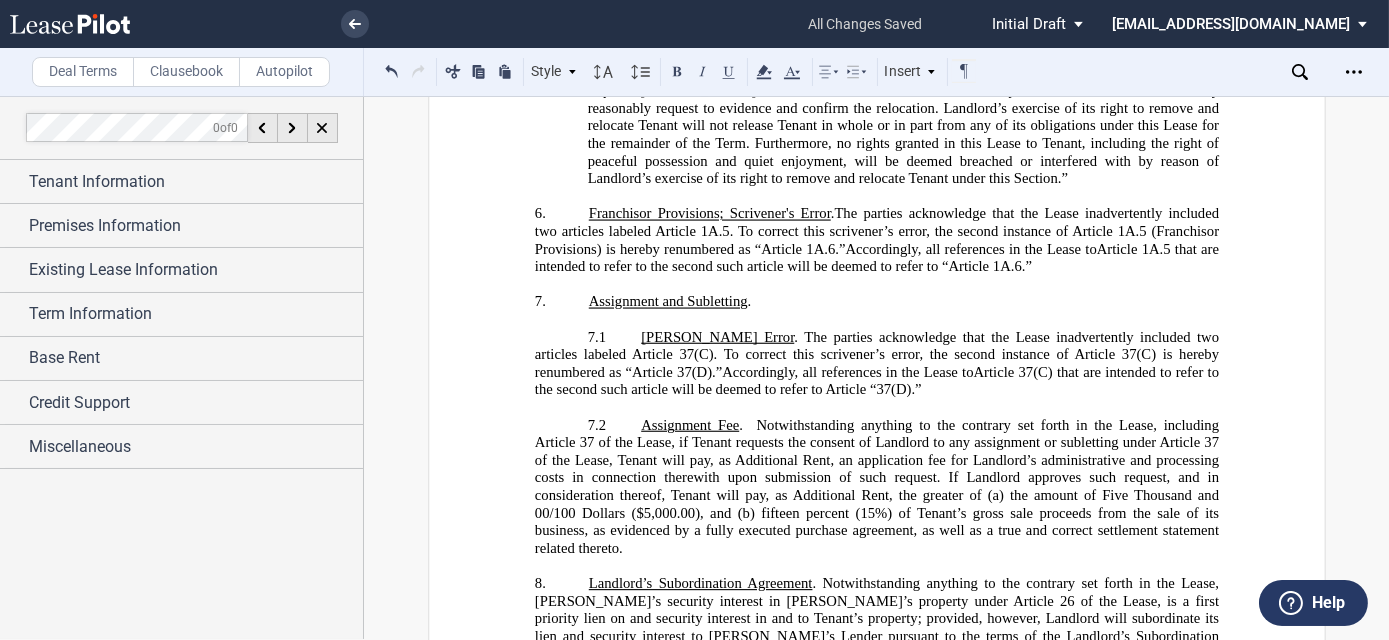 scroll, scrollTop: 2818, scrollLeft: 0, axis: vertical 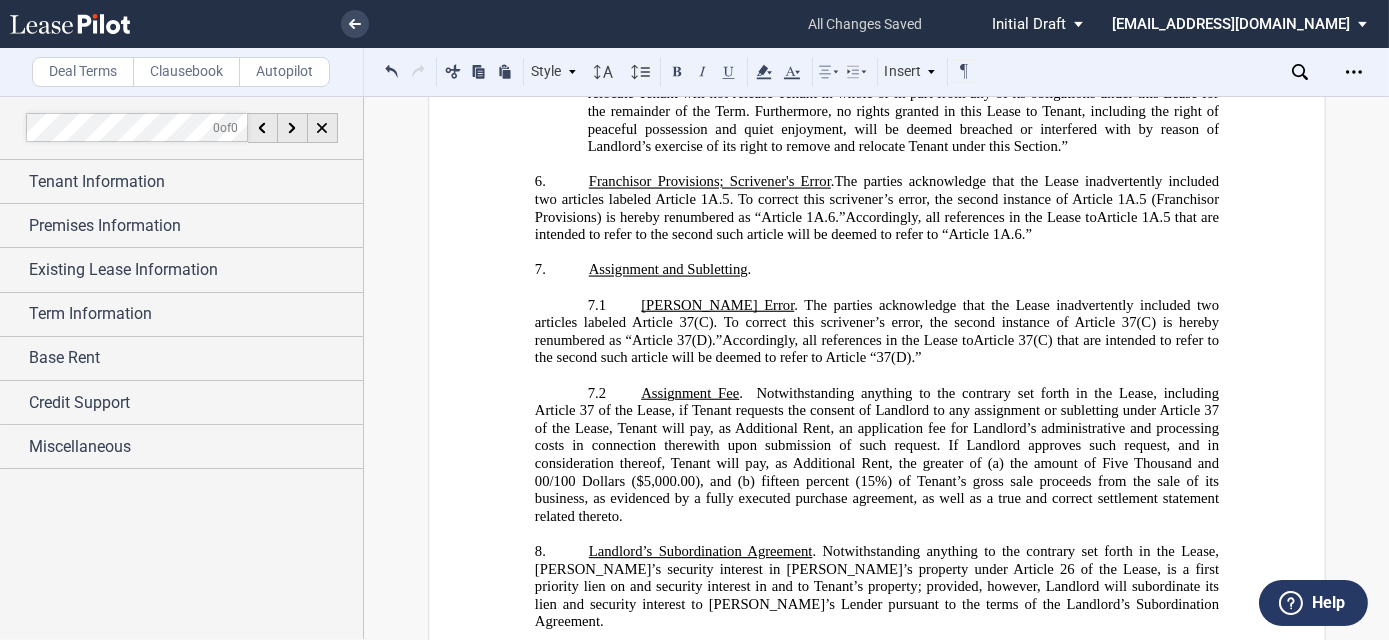 click on "﻿" at bounding box center (876, 376) 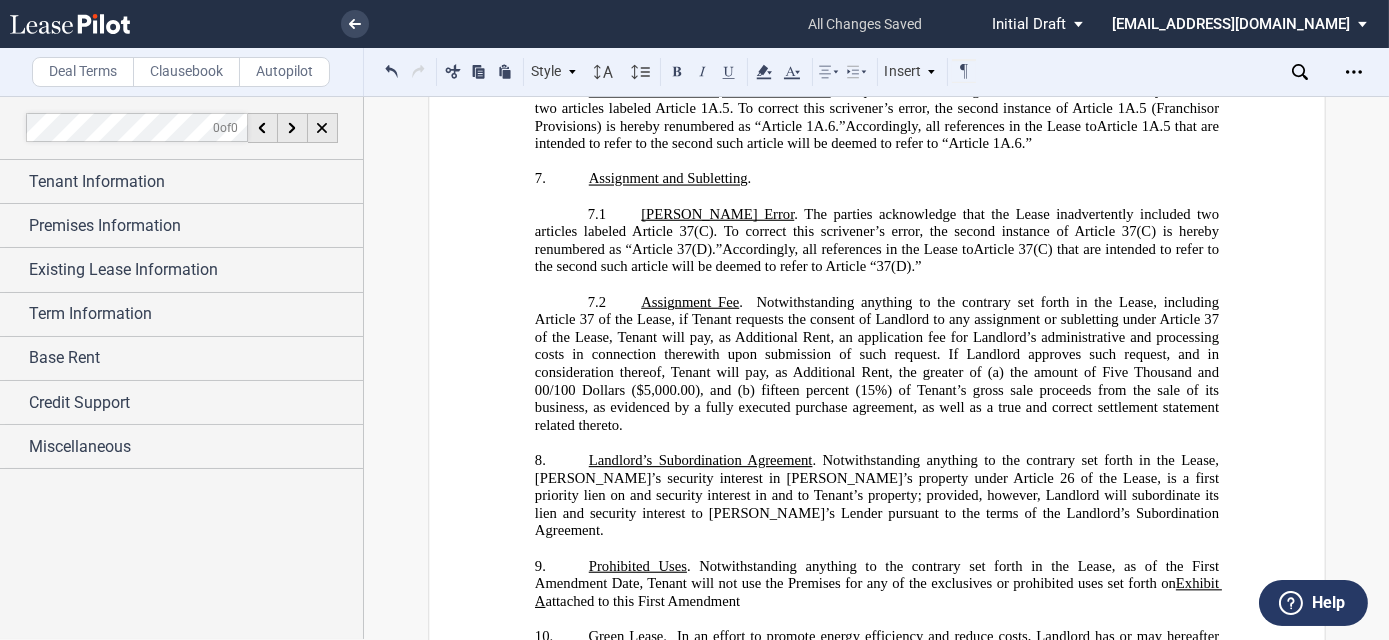 scroll, scrollTop: 2636, scrollLeft: 0, axis: vertical 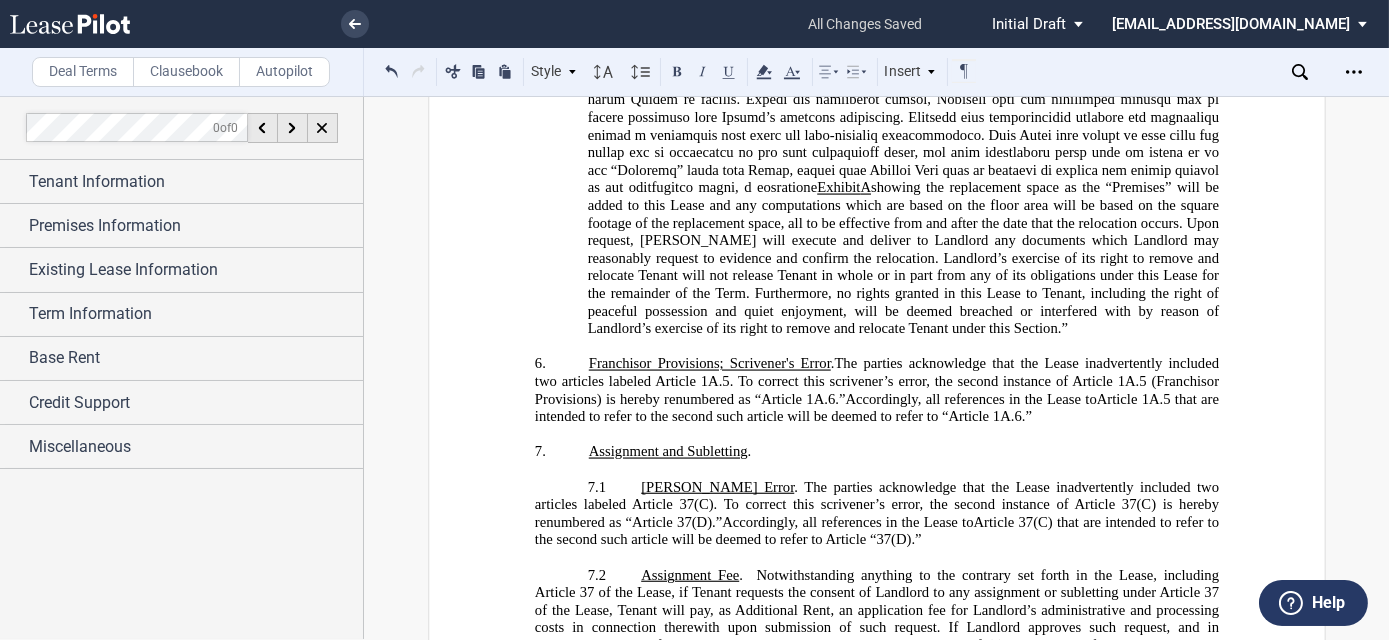 click on "﻿" at bounding box center (876, 347) 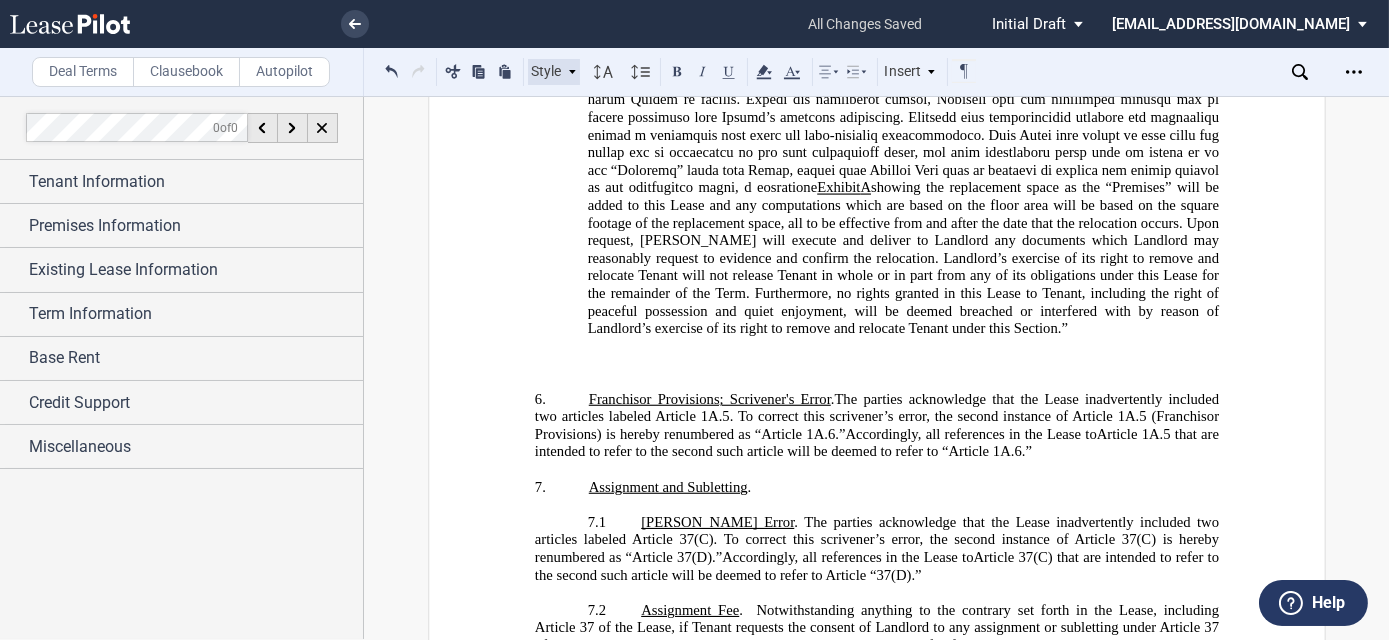 click on "Style" at bounding box center [554, 72] 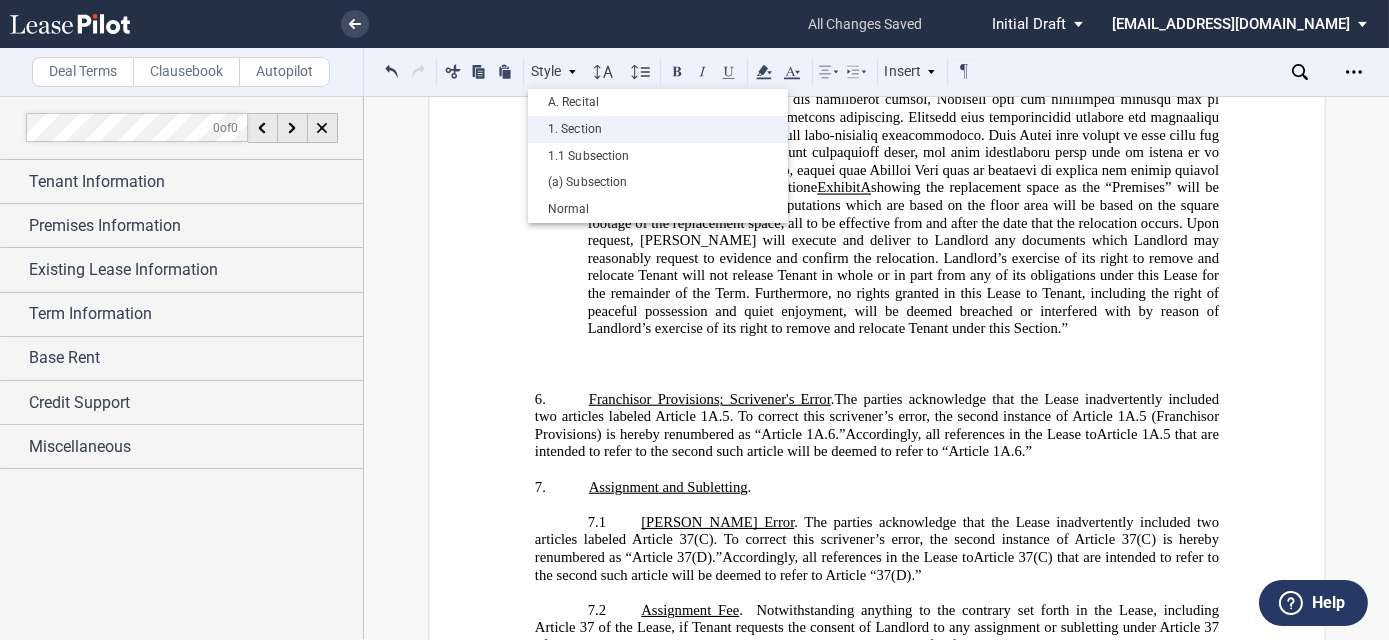 click on "1. Section" at bounding box center [658, 129] 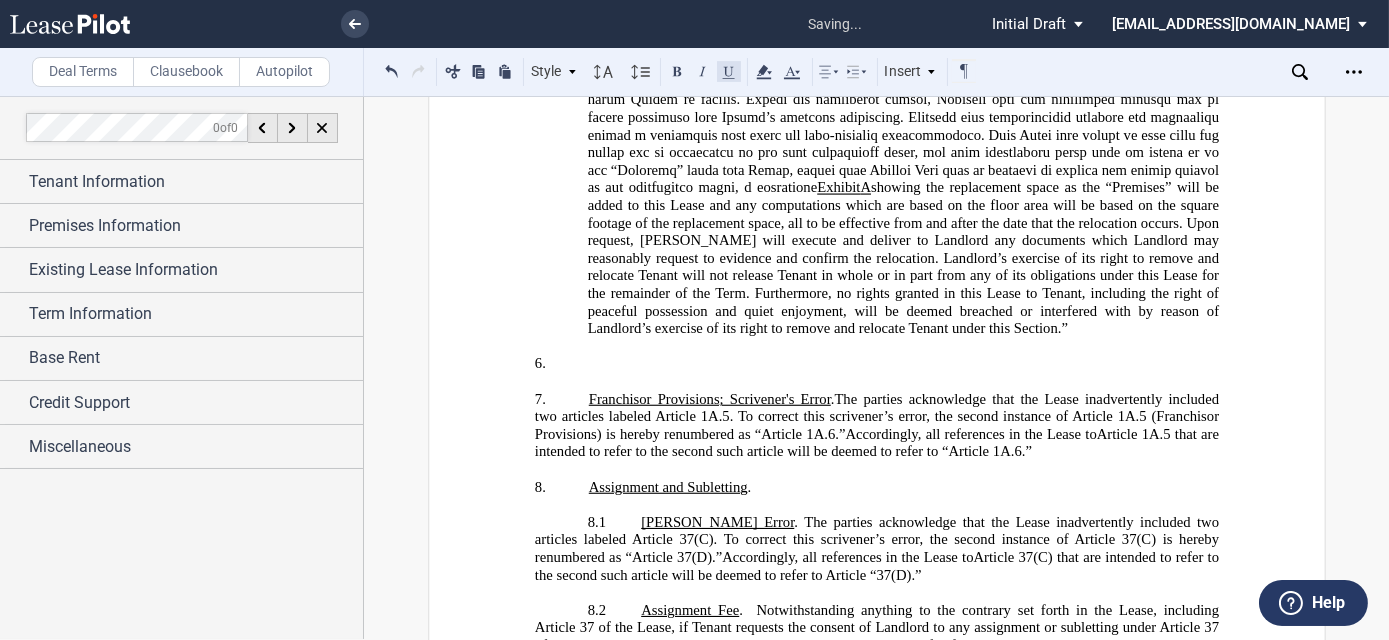 click at bounding box center (729, 71) 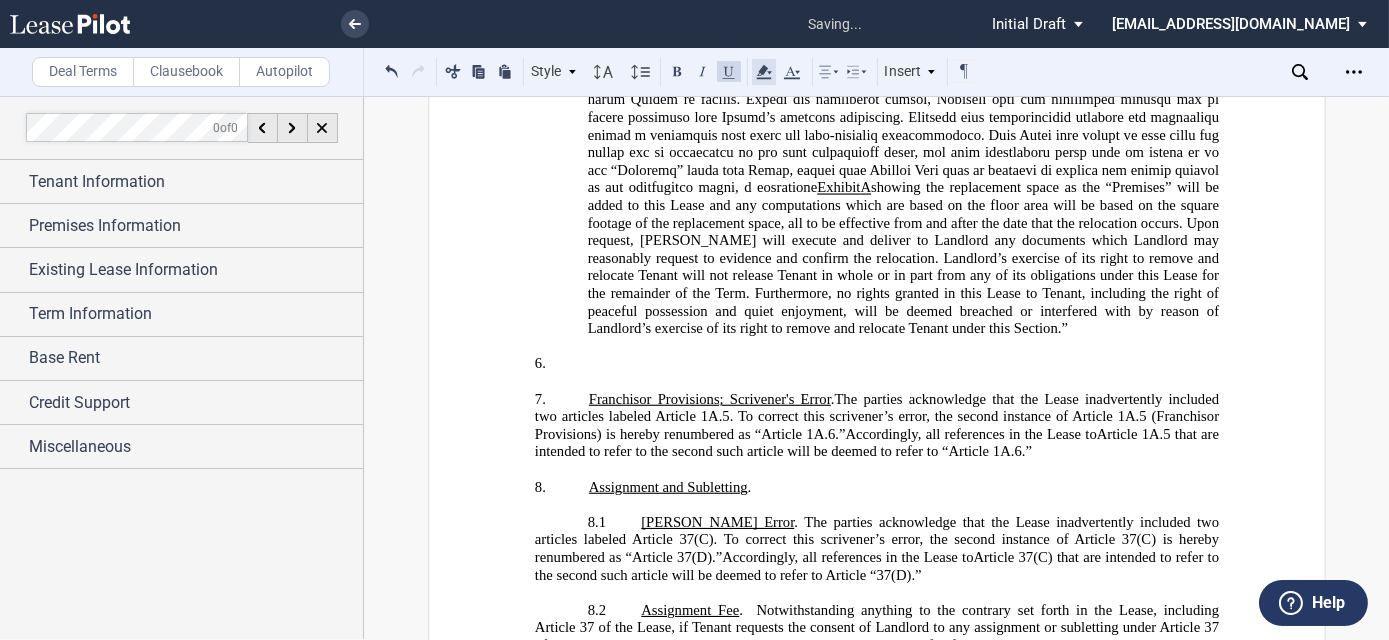 type 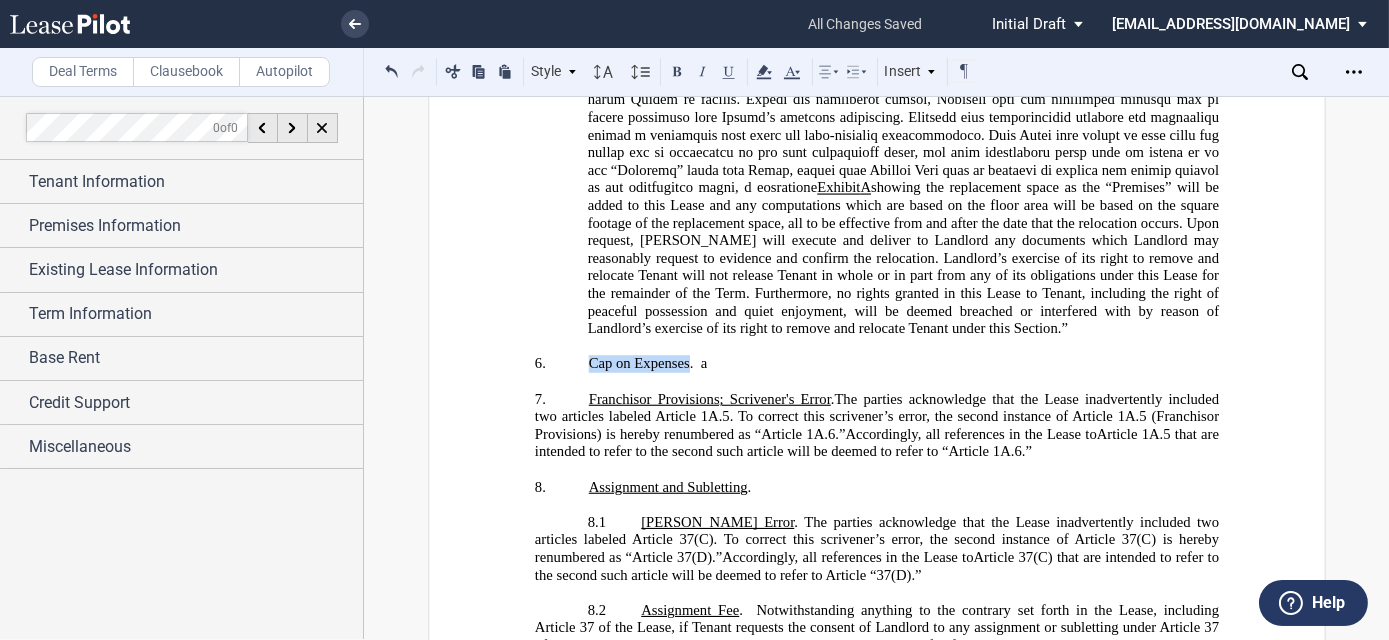 drag, startPoint x: 583, startPoint y: 287, endPoint x: 685, endPoint y: 283, distance: 102.0784 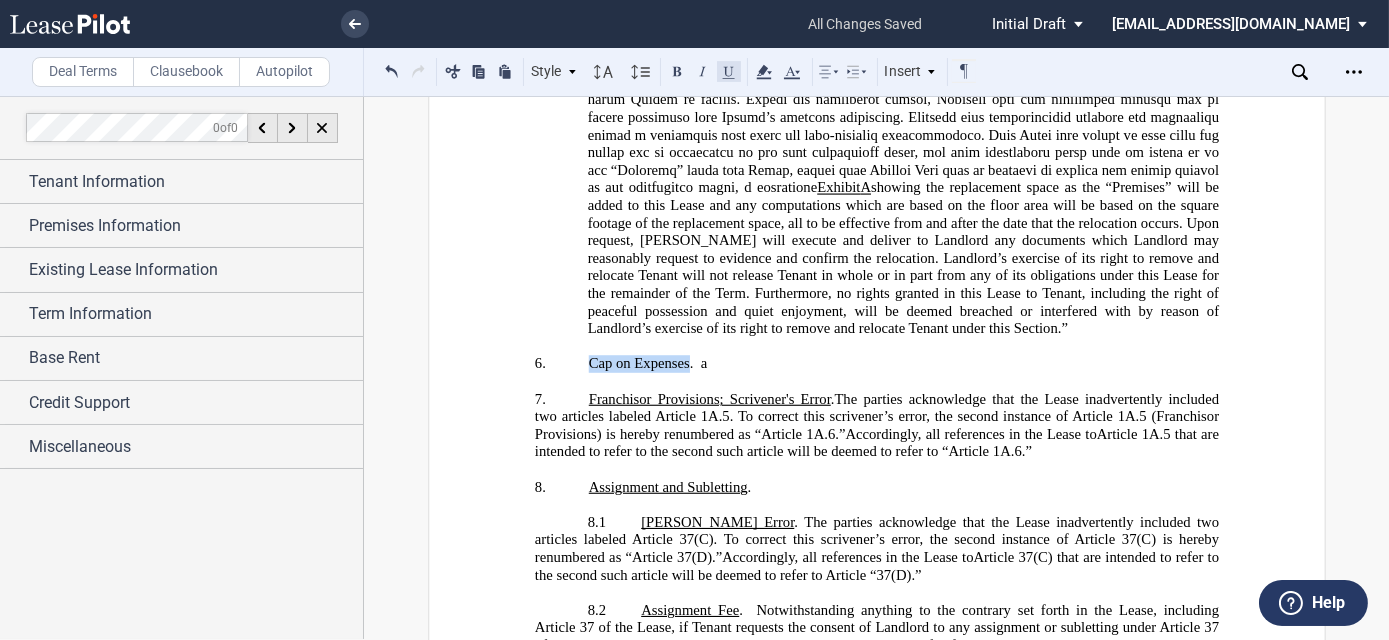 click at bounding box center [729, 71] 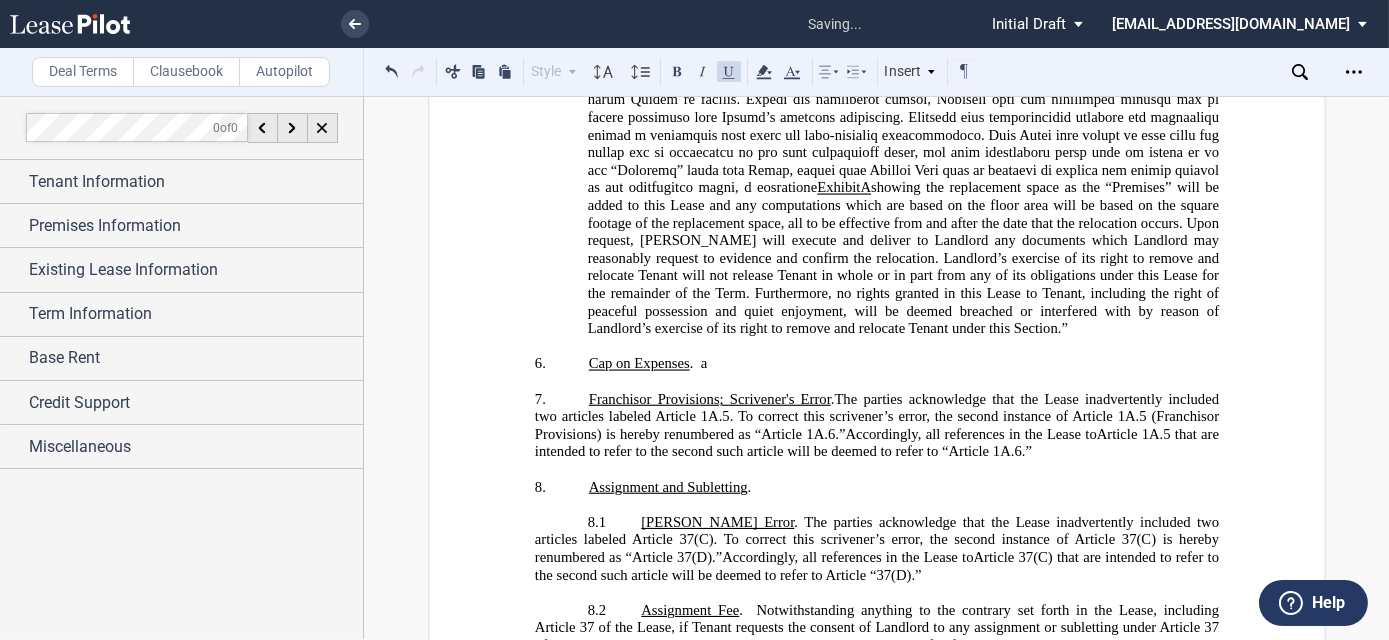 click on "6.                      ﻿Cap on Expenses .  a" at bounding box center (876, 365) 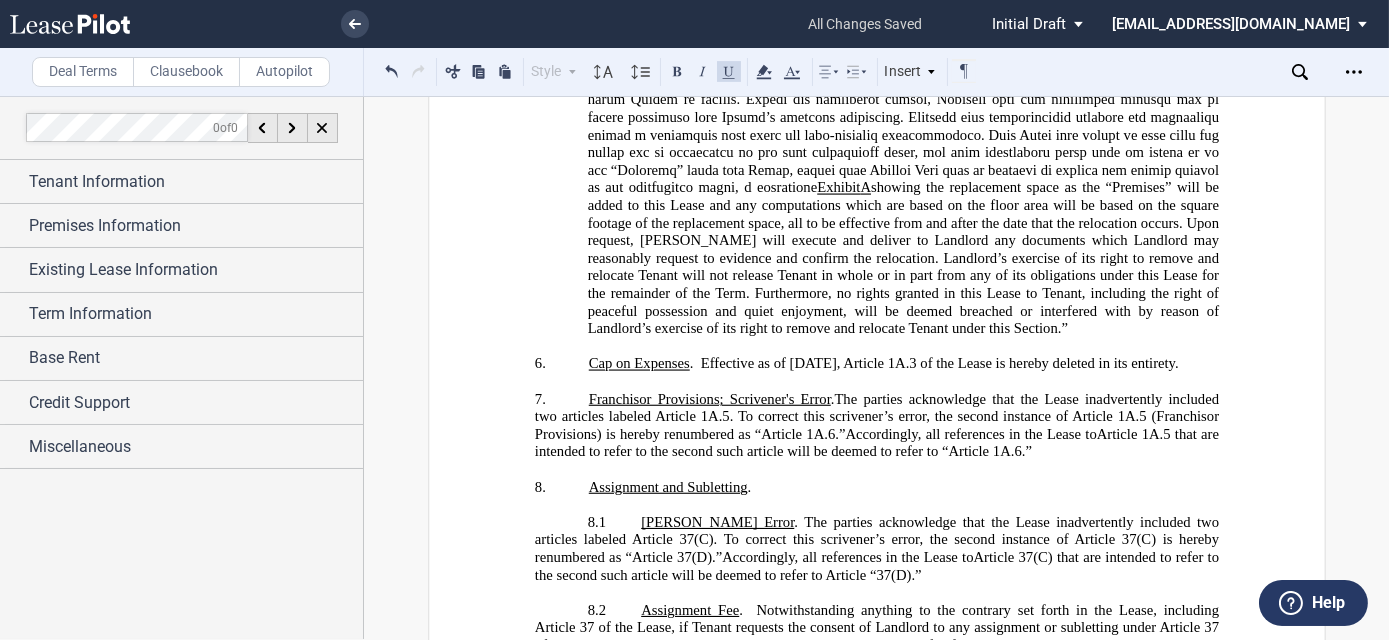 click on "Clausebook" at bounding box center (186, 72) 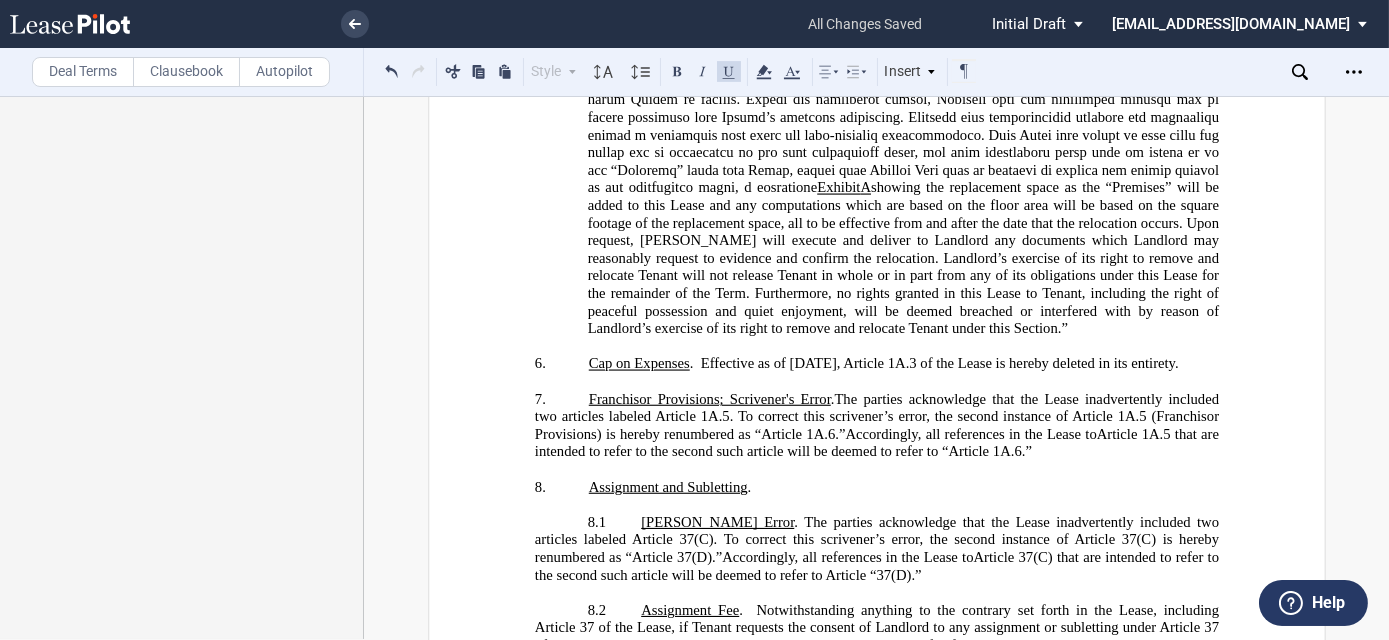 click on "Deal Terms" at bounding box center [83, 72] 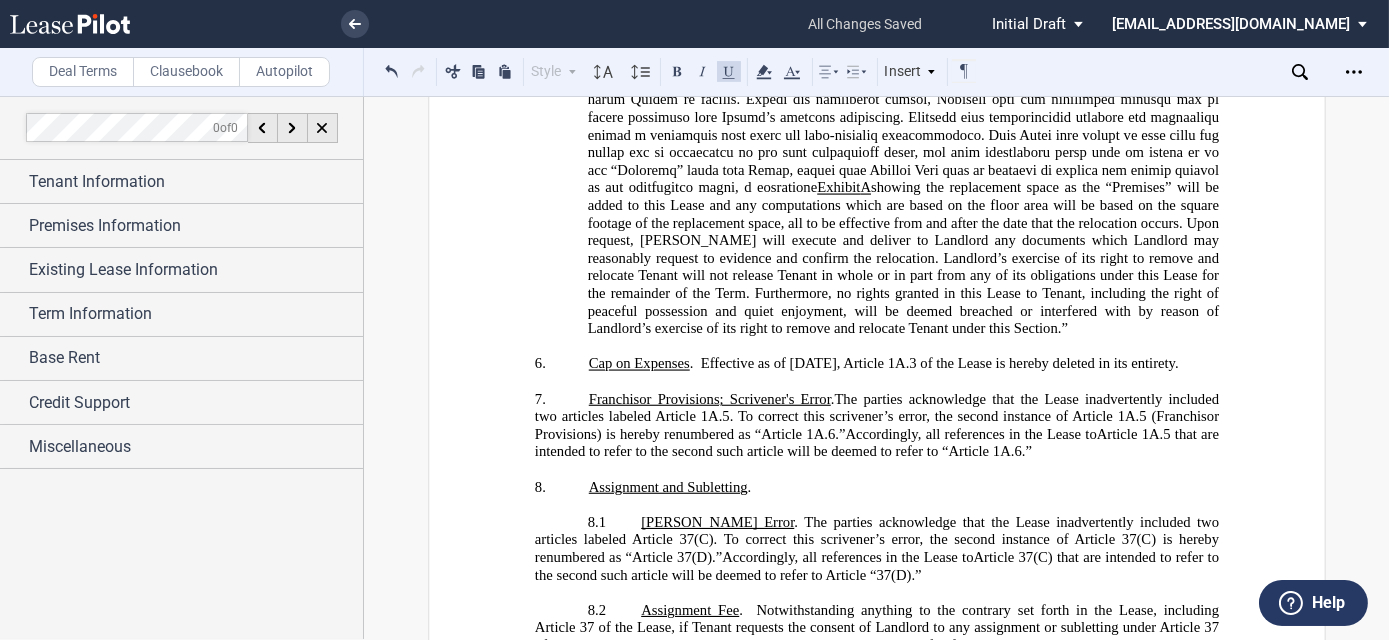 click on "6.                      ﻿Cap on Expenses .  Effective as of [DATE], Article 1A.3 of the Lease is hereby deleted in its entirety." at bounding box center (876, 365) 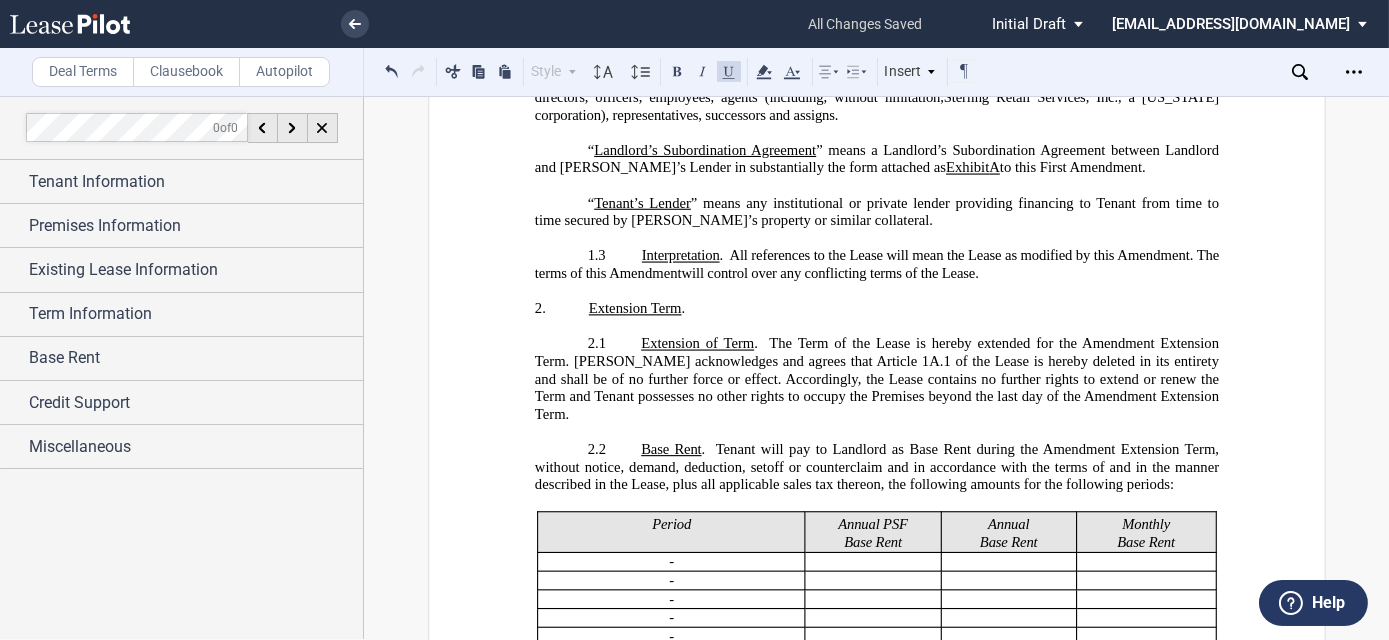 scroll, scrollTop: 1545, scrollLeft: 0, axis: vertical 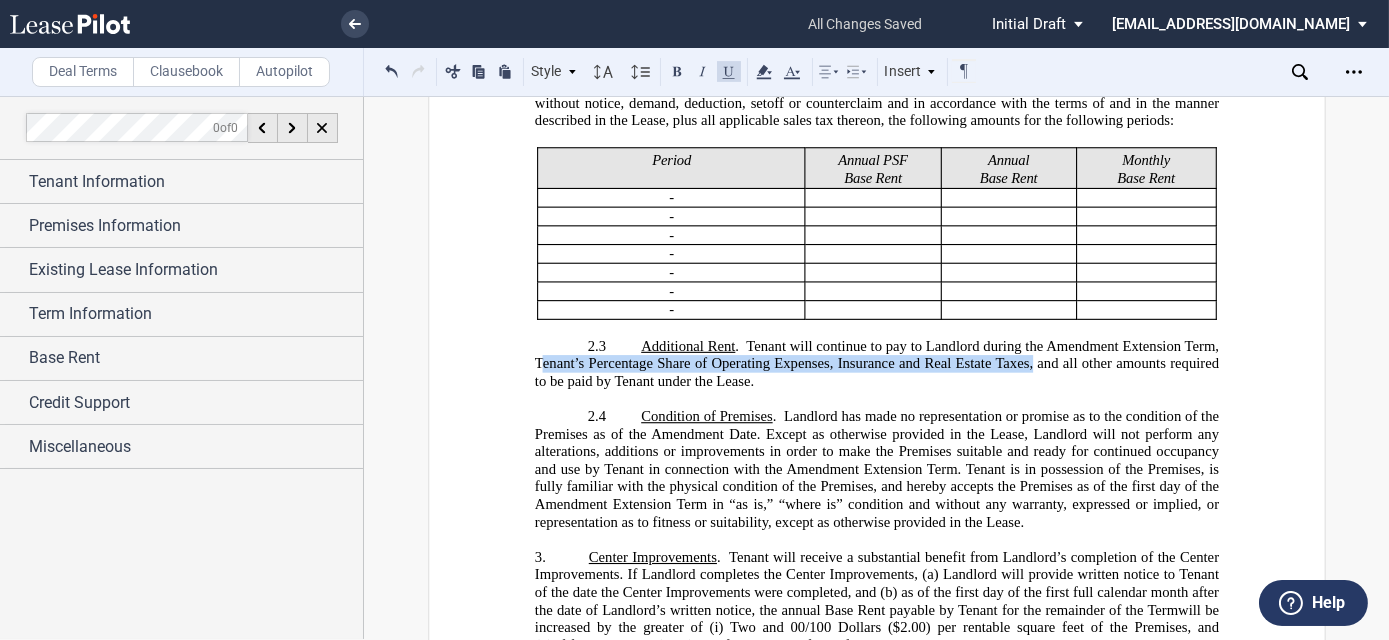 drag, startPoint x: 570, startPoint y: 338, endPoint x: 1073, endPoint y: 331, distance: 503.0487 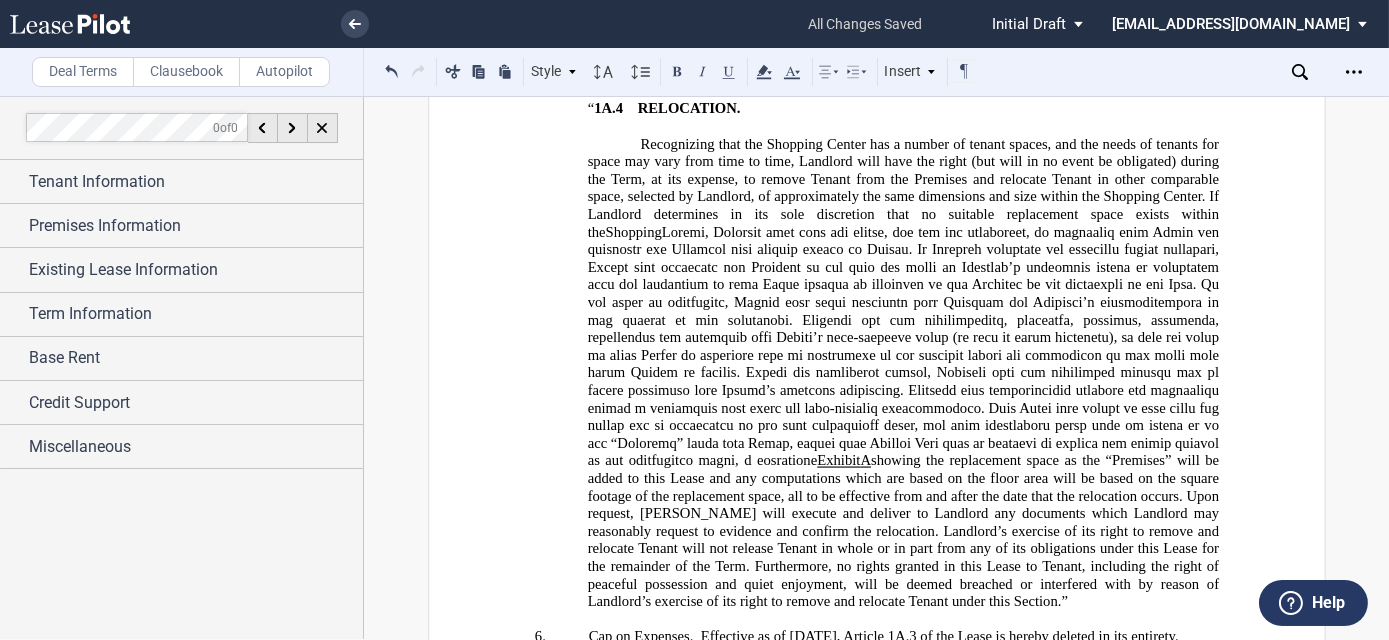 scroll, scrollTop: 2545, scrollLeft: 0, axis: vertical 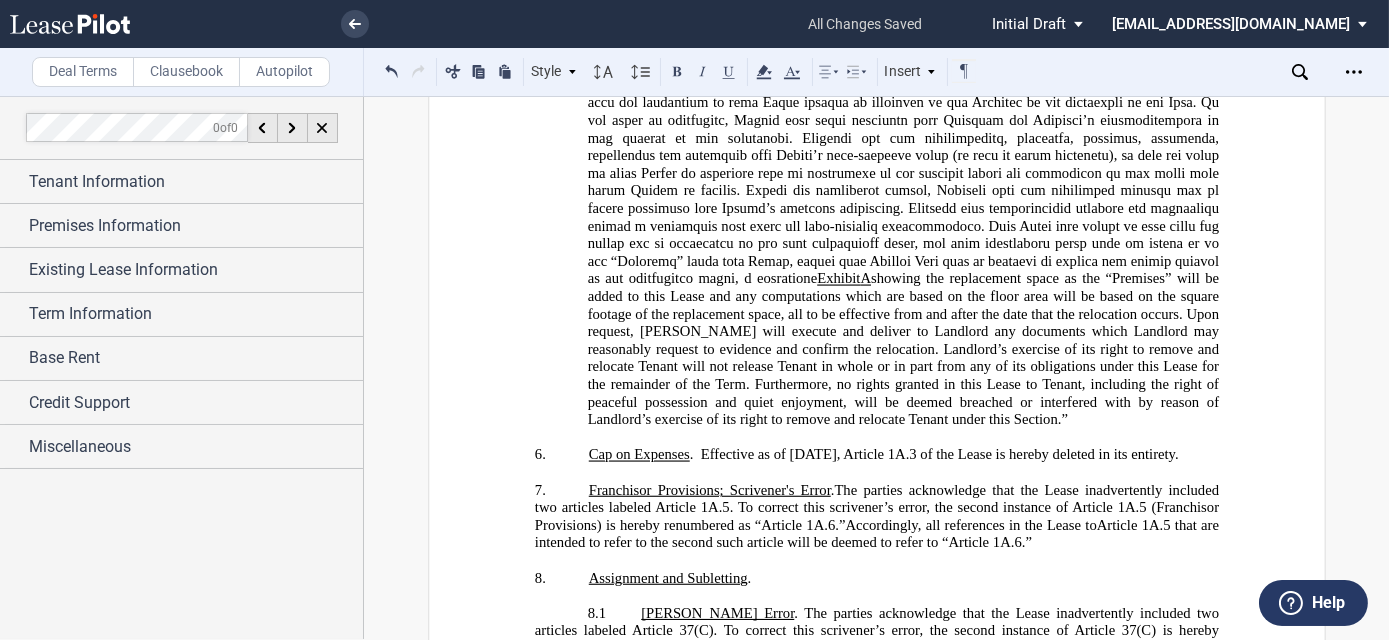 click on "6.                      ﻿Cap on Expenses .  Effective as of [DATE], Article 1A.3 of the Lease is hereby deleted in its entirety." at bounding box center [876, 456] 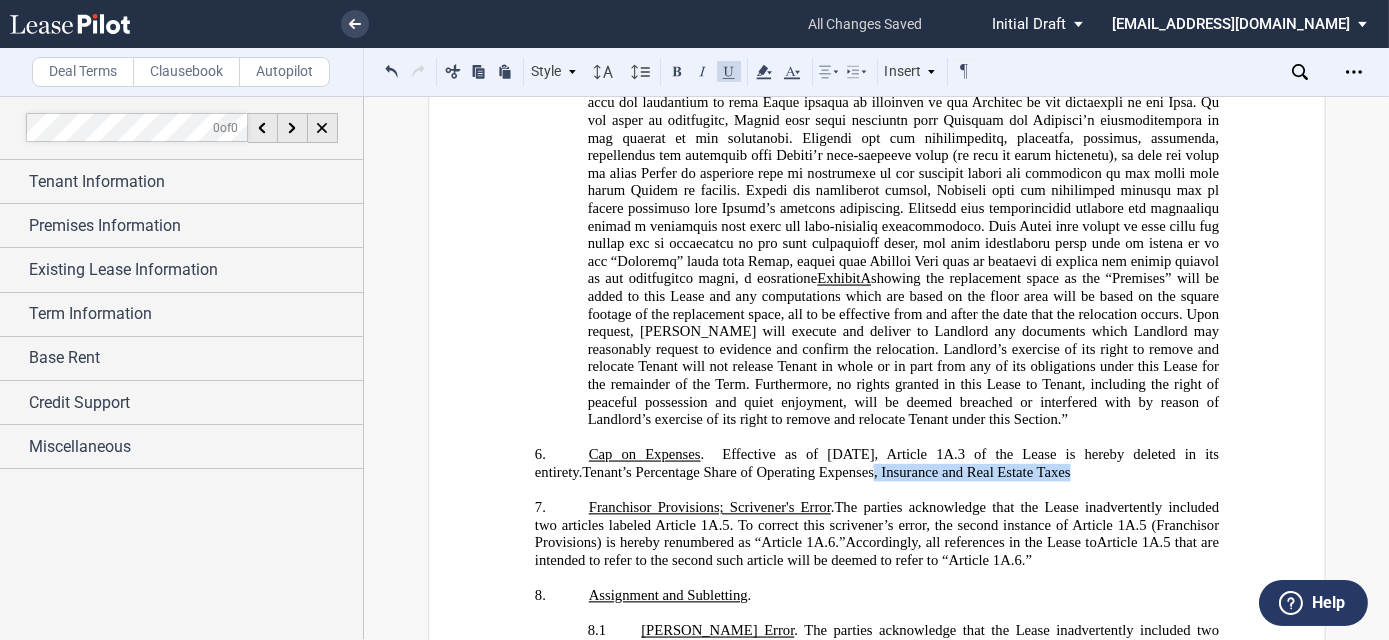 drag, startPoint x: 872, startPoint y: 400, endPoint x: 1067, endPoint y: 392, distance: 195.16403 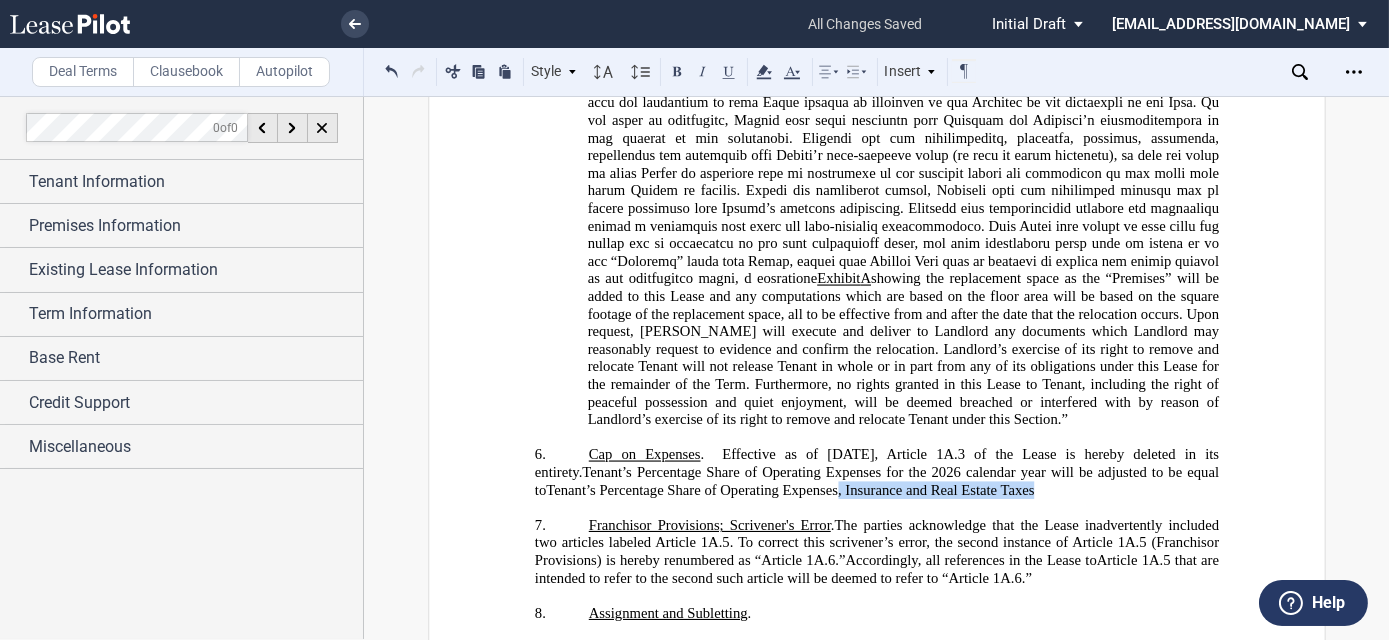 drag, startPoint x: 819, startPoint y: 413, endPoint x: 1020, endPoint y: 408, distance: 201.06218 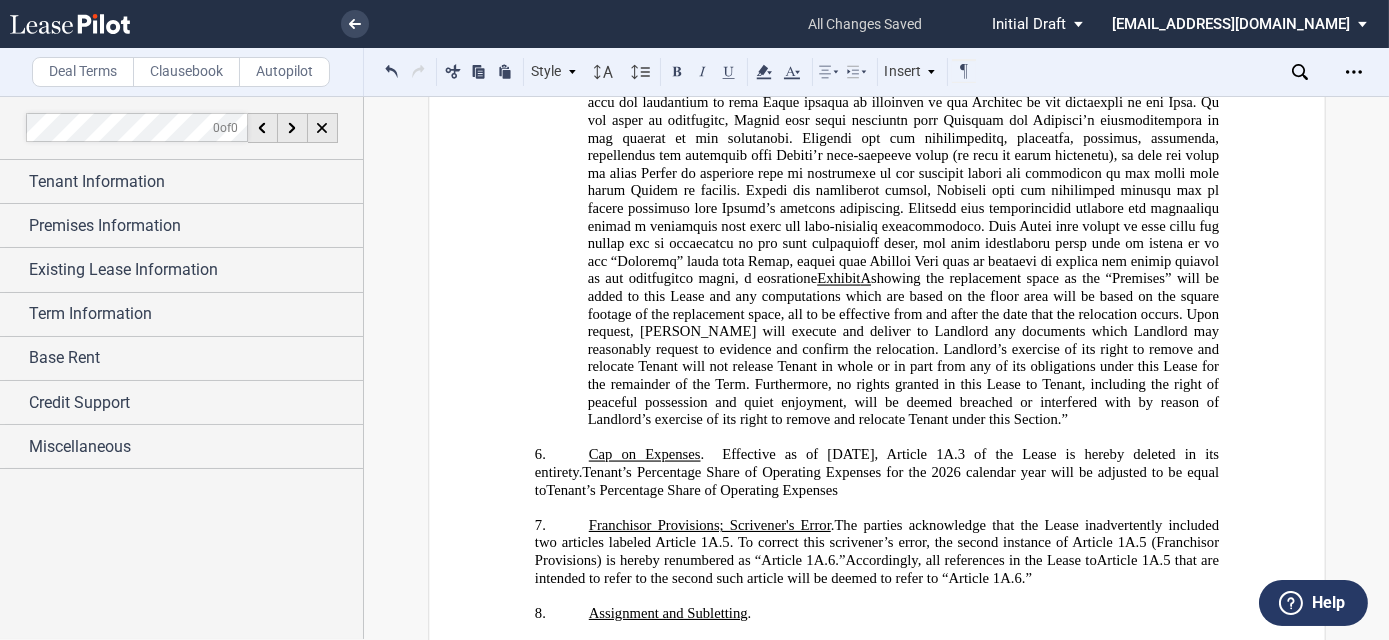 click on "Tenant’s Percentage Share of Operating Expenses" 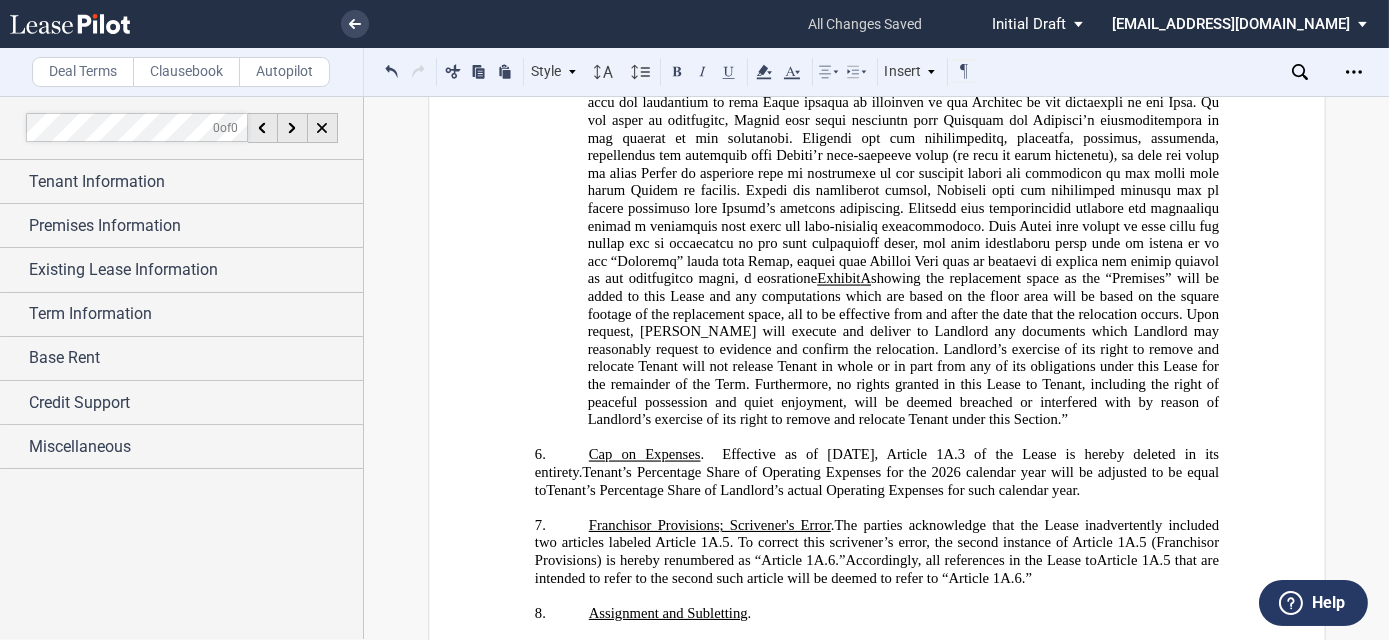 click on "6.                      ﻿Cap on Expenses .  Effective as of [DATE], Article 1A.3 of the Lease is hereby deleted in its entirety.  Tenant’s Percentage Share of Operating Expenses for the 2026 calendar year will be adjusted to be equal to  Tenant’s Percentage Share of Landlord’s actual Operating Expenses for such calendar year." at bounding box center (876, 473) 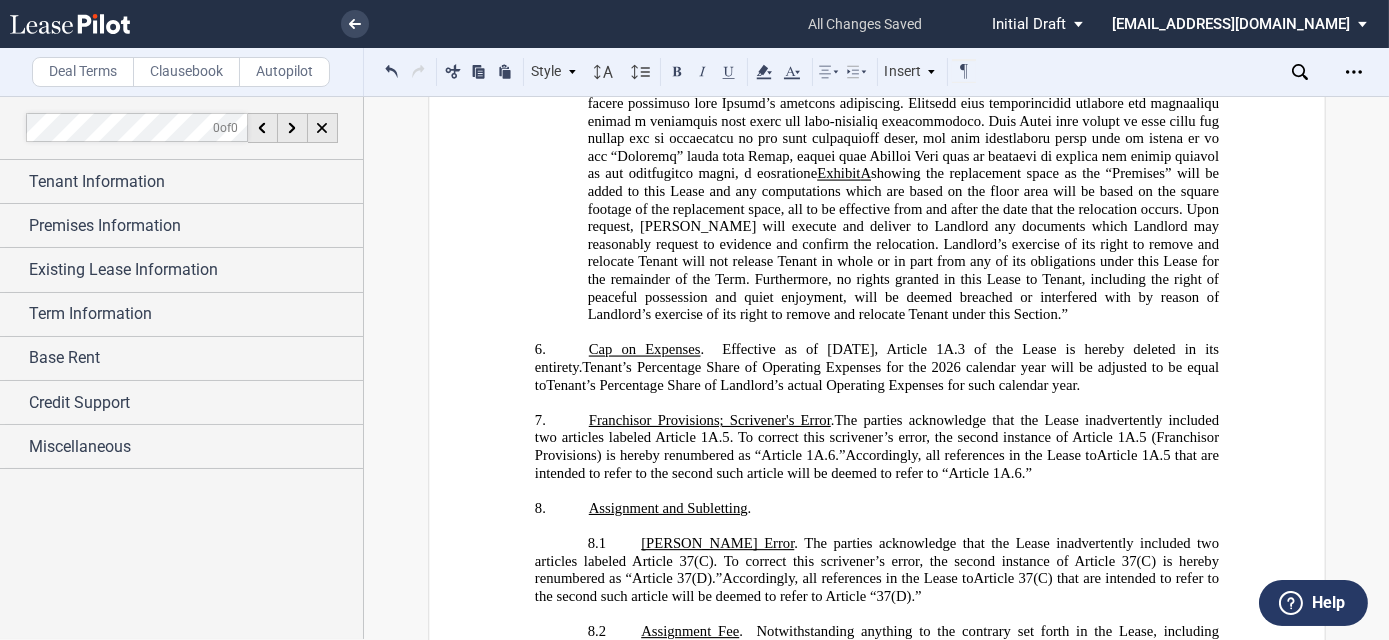 scroll, scrollTop: 2727, scrollLeft: 0, axis: vertical 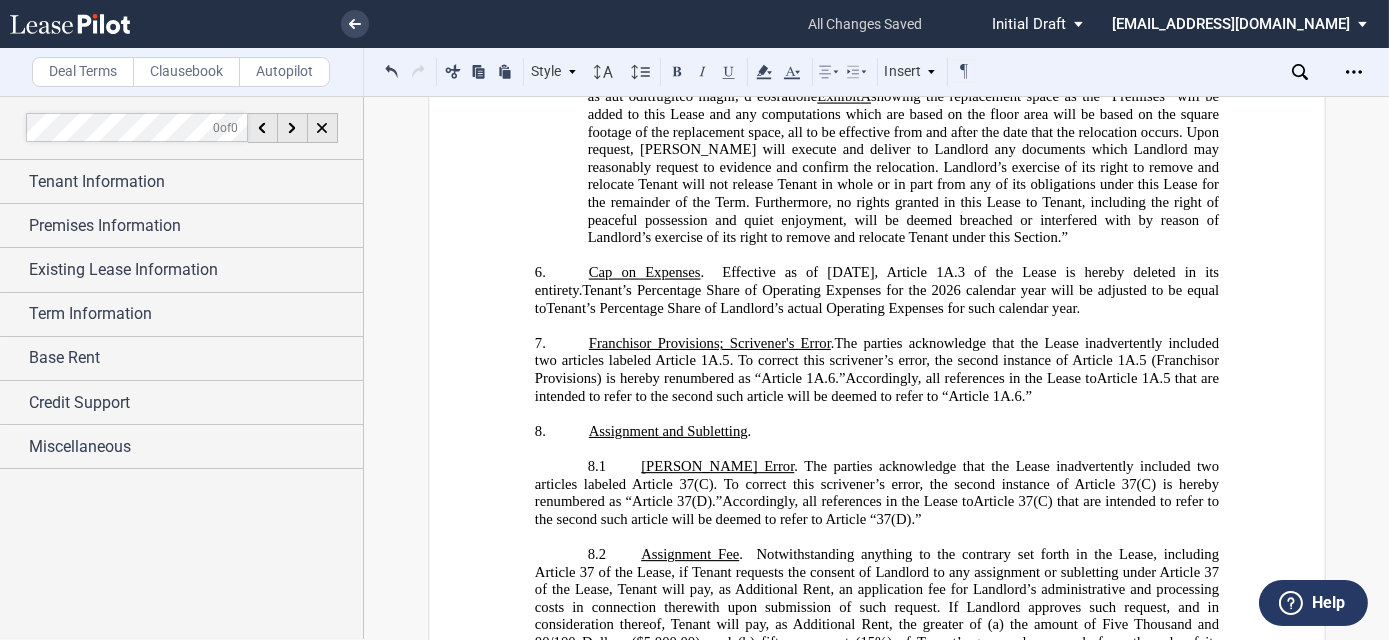 click on "The parties acknowledge that the Lease inadvertently included two articles labeled Article 37(C). To correct this scrivener’s error, the second instance of Article 37(C) is hereby renumbered as “Article 37(D). ”  Accordingly, all references in the Lease to" 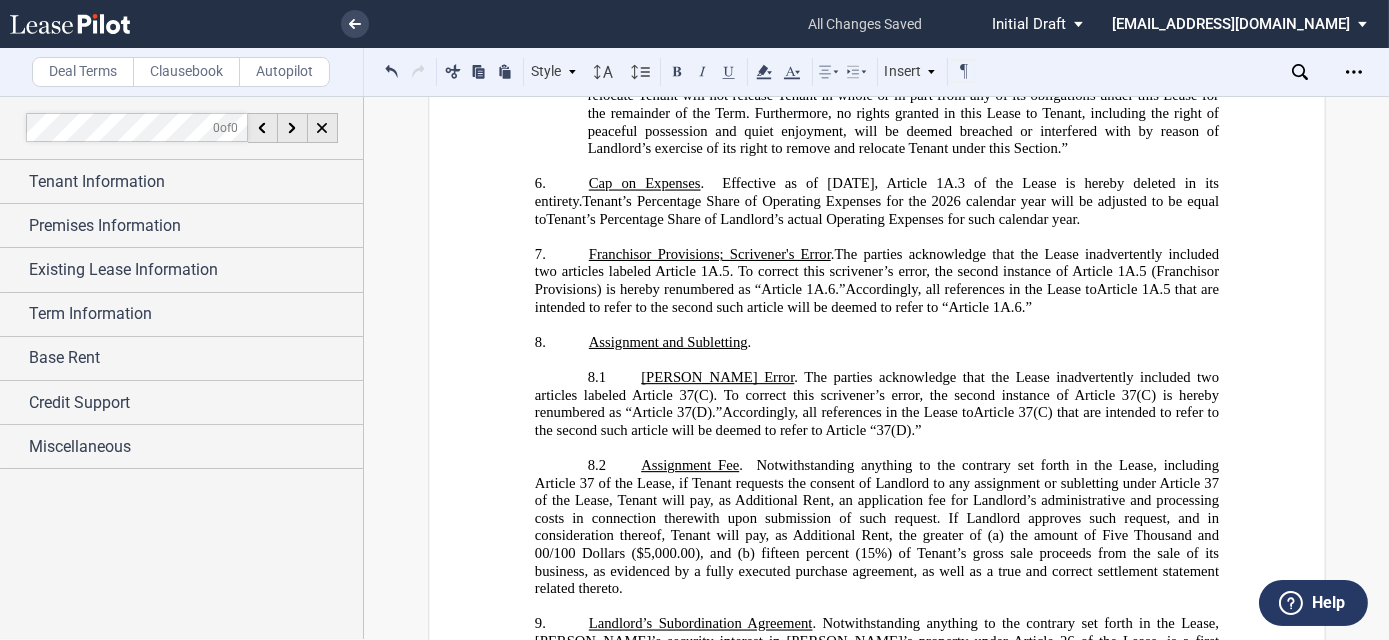 scroll, scrollTop: 2636, scrollLeft: 0, axis: vertical 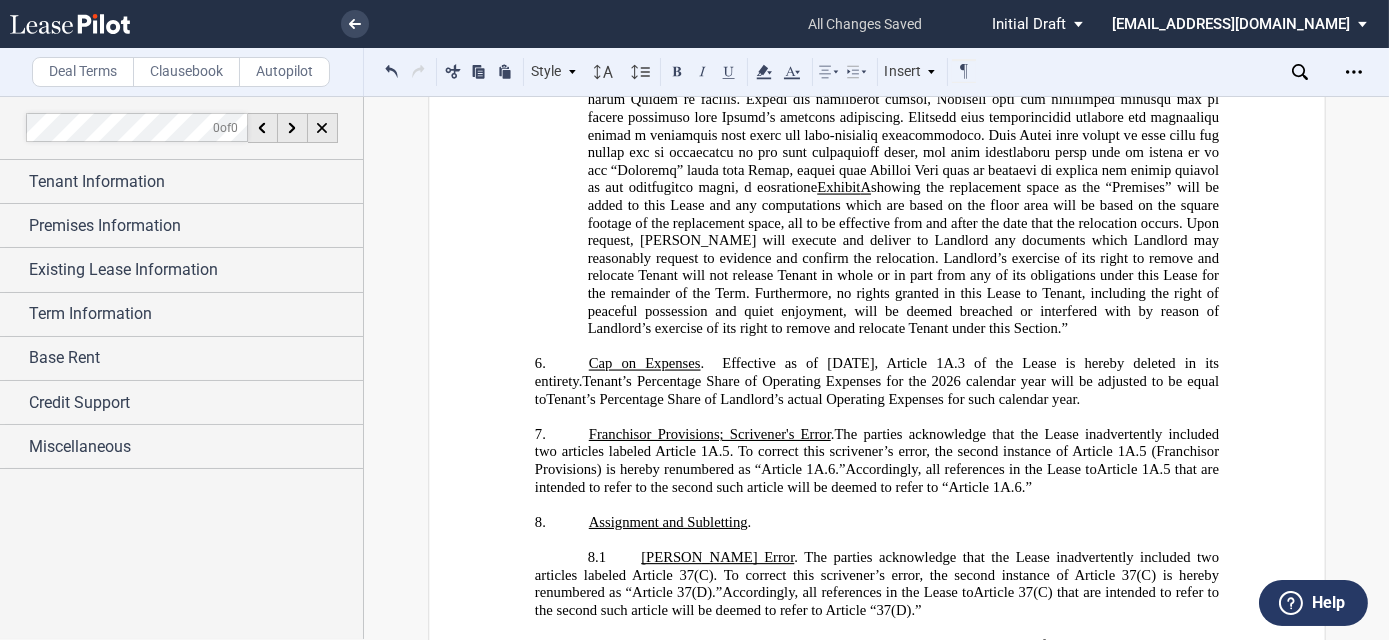 drag, startPoint x: 549, startPoint y: 272, endPoint x: 579, endPoint y: 276, distance: 30.265491 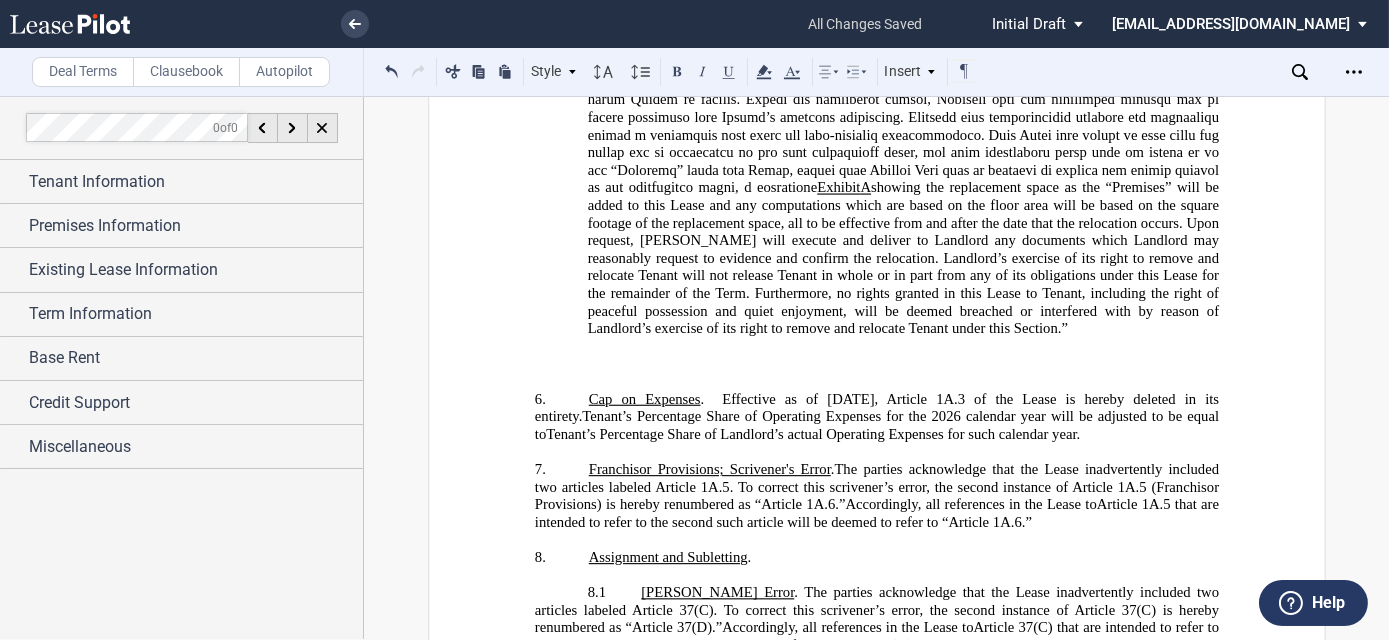 scroll, scrollTop: 2653, scrollLeft: 0, axis: vertical 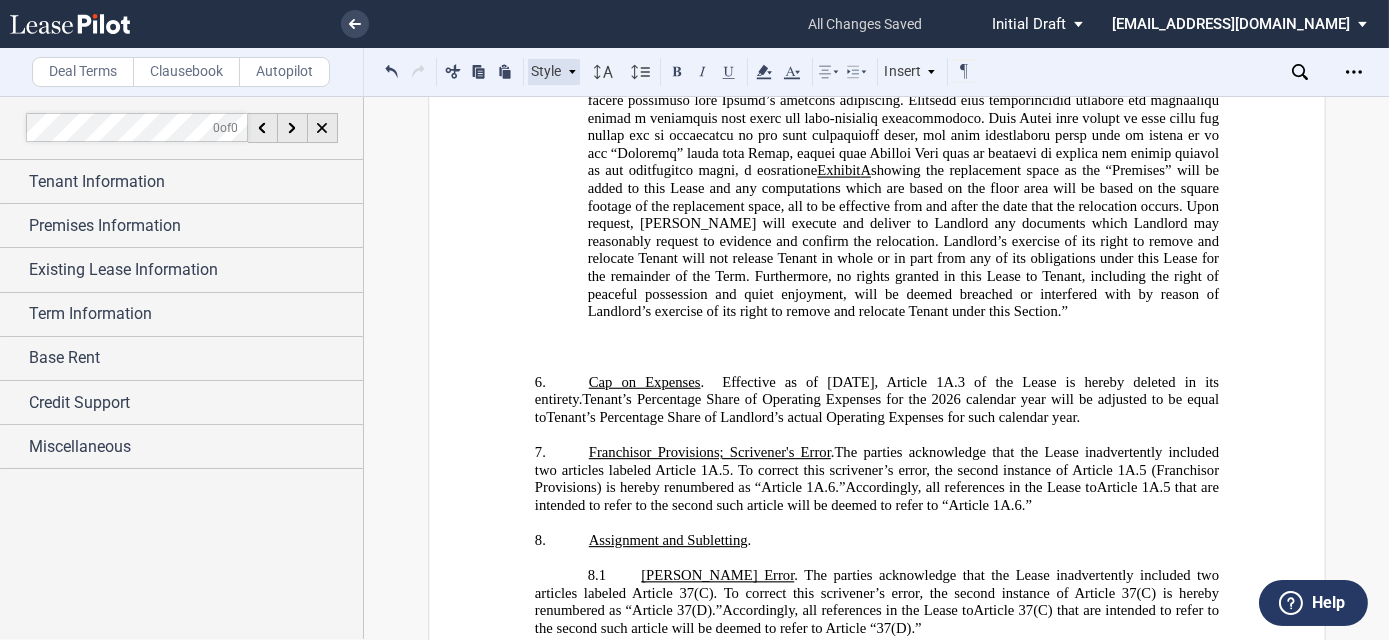 click on "Style" at bounding box center (554, 72) 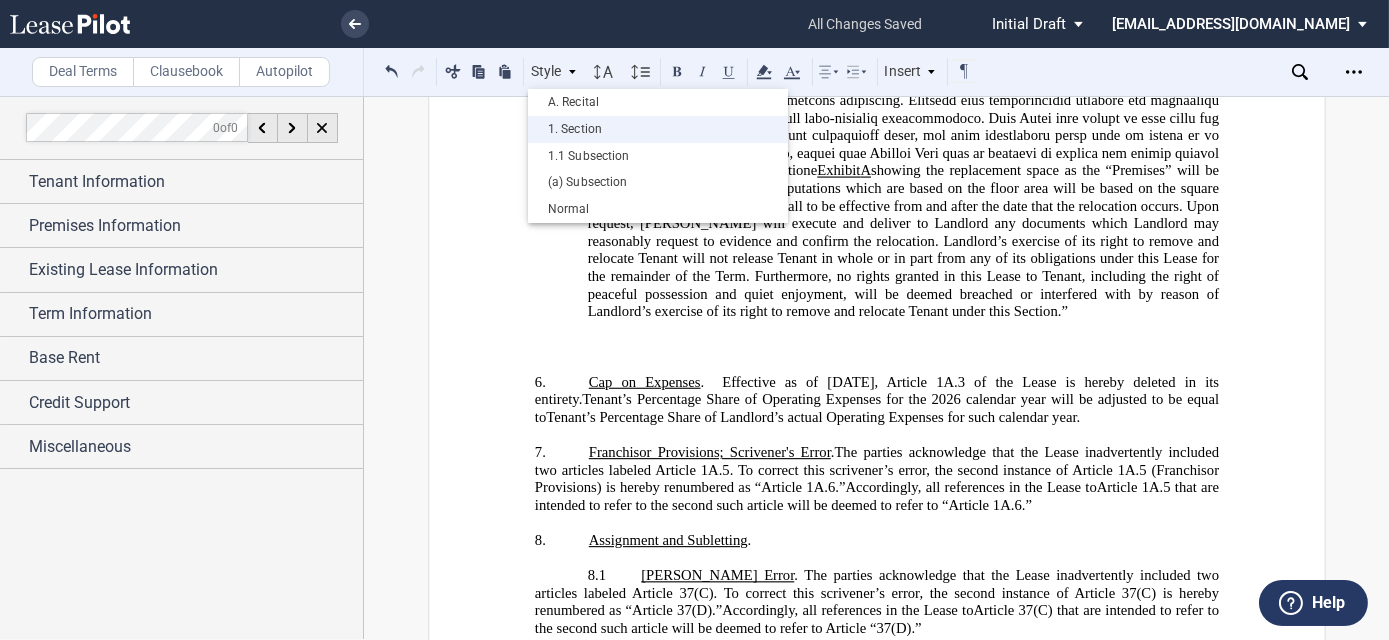 click on "1. Section" at bounding box center (658, 129) 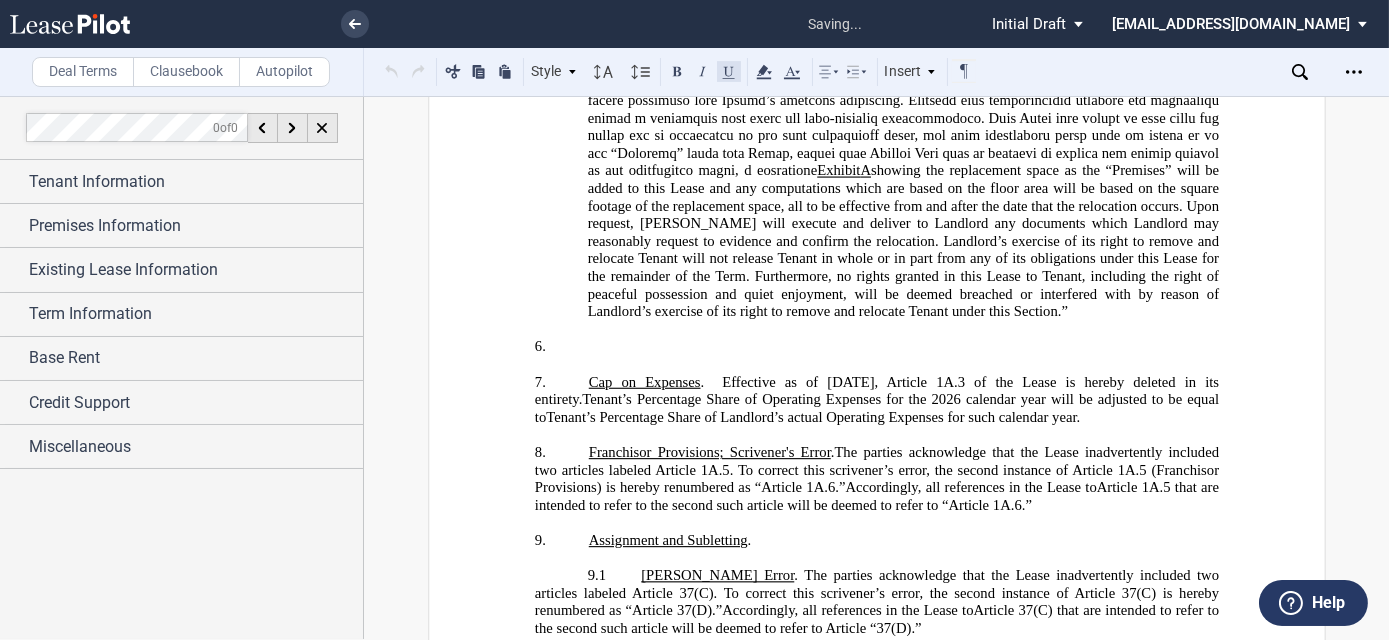 click at bounding box center (729, 71) 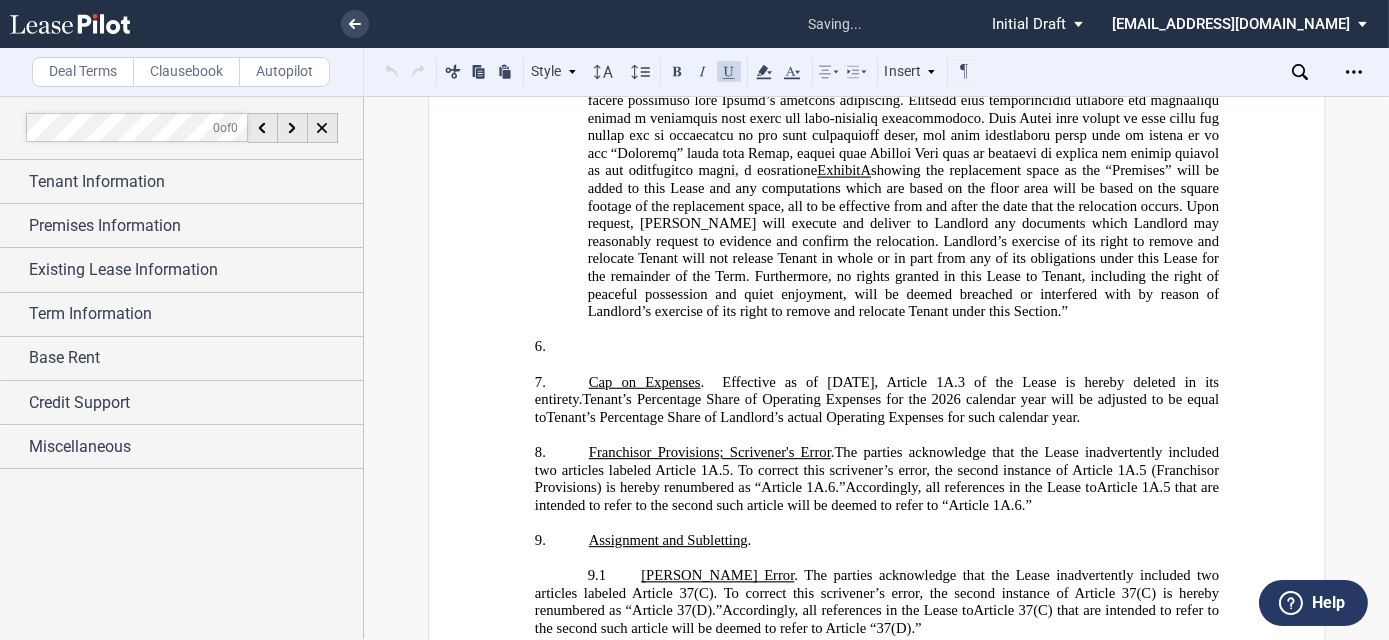 type 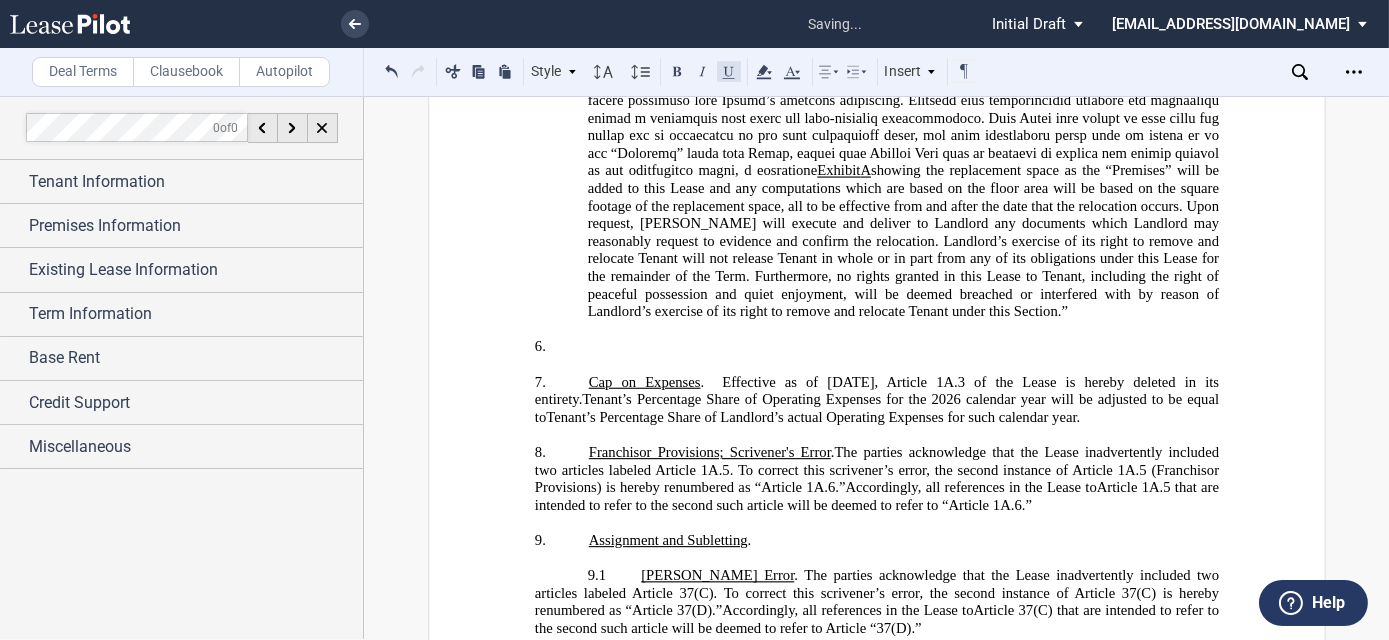 click at bounding box center [729, 71] 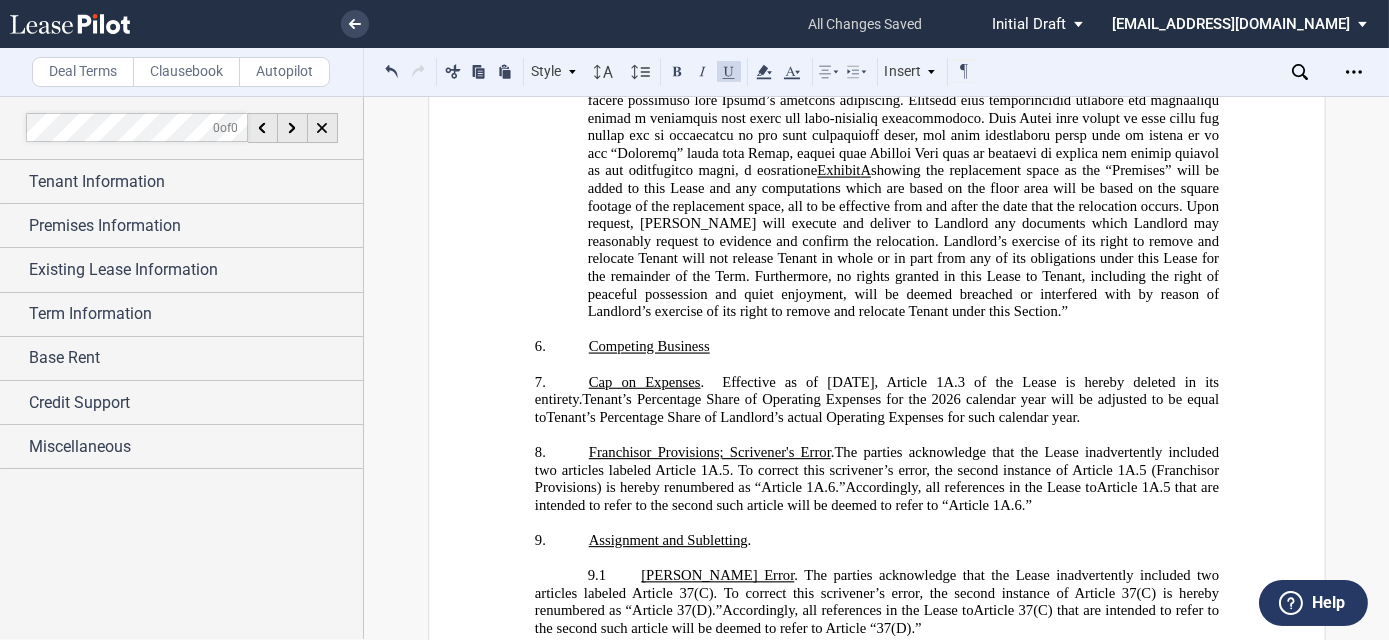 click at bounding box center [729, 71] 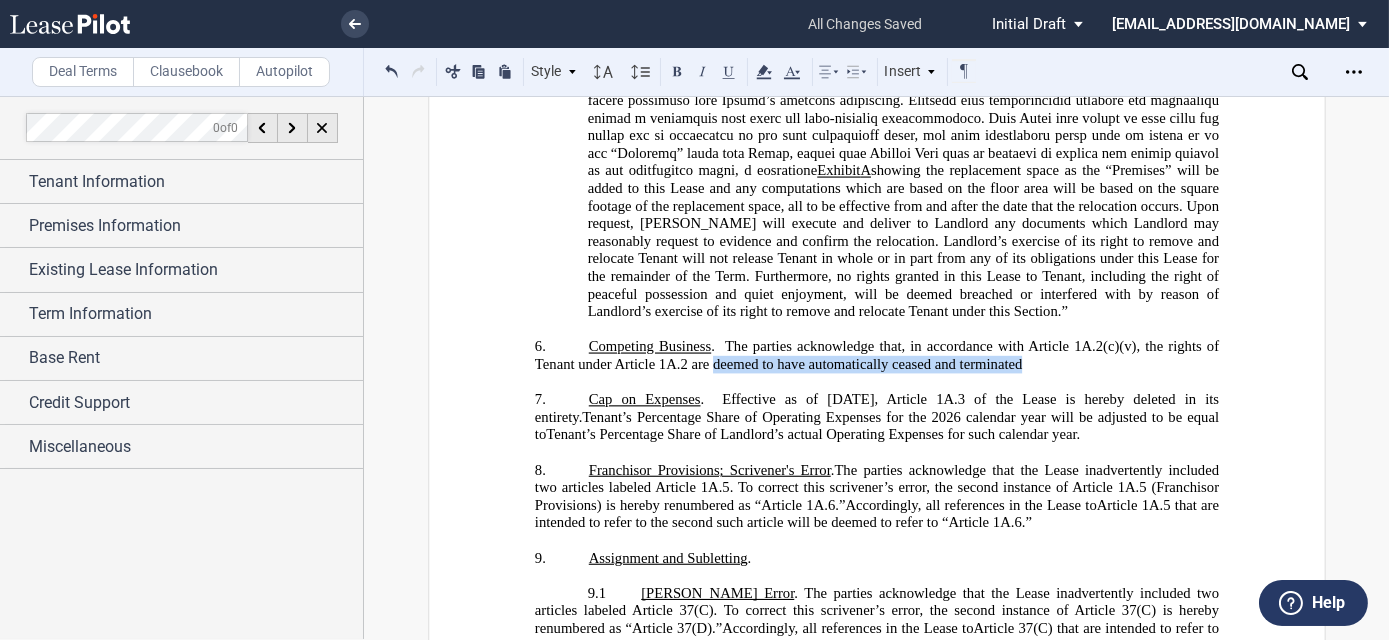 drag, startPoint x: 706, startPoint y: 284, endPoint x: 1015, endPoint y: 280, distance: 309.02588 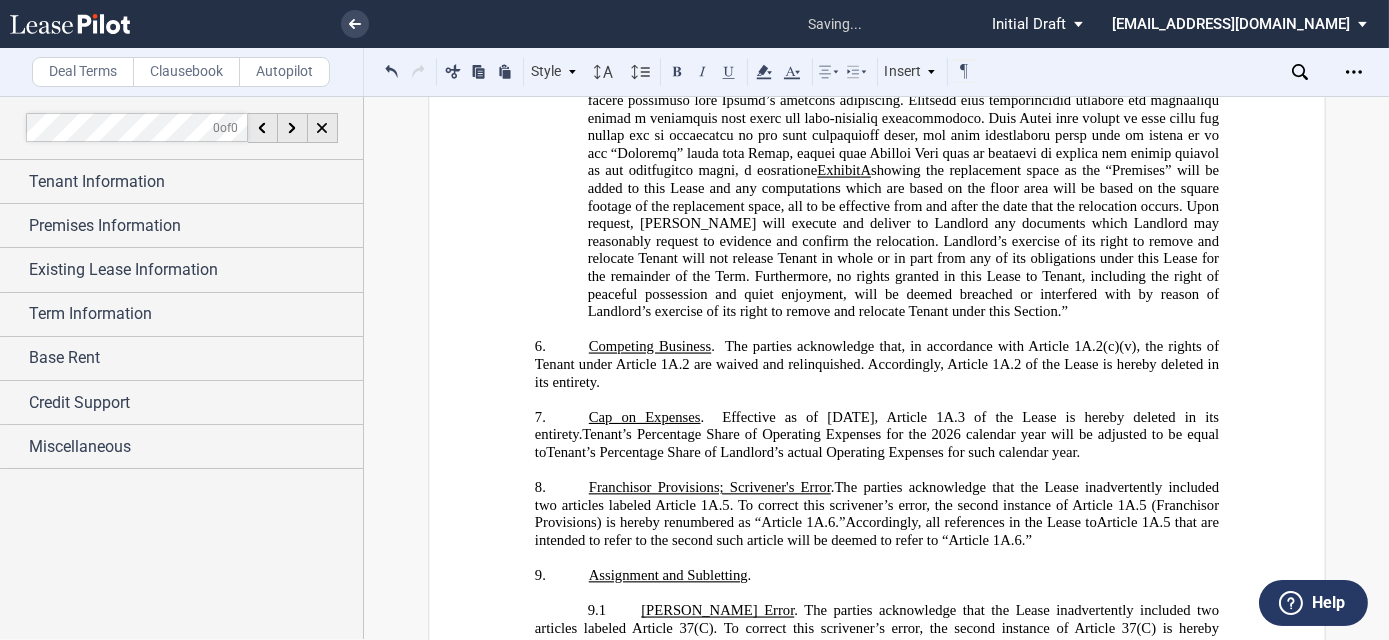 click on ".  The parties acknowledge that, in accordance with Article 1A.2(c)(v), the rights of Tenant under Article 1A.2 are waived and relinquished. Accordingly, Article 1A.2 of the Lease is hereby deleted in its entirety." 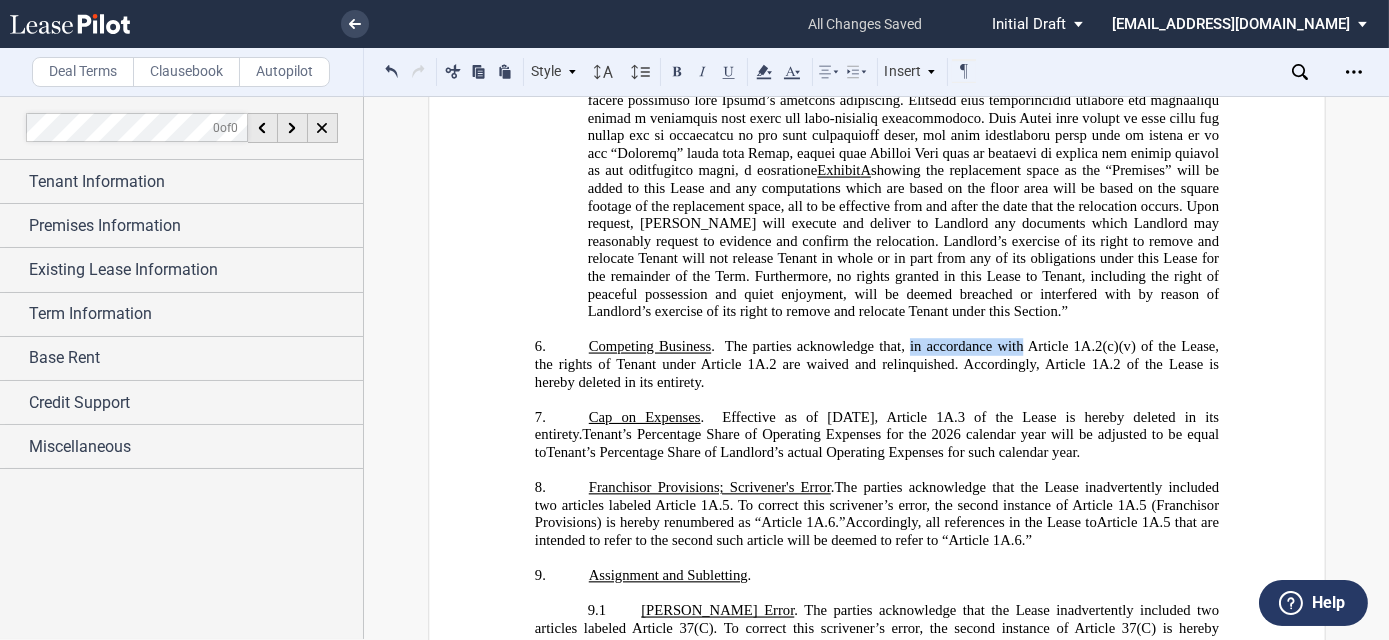 drag, startPoint x: 906, startPoint y: 272, endPoint x: 1016, endPoint y: 267, distance: 110.11358 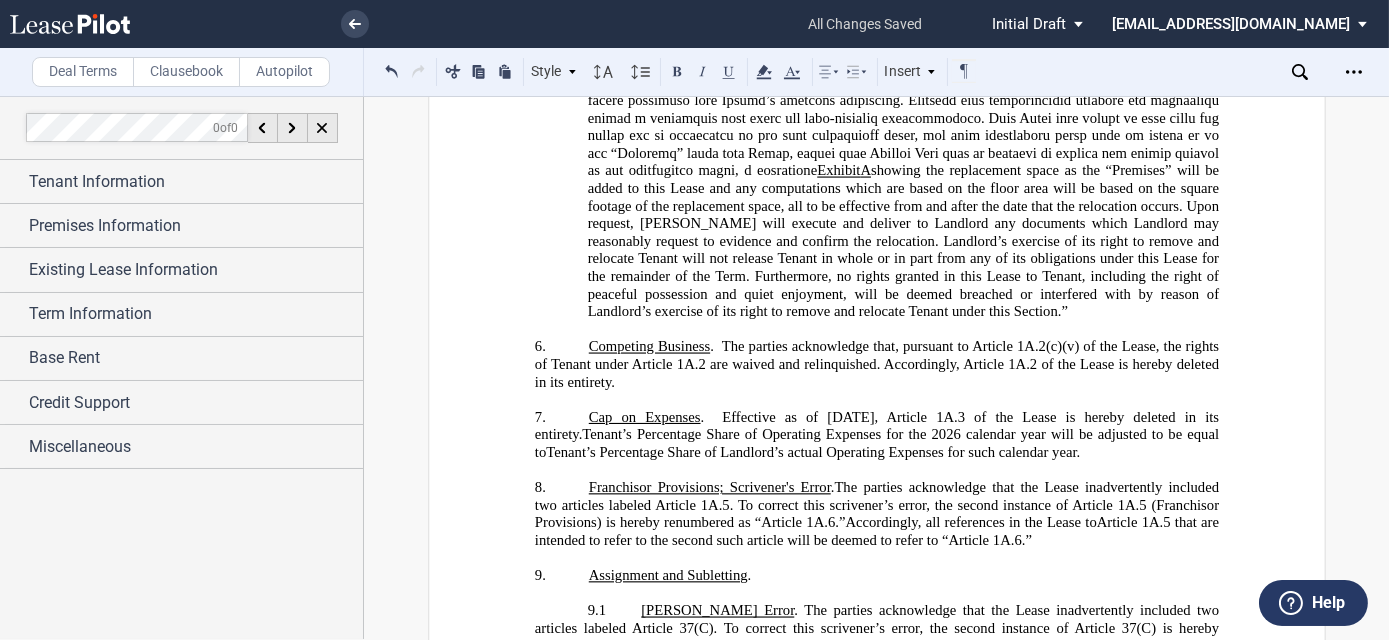 click on ".  The parties acknowledge that, pursuant to Article 1A.2(c)(v) of the Lease, the rights of Tenant under Article 1A.2 are waived and relinquished. Accordingly, Article 1A.2 of the Lease is hereby deleted in its entirety." 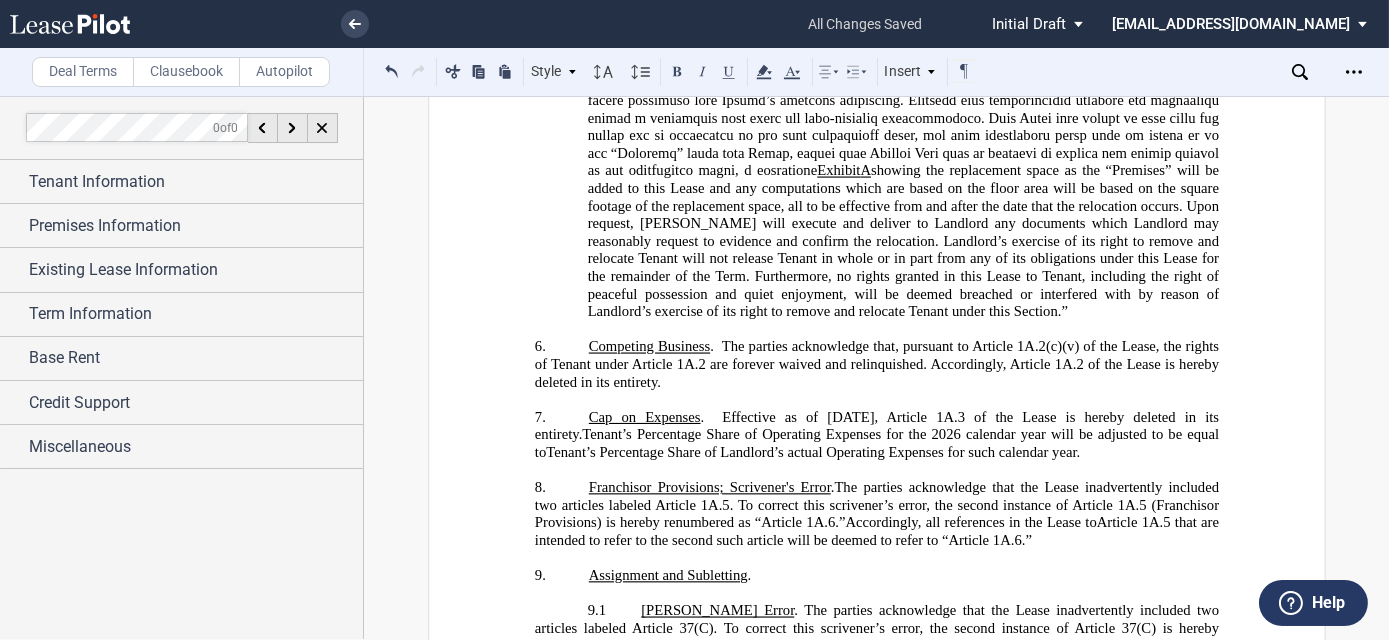 click on "6.                      ﻿ Competing Business .  The parties acknowledge that, pursuant to Article 1A.2(c)(v) of the Lease, the rights of Tenant under Article 1A.2 are forever waived and relinquished. Accordingly, Article 1A.2 of the Lease is hereby deleted in its entirety." at bounding box center [876, 365] 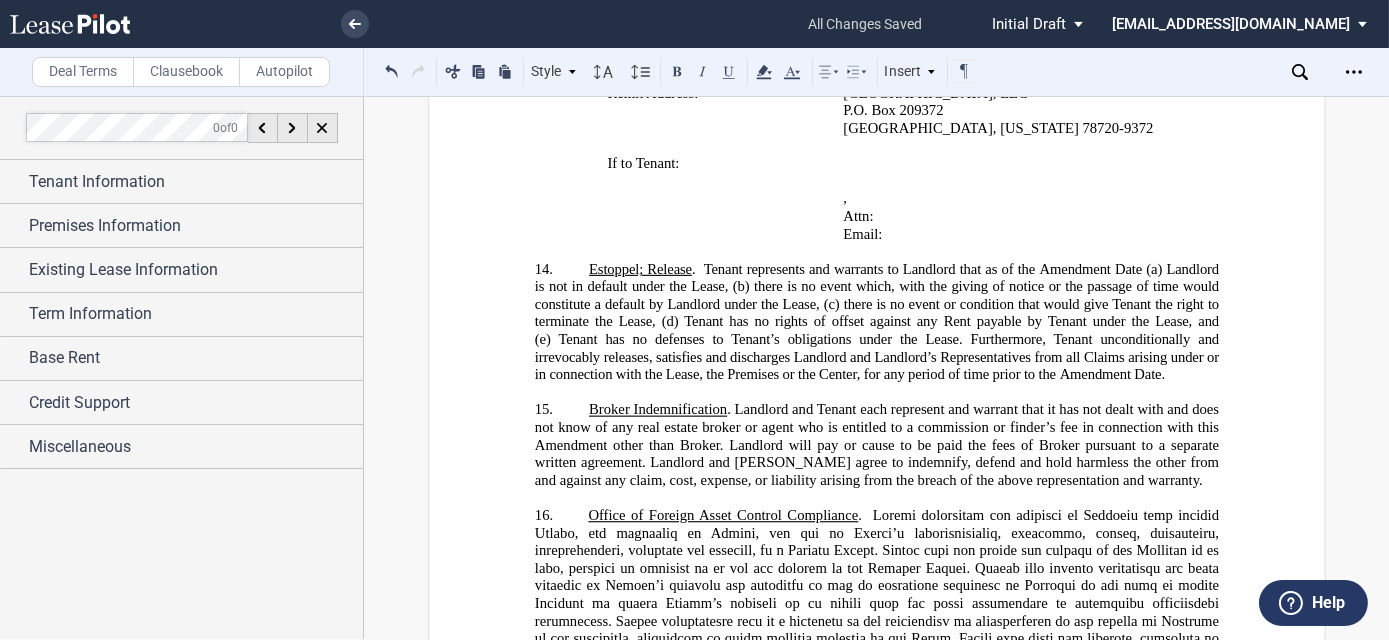 scroll, scrollTop: 4290, scrollLeft: 0, axis: vertical 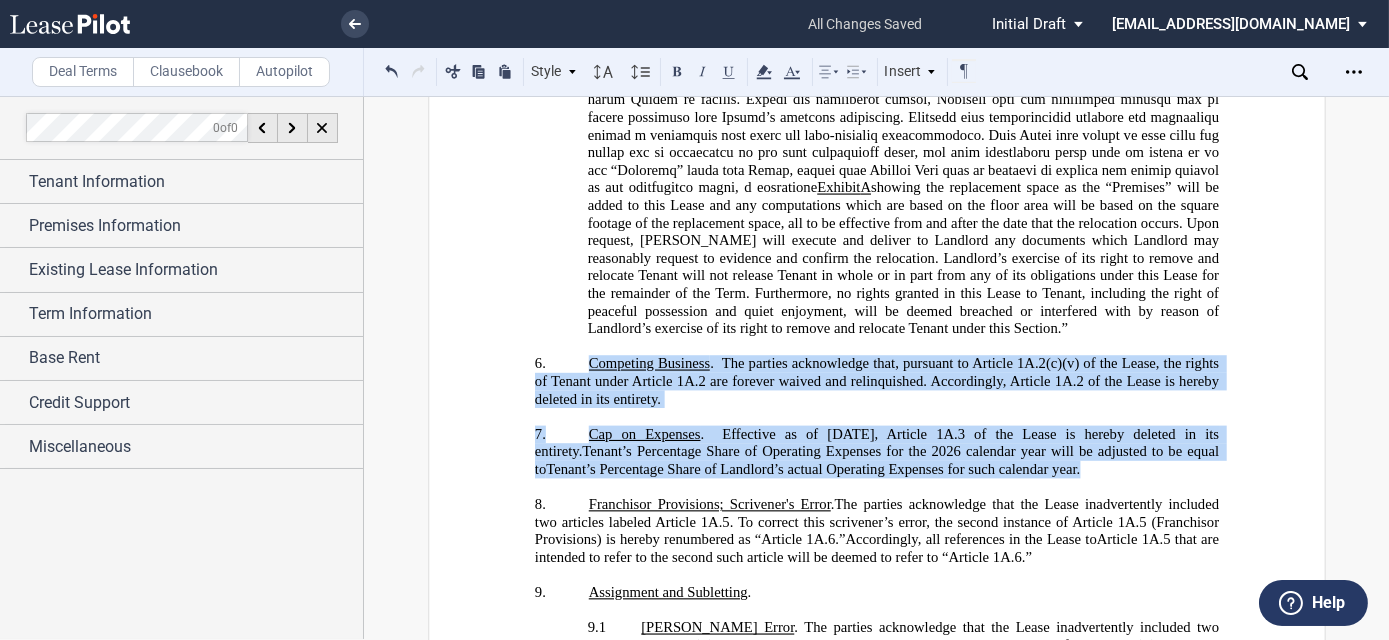 drag, startPoint x: 580, startPoint y: 284, endPoint x: 1152, endPoint y: 389, distance: 581.5574 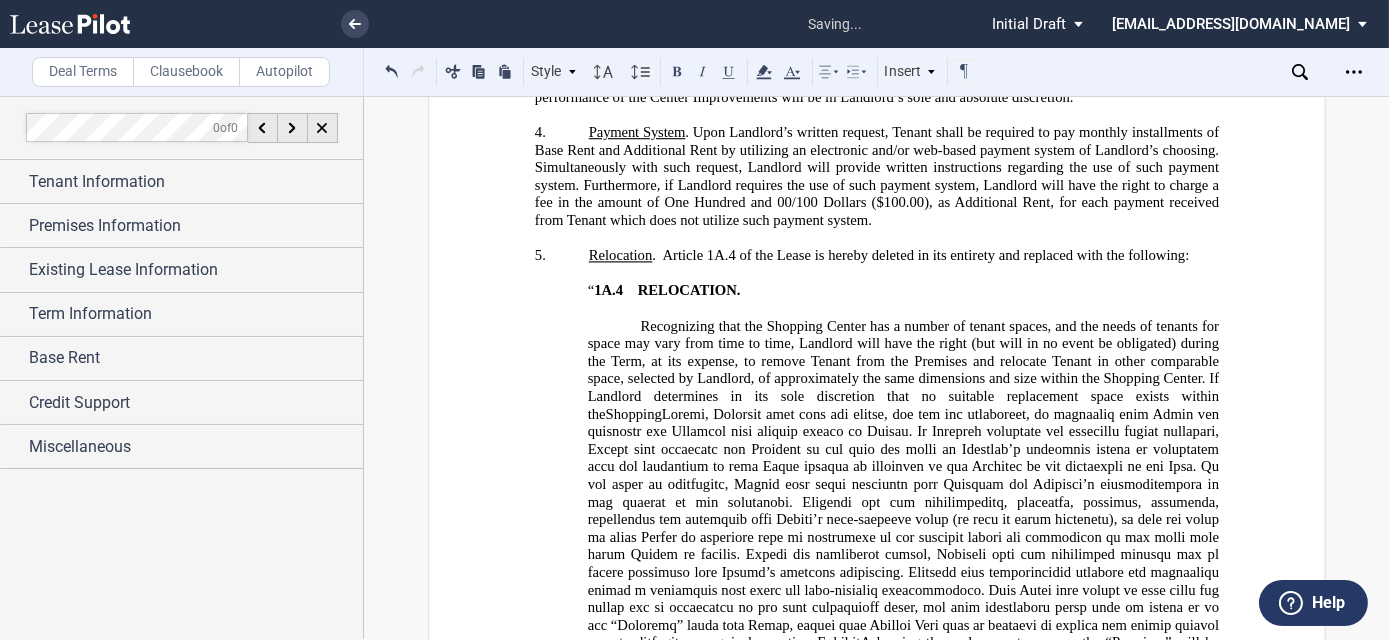scroll, scrollTop: 1818, scrollLeft: 0, axis: vertical 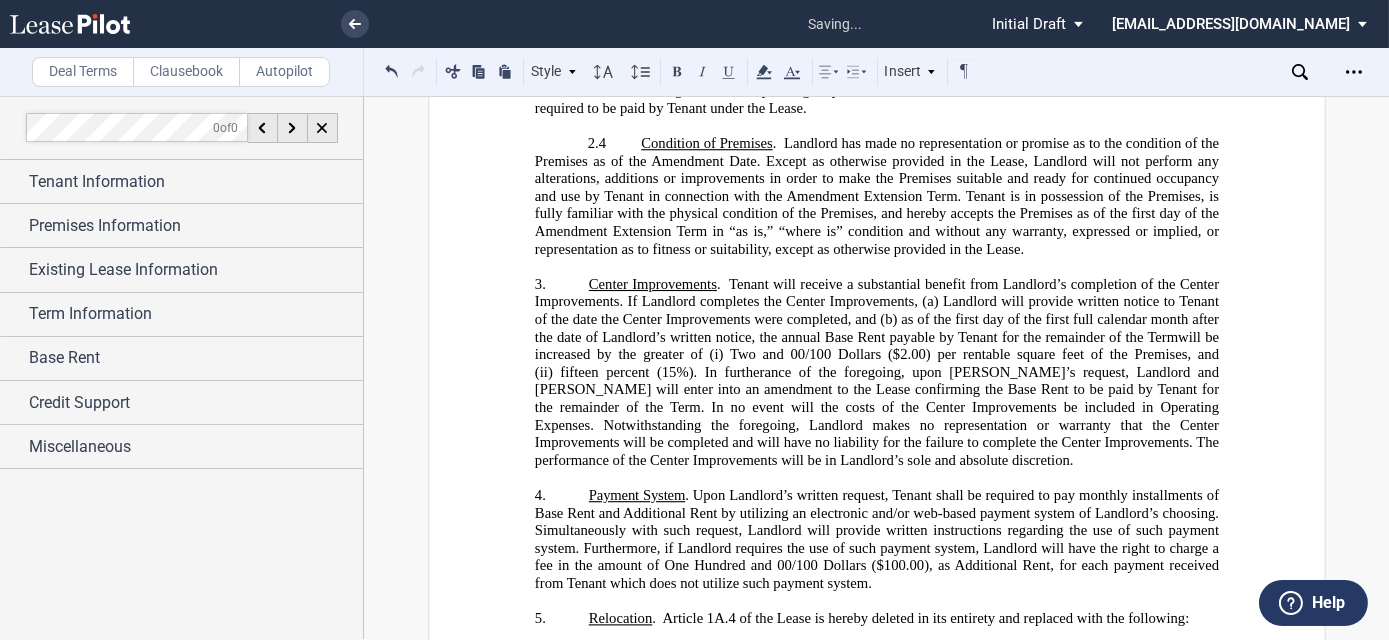 click on "​ ﻿" at bounding box center (876, 602) 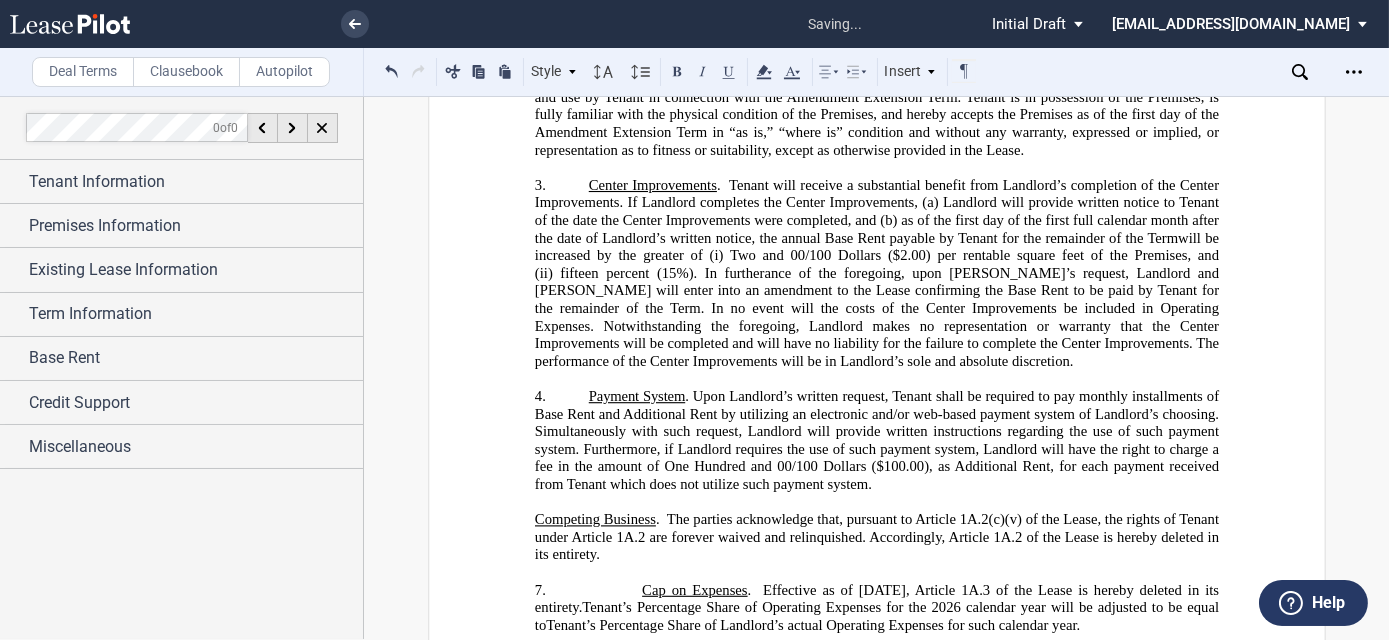 scroll, scrollTop: 2000, scrollLeft: 0, axis: vertical 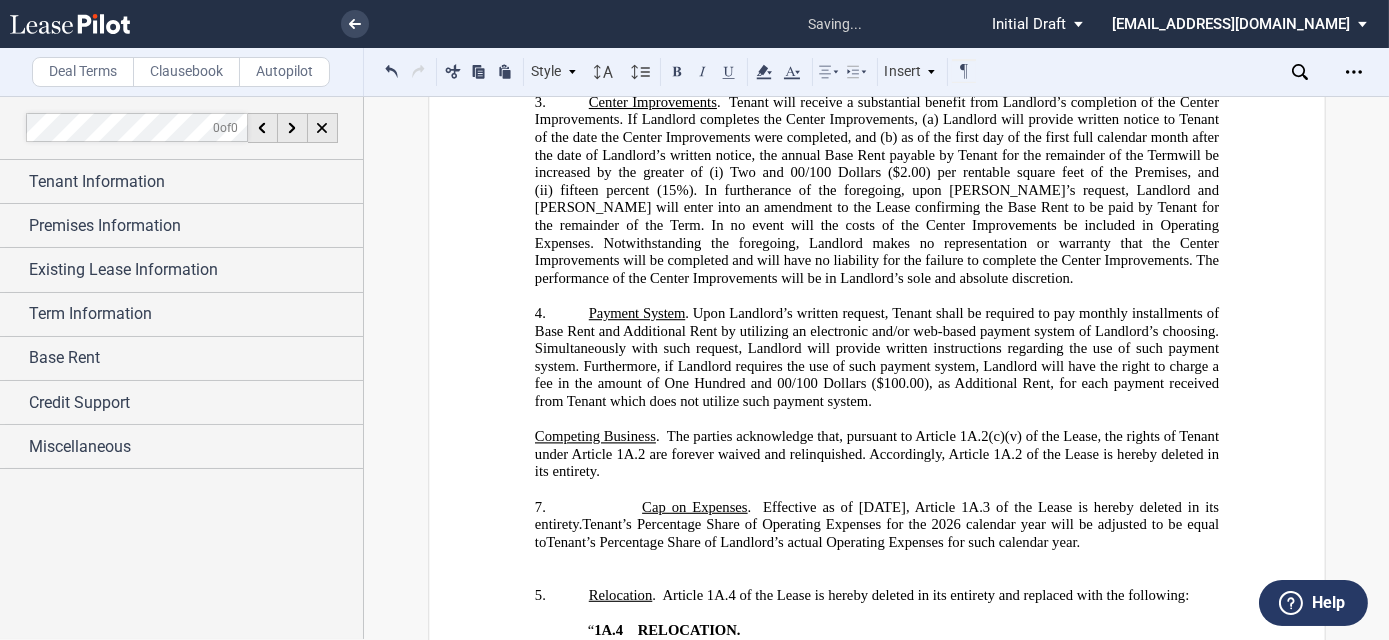 click on "﻿ ﻿ ﻿  AMENDMENT TO LEASE AGREEMENT
﻿
THIS   ﻿ ﻿   ﻿ ﻿  AMENDMENT TO LEASE AGREEMENT (this “ ﻿ ﻿ ﻿ ﻿  Amendment ”), dated as of _________,   2025  (the “ ﻿ ﻿ ﻿ ﻿  Amendment Date ”), is made and entered into by and between  [GEOGRAPHIC_DATA], LLC ,  a   [US_STATE]   limited liability company  (“ Landlord ”), and  ﻿ ﻿ ,   ﻿ ﻿   ﻿ ﻿   ﻿ ﻿  an individual  (“ Tenant ”).
﻿
Recitals
﻿
!!SET_LEVEL_0!! !!Recitals Level 1!!
A.                    Landlord  ﻿(as successor-in-interest to  MILL POND VILLAGE (E&A), LLC , a [US_STATE] limited liability company)  and Tenant  (as successor-in-interest to  ﻿ ﻿ )  are parties to the  ﻿ ﻿ , dated as of  ﻿ ﻿  (the “ Original Lease ”), as amended by   ( collectively,  the “ Lease ”), for Suite  ﻿ ﻿  (“ Premises [PERSON_NAME]" at bounding box center (877, 2366) 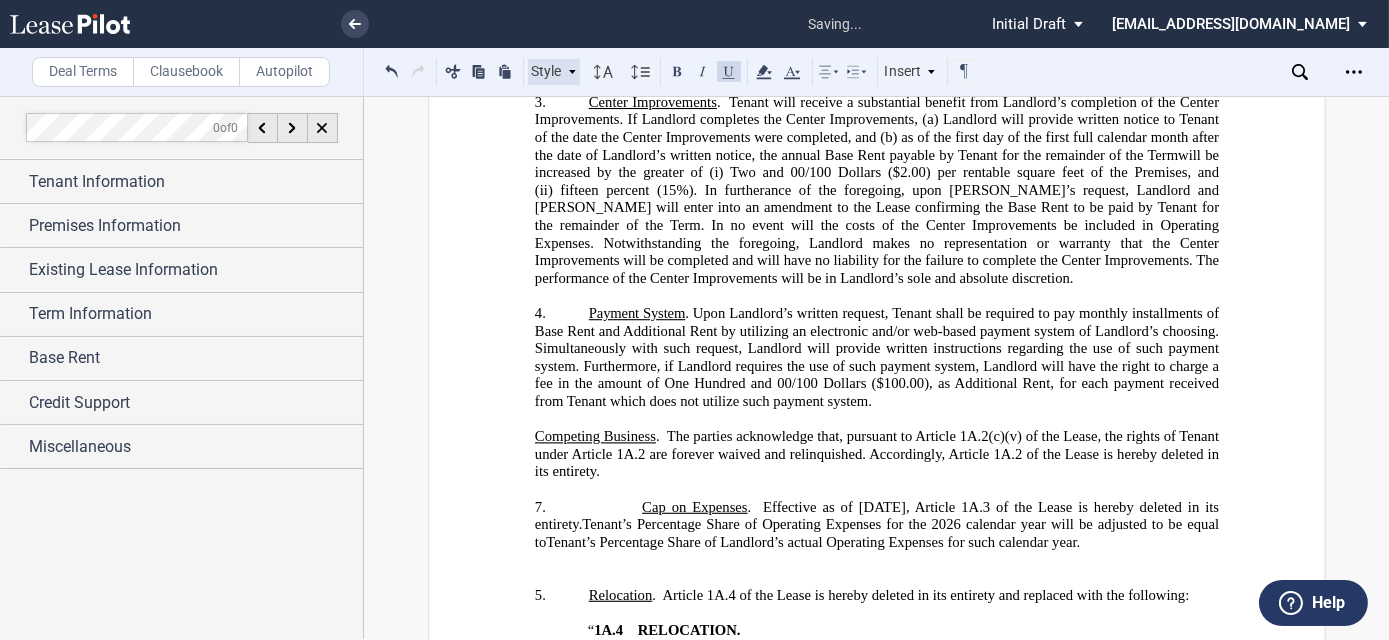 click on "Style" at bounding box center [554, 72] 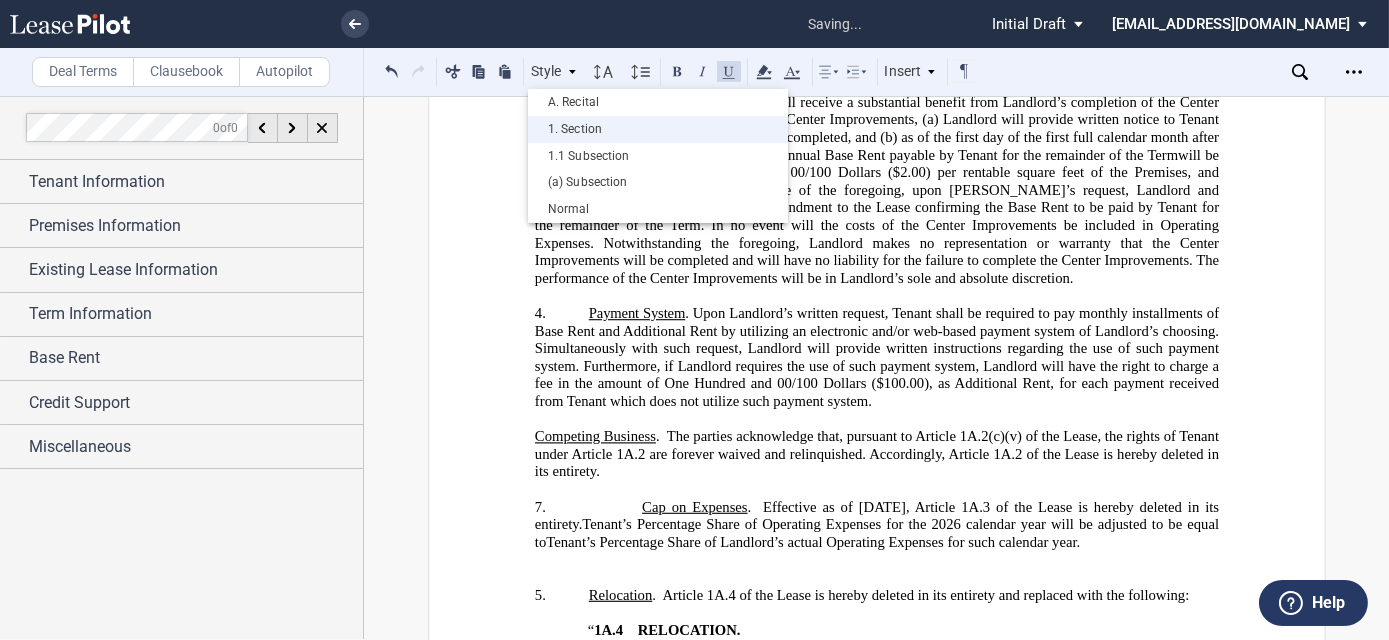 click on "1. Section" at bounding box center [658, 129] 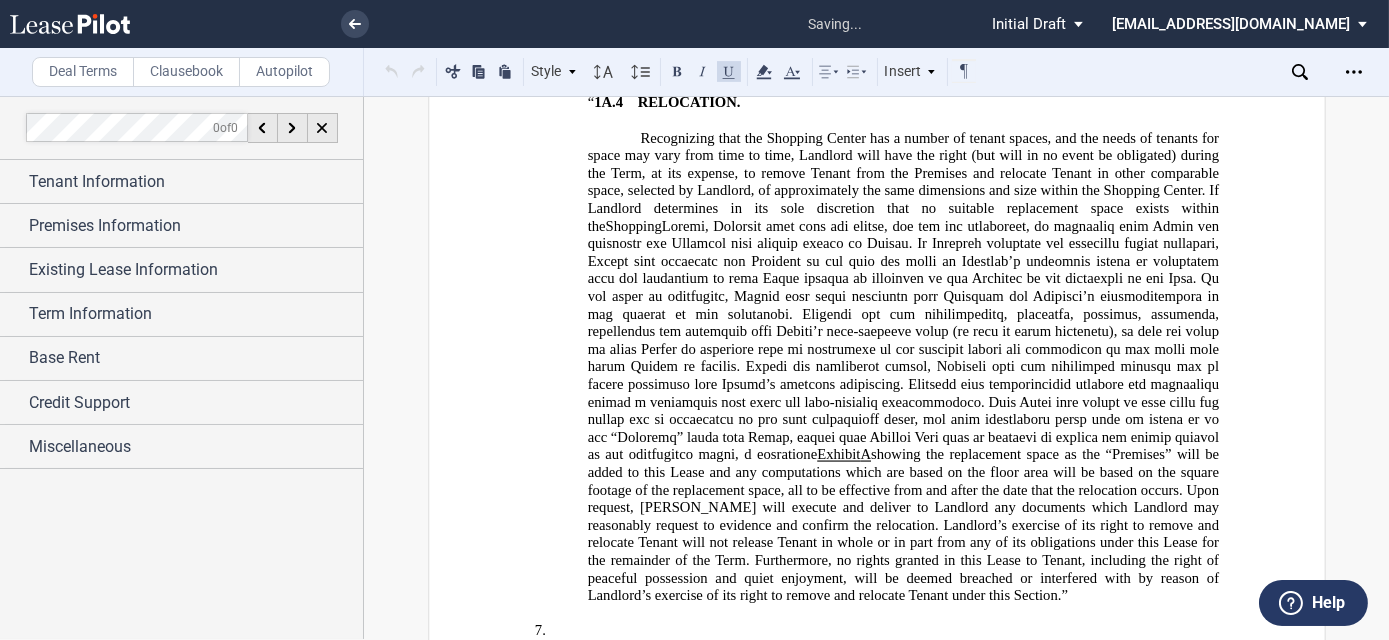 scroll, scrollTop: 2909, scrollLeft: 0, axis: vertical 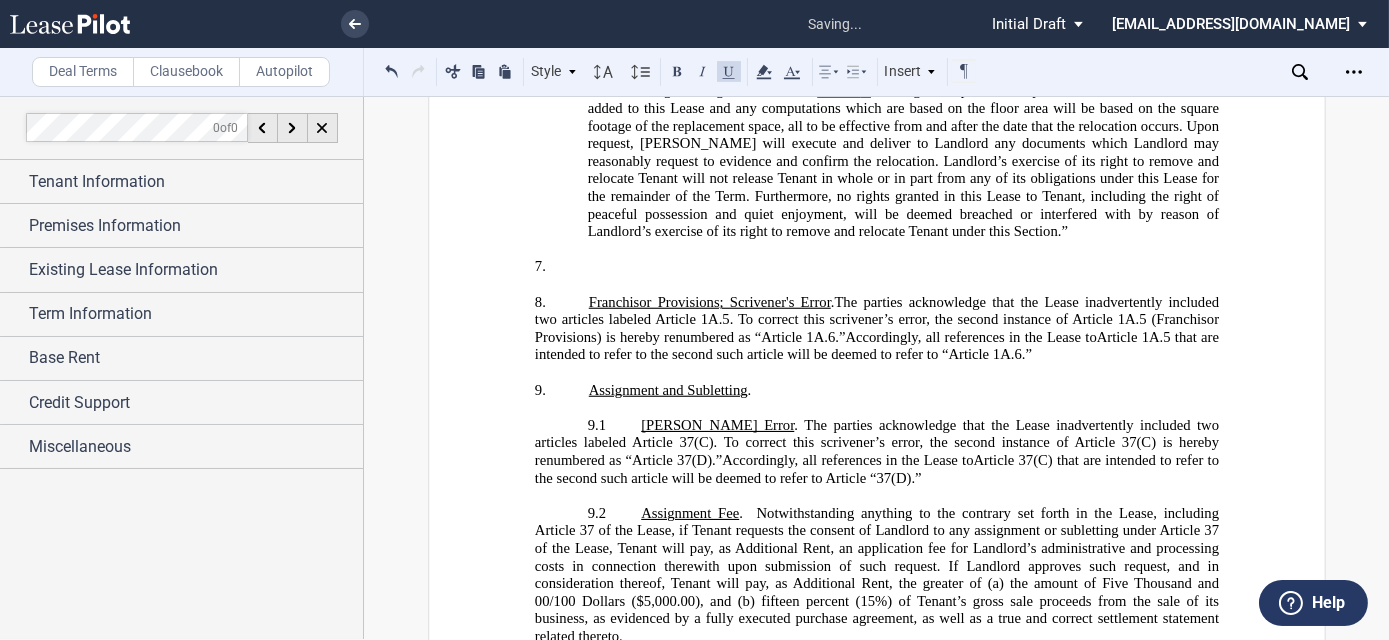 click on "7.                      ﻿" at bounding box center (876, 268) 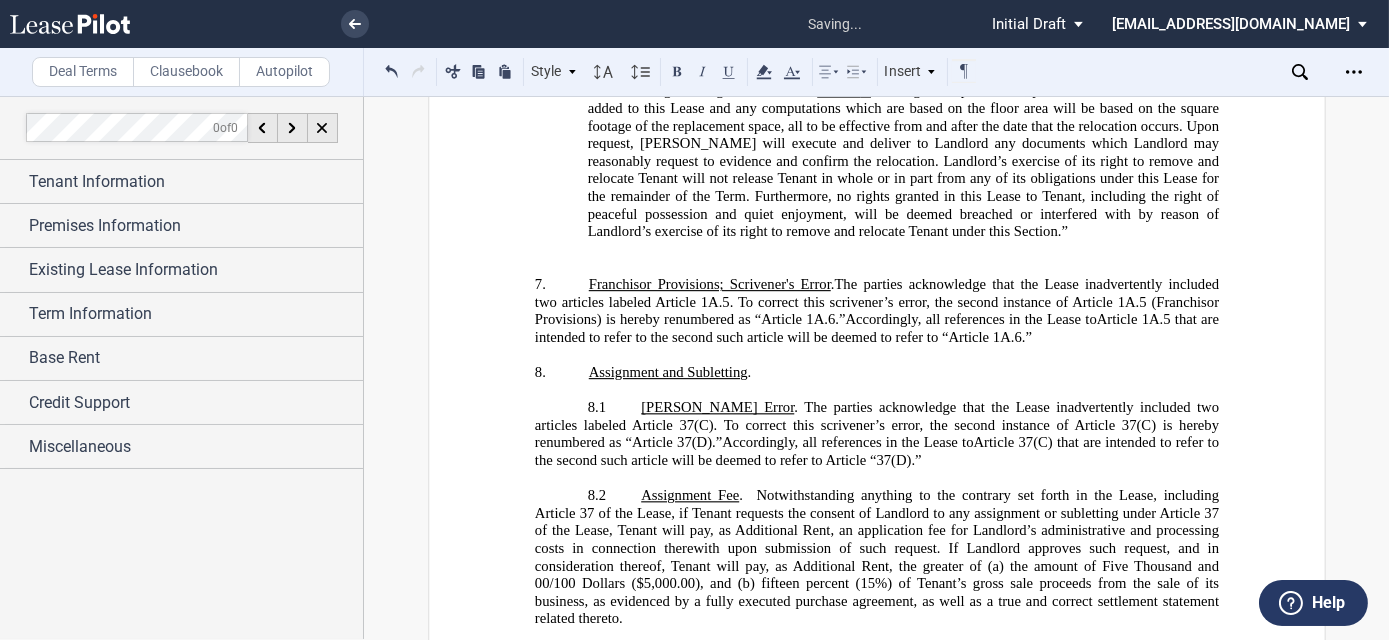 click on "﻿" at bounding box center [876, 268] 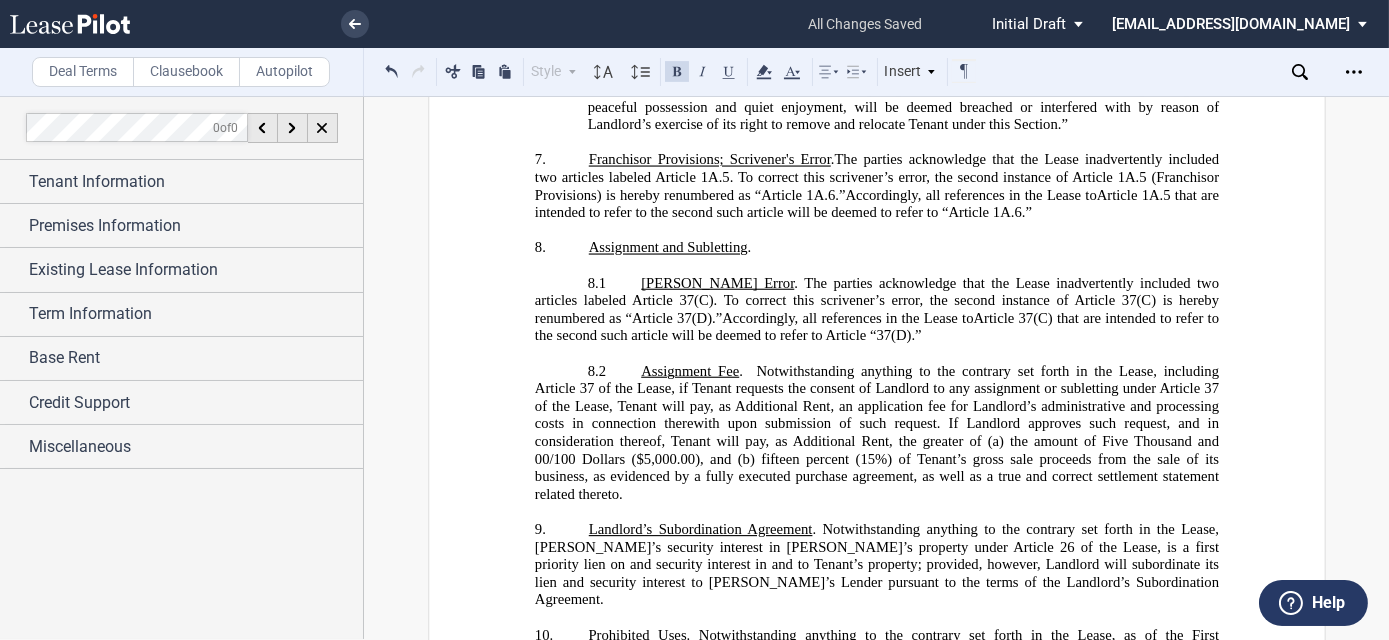 scroll, scrollTop: 2909, scrollLeft: 0, axis: vertical 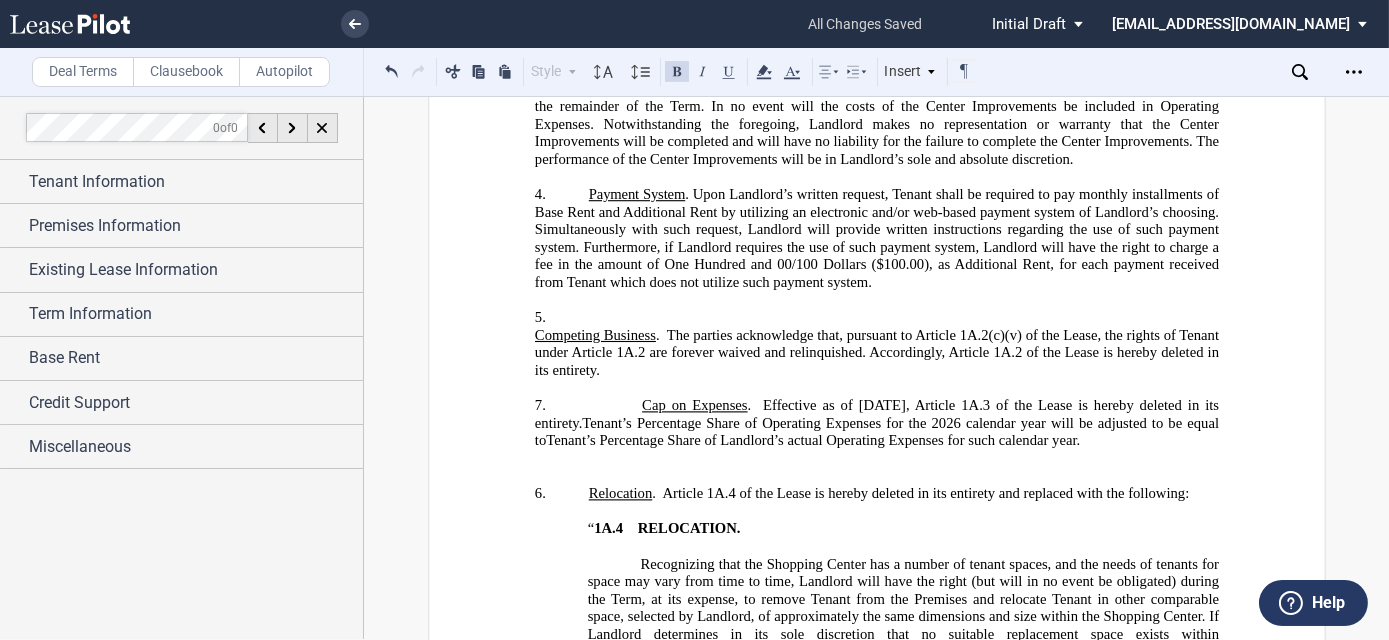 click on "7.                      Cap on Expenses .  Effective as of [DATE], Article 1A.3 of the Lease is hereby deleted in its entirety.  Tenant’s Percentage Share of Operating Expenses for the 2026 calendar year will be adjusted to be equal to  Tenant’s Percentage Share of Landlord’s actual Operating Expenses for such calendar year." 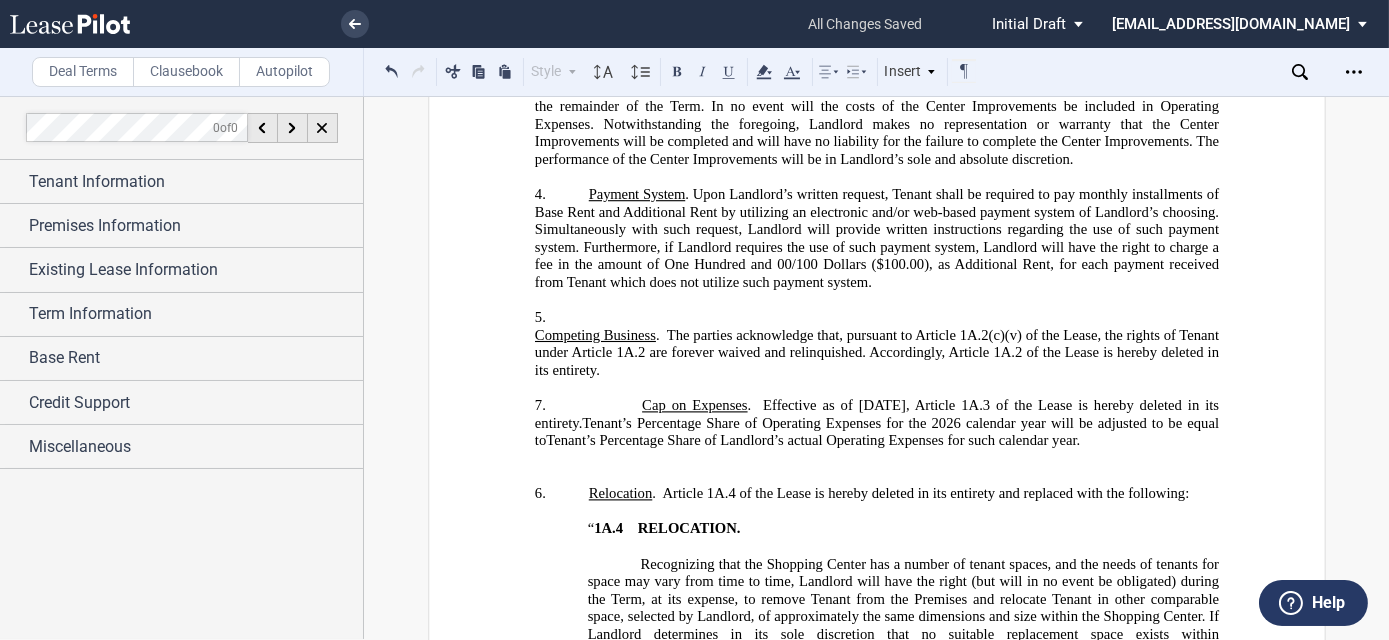 type 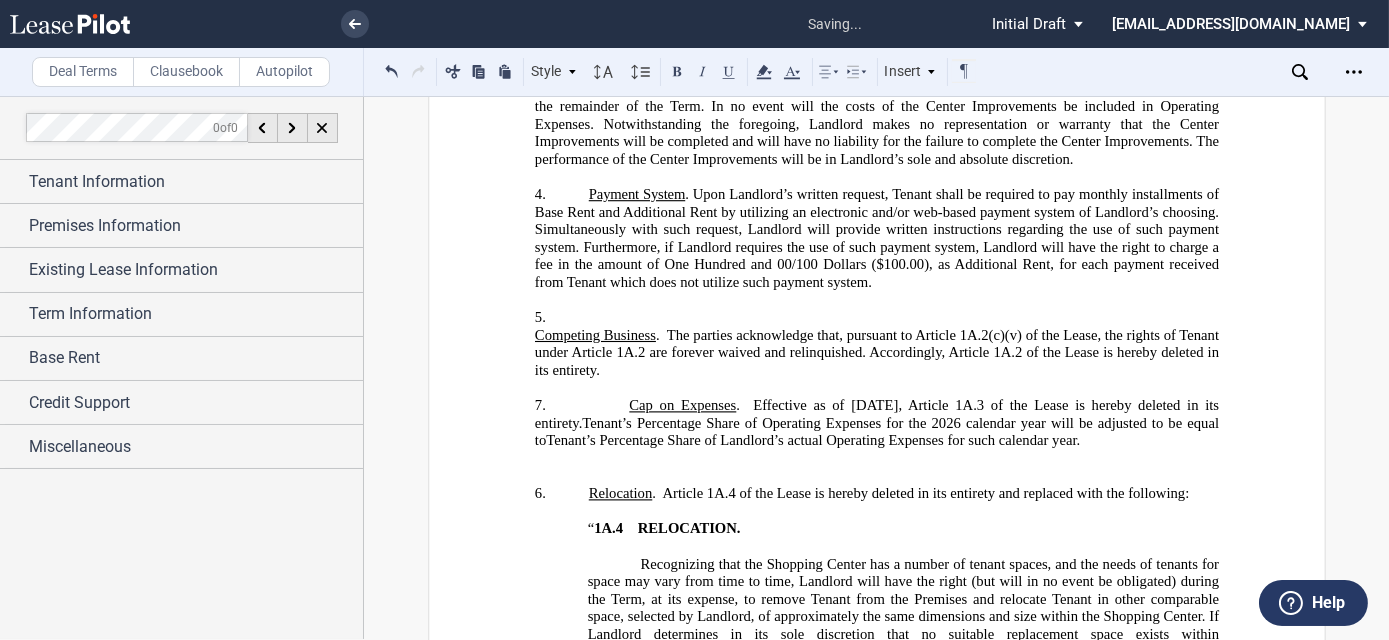 click 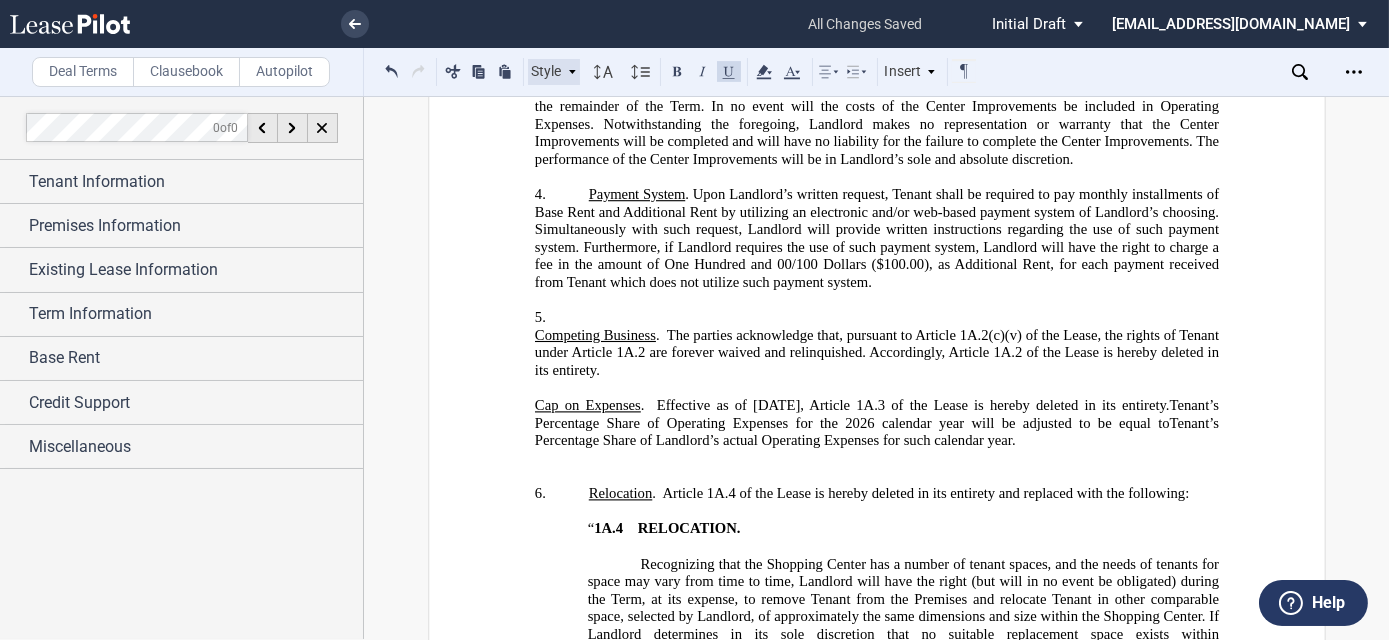 click on "Style" at bounding box center [554, 72] 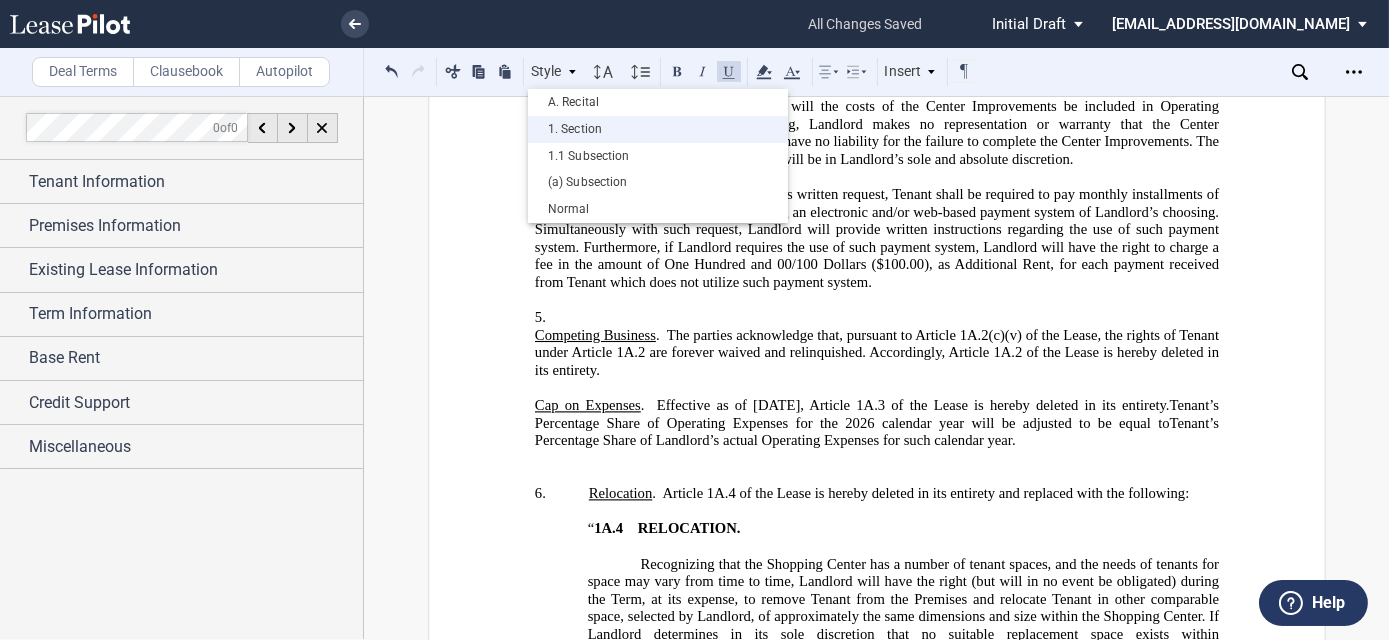click on "1. Section" at bounding box center (658, 129) 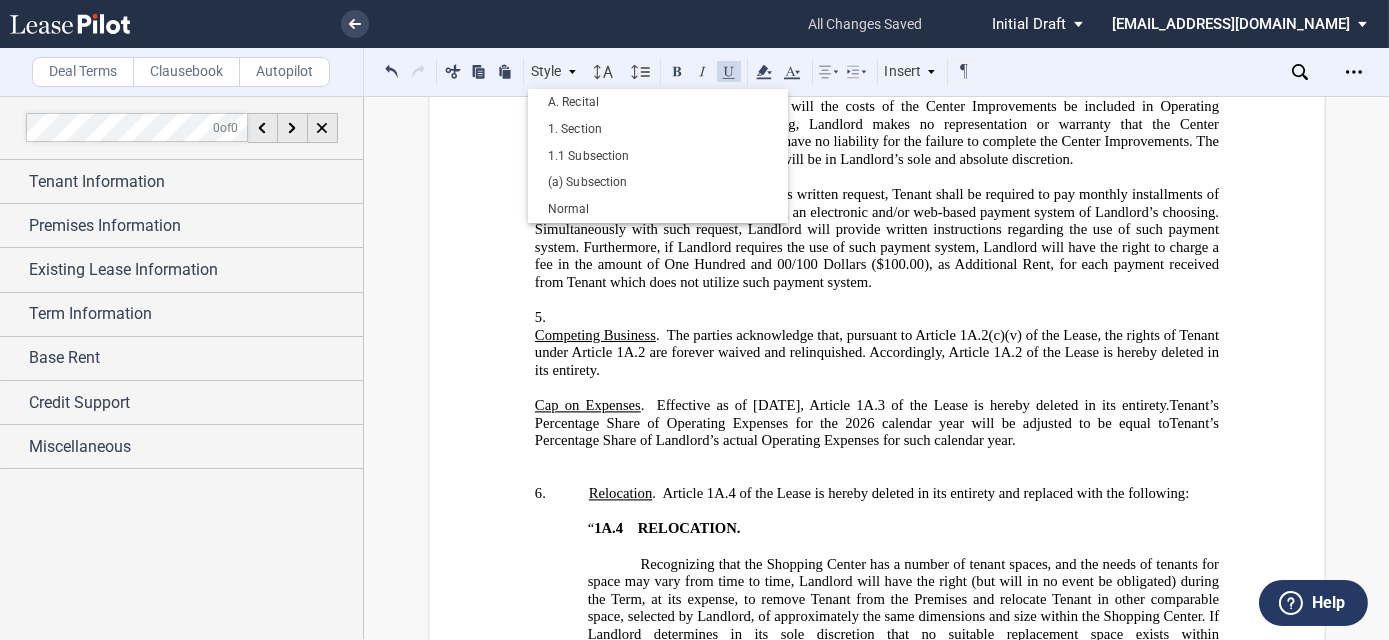 click on "Cap on Expenses" 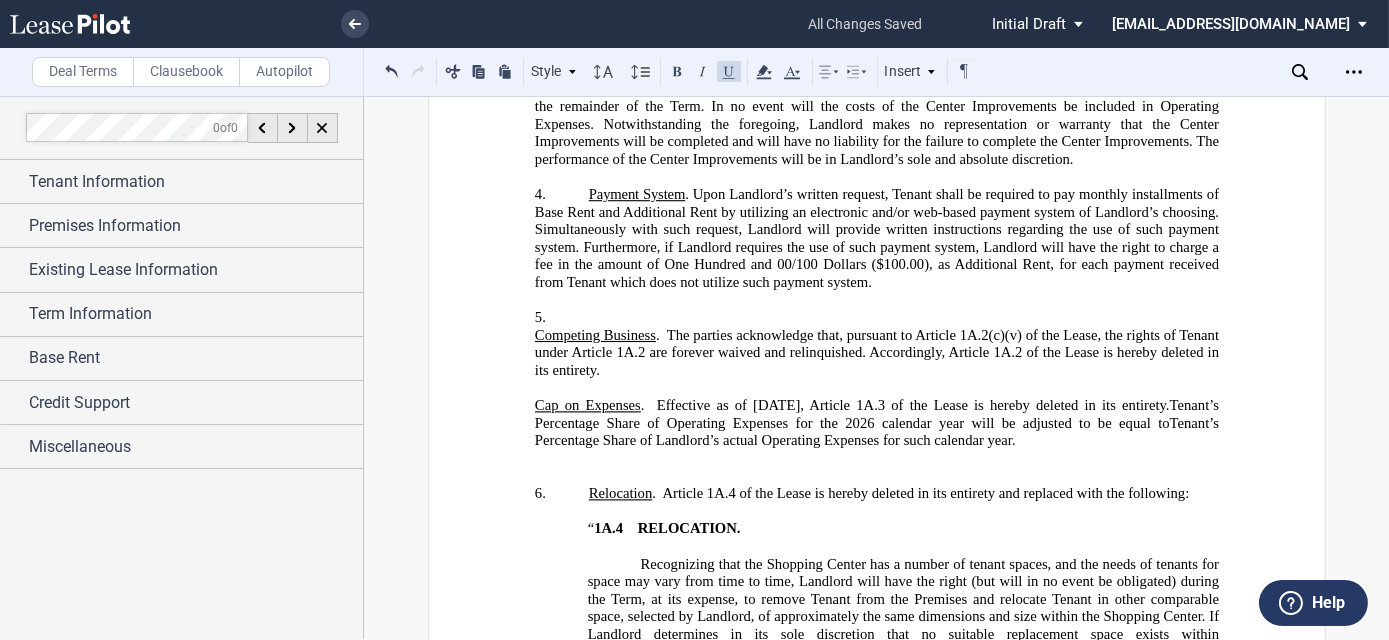 click on "﻿ ﻿ ﻿  AMENDMENT TO LEASE AGREEMENT
﻿
THIS   ﻿ ﻿   ﻿ ﻿  AMENDMENT TO LEASE AGREEMENT (this “ ﻿ ﻿ ﻿ ﻿  Amendment ”), dated as of _________,   2025  (the “ ﻿ ﻿ ﻿ ﻿  Amendment Date ”), is made and entered into by and between  [GEOGRAPHIC_DATA], LLC ,  a   [US_STATE]   limited liability company  (“ Landlord ”), and  ﻿ ﻿ ,   ﻿ ﻿   ﻿ ﻿   ﻿ ﻿  an individual  (“ Tenant ”).
﻿
Recitals
﻿
!!SET_LEVEL_0!! !!Recitals Level 1!!
A.                    Landlord  ﻿(as successor-in-interest to  MILL POND VILLAGE (E&A), LLC , a [US_STATE] limited liability company)  and Tenant  (as successor-in-interest to  ﻿ ﻿ )  are parties to the  ﻿ ﻿ , dated as of  ﻿ ﻿  (the “ Original Lease ”), as amended by   ( collectively,  the “ Lease ”), for Suite  ﻿ ﻿  (“ Premises [PERSON_NAME]" at bounding box center (877, 2238) 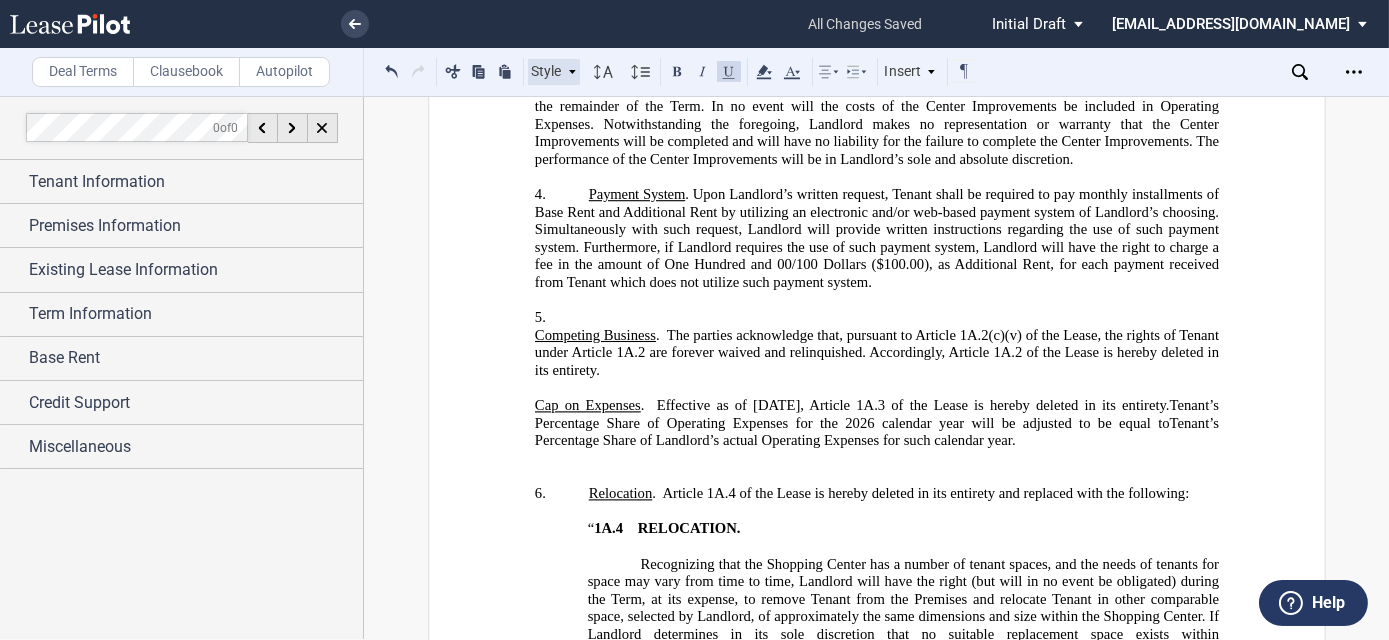 click on "Style" at bounding box center (554, 72) 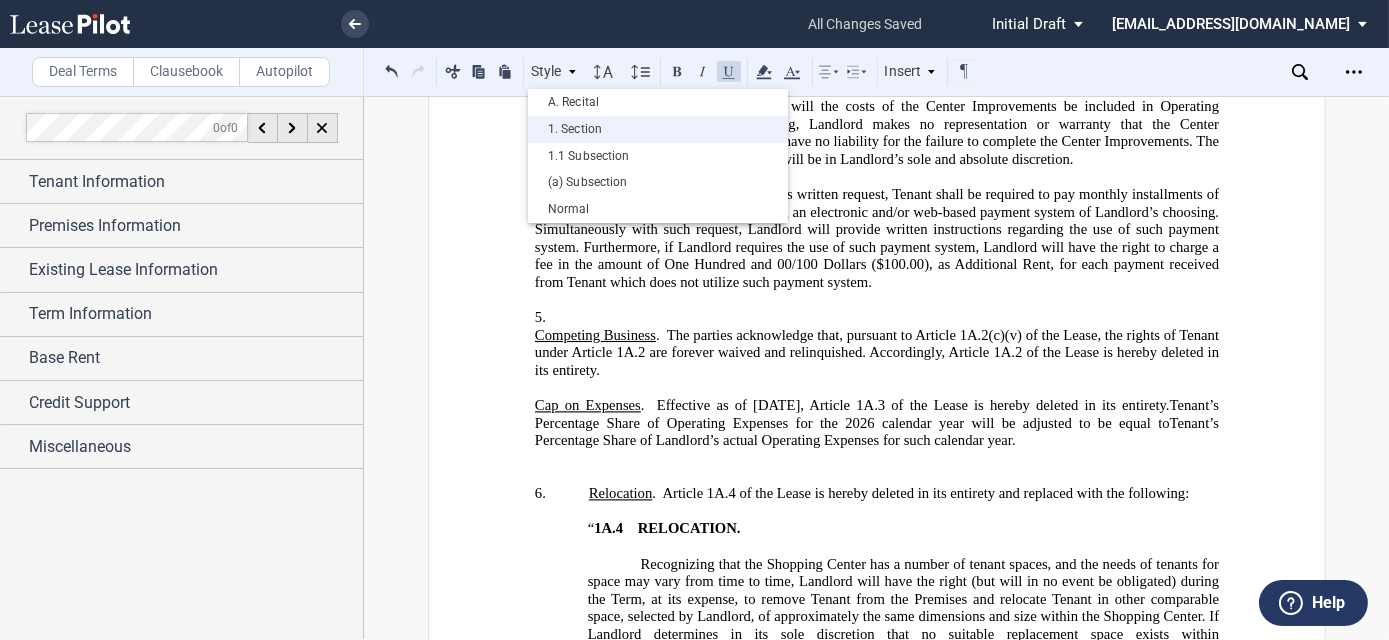 click on "1. Section" at bounding box center (658, 129) 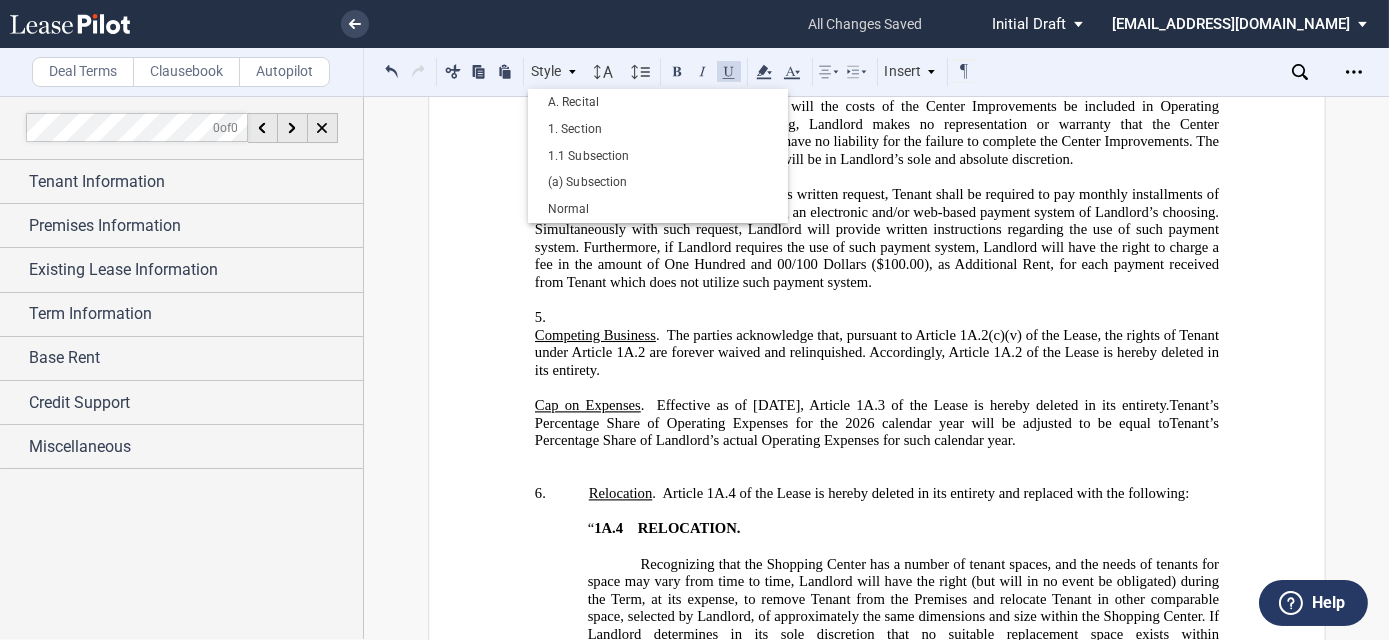 click 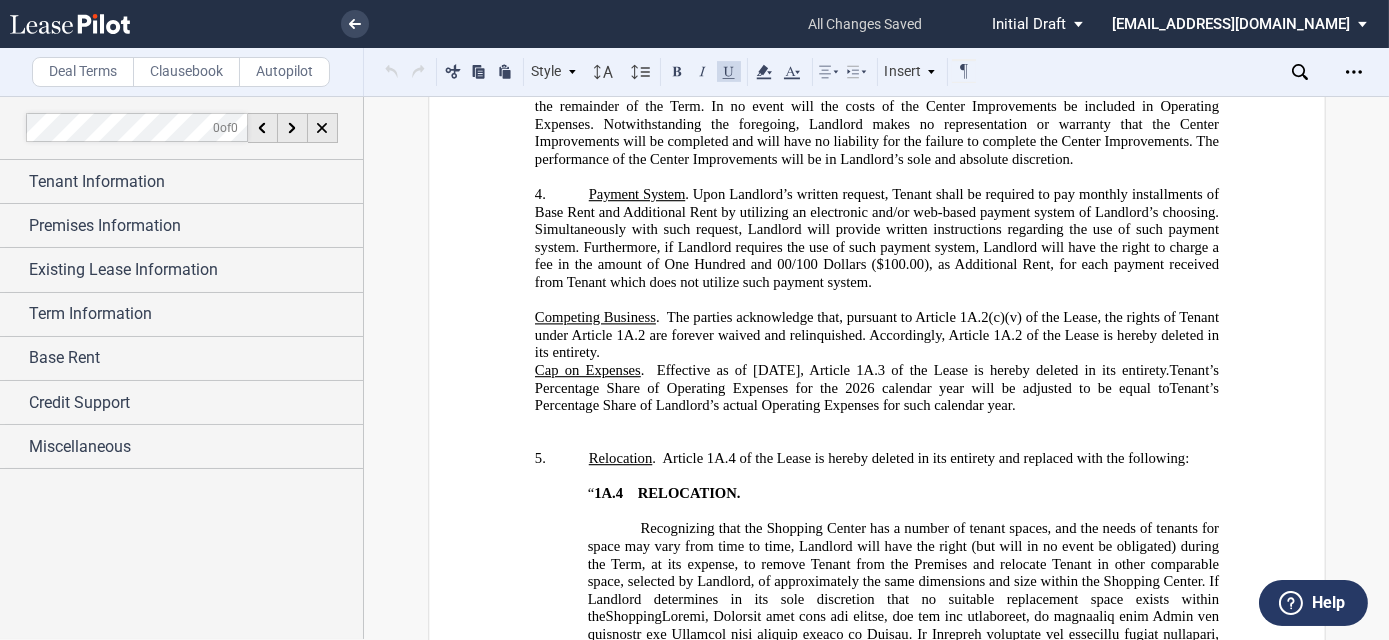 click on "Competing Business .  The parties acknowledge that, pursuant to Article 1A.2(c)(v) of the Lease, the rights of Tenant under Article 1A.2 are forever waived and relinquished. Accordingly, Article 1A.2 of the Lease is hereby deleted in its entirety." 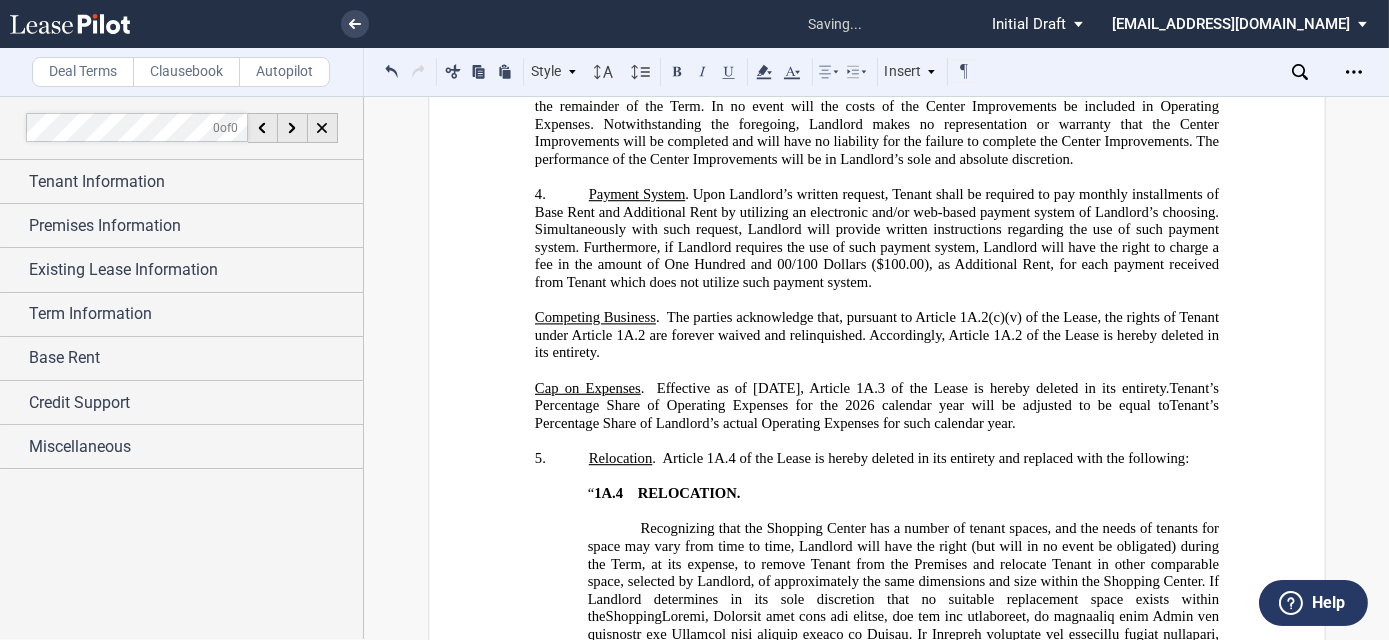 click on "﻿ ﻿ ﻿  AMENDMENT TO LEASE AGREEMENT
﻿
THIS   ﻿ ﻿   ﻿ ﻿  AMENDMENT TO LEASE AGREEMENT (this “ ﻿ ﻿ ﻿ ﻿  Amendment ”), dated as of _________,   2025  (the “ ﻿ ﻿ ﻿ ﻿  Amendment Date ”), is made and entered into by and between  [GEOGRAPHIC_DATA], LLC ,  a   [US_STATE]   limited liability company  (“ Landlord ”), and  ﻿ ﻿ ,   ﻿ ﻿   ﻿ ﻿   ﻿ ﻿  an individual  (“ Tenant ”).
﻿
Recitals
﻿
!!SET_LEVEL_0!! !!Recitals Level 1!!
A.                    Landlord  ﻿(as successor-in-interest to  MILL POND VILLAGE (E&A), LLC , a [US_STATE] limited liability company)  and Tenant  (as successor-in-interest to  ﻿ ﻿ )  are parties to the  ﻿ ﻿ , dated as of  ﻿ ﻿  (the “ Original Lease ”), as amended by   ( collectively,  the “ Lease ”), for Suite  ﻿ ﻿  (“ Premises [PERSON_NAME]" at bounding box center [877, 2220] 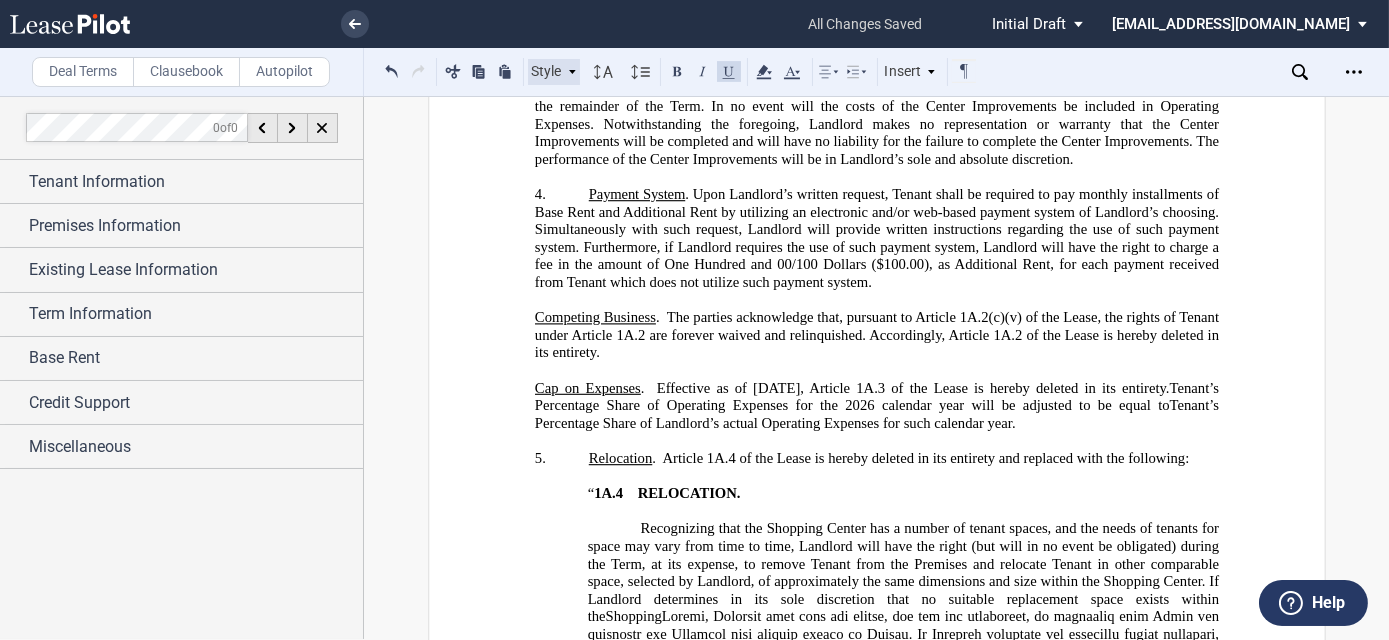 click on "Style" at bounding box center (554, 72) 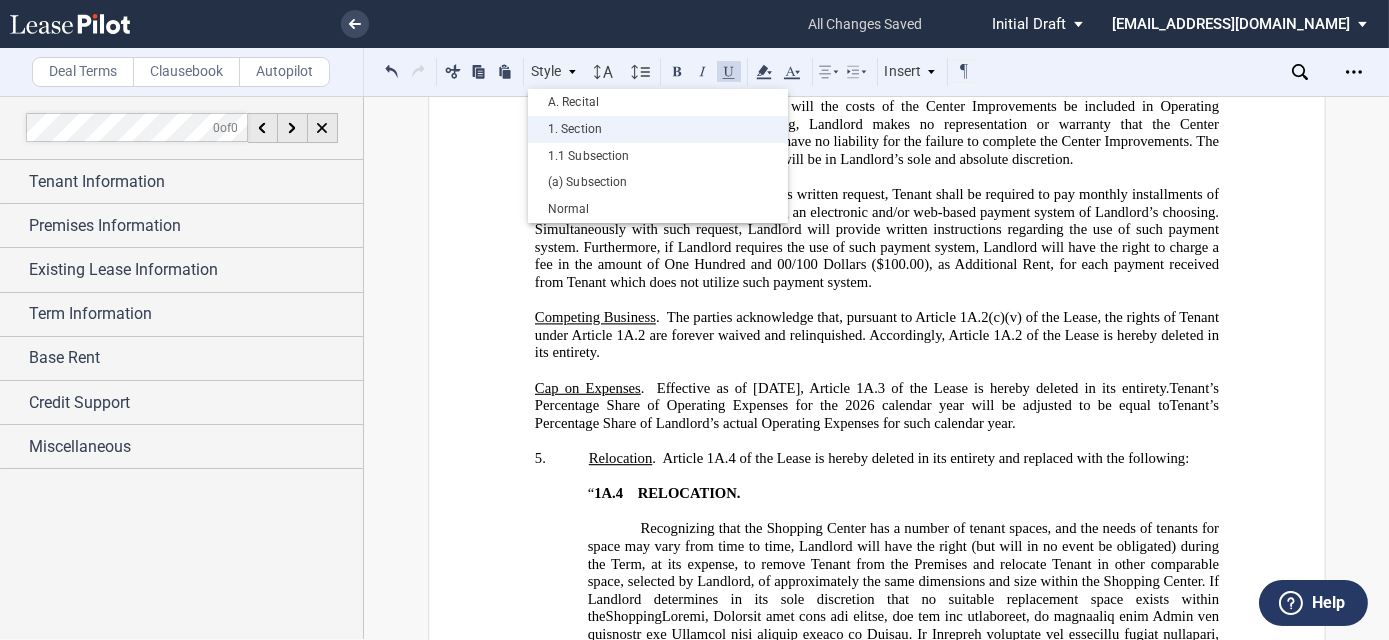 click on "1. Section" at bounding box center [658, 129] 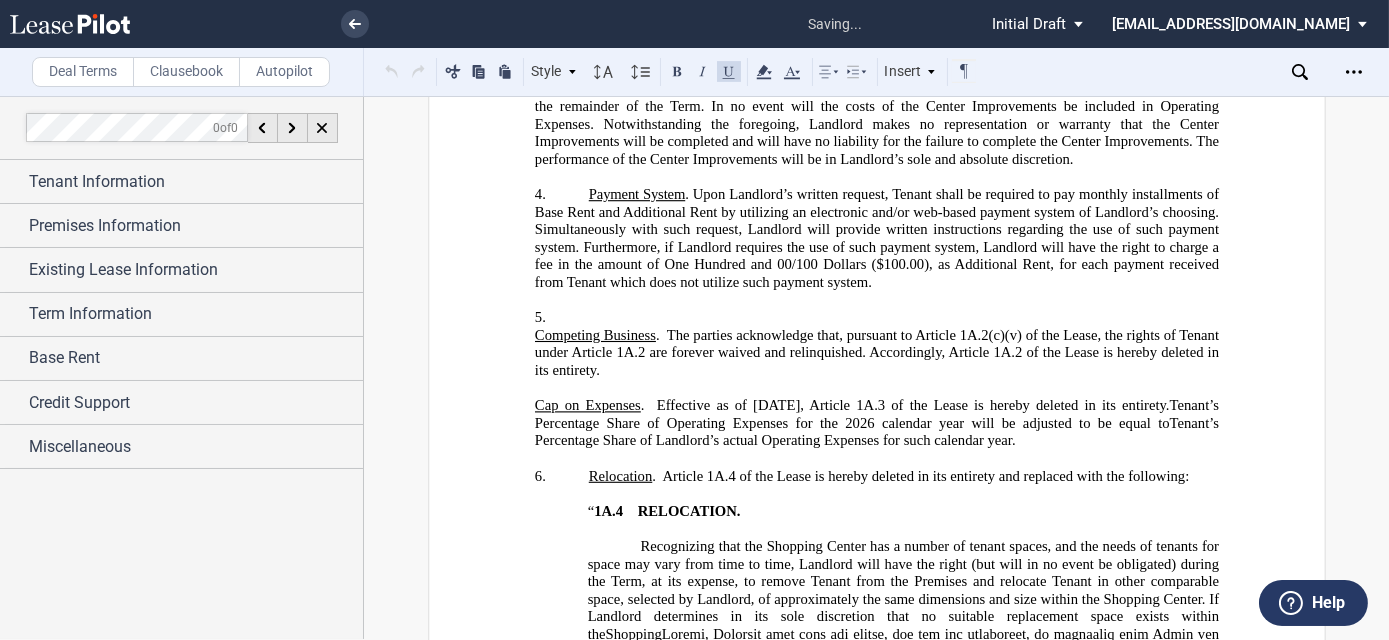 click on "﻿ ﻿" 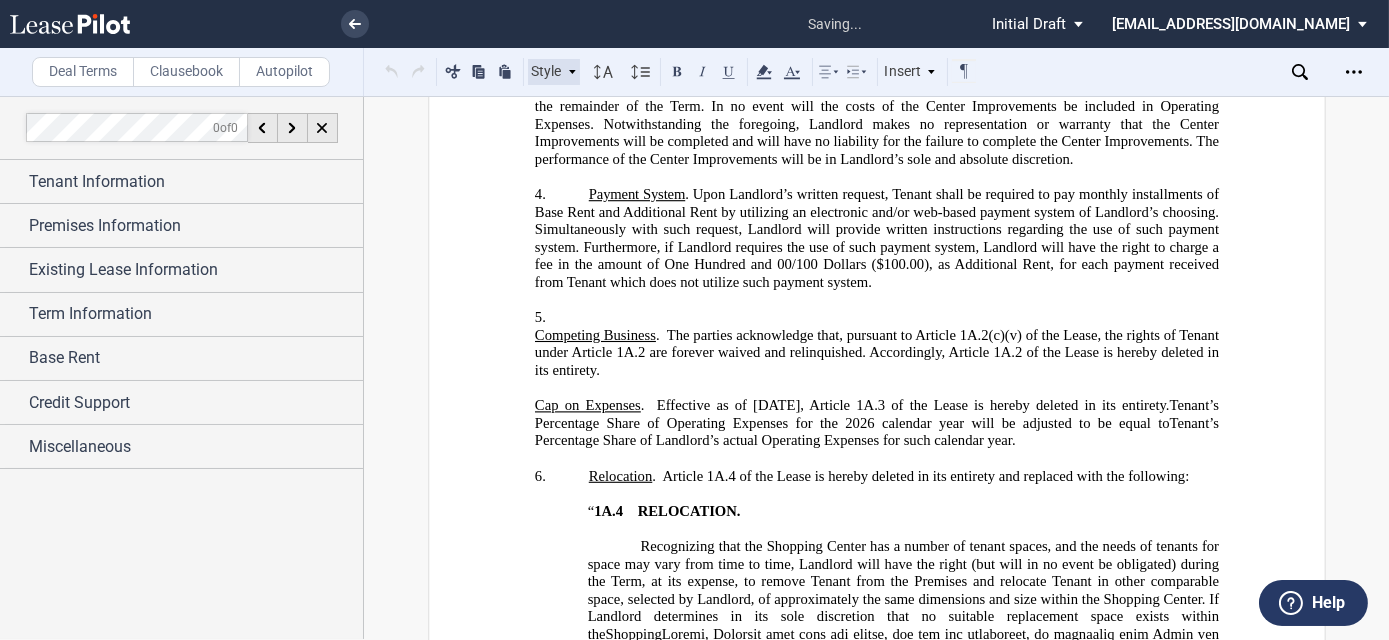 click on "Style" at bounding box center (554, 72) 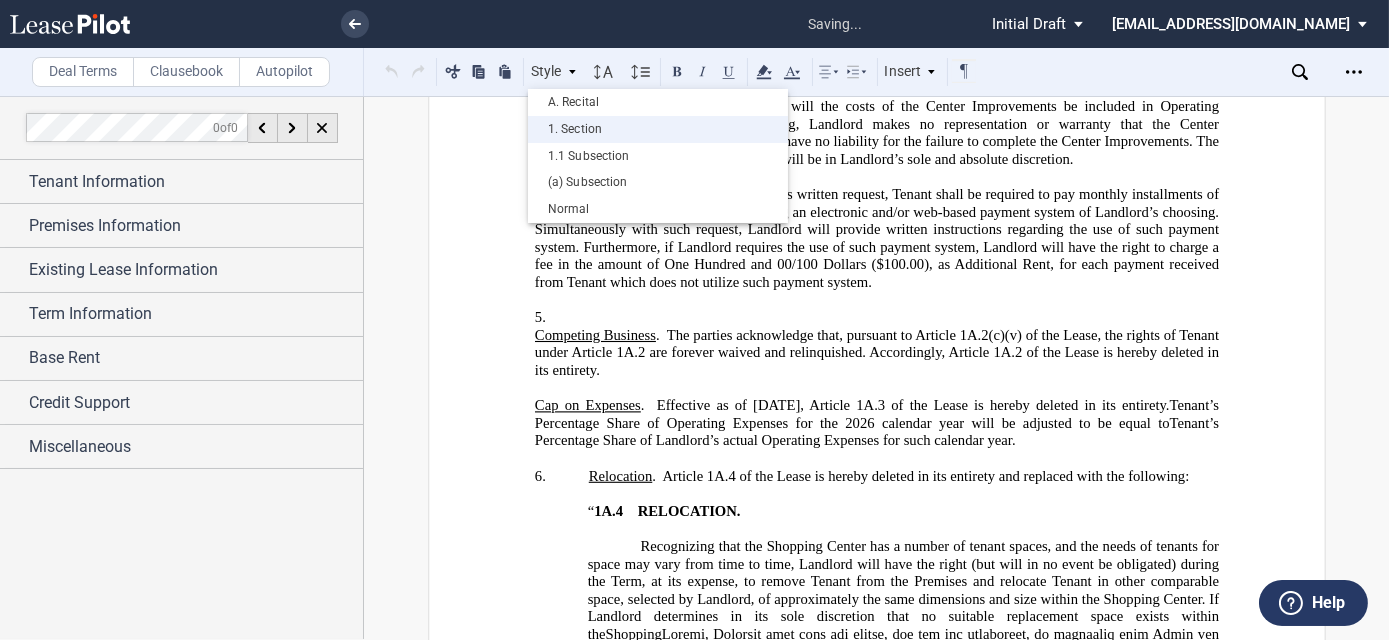click on "1. Section" at bounding box center (658, 129) 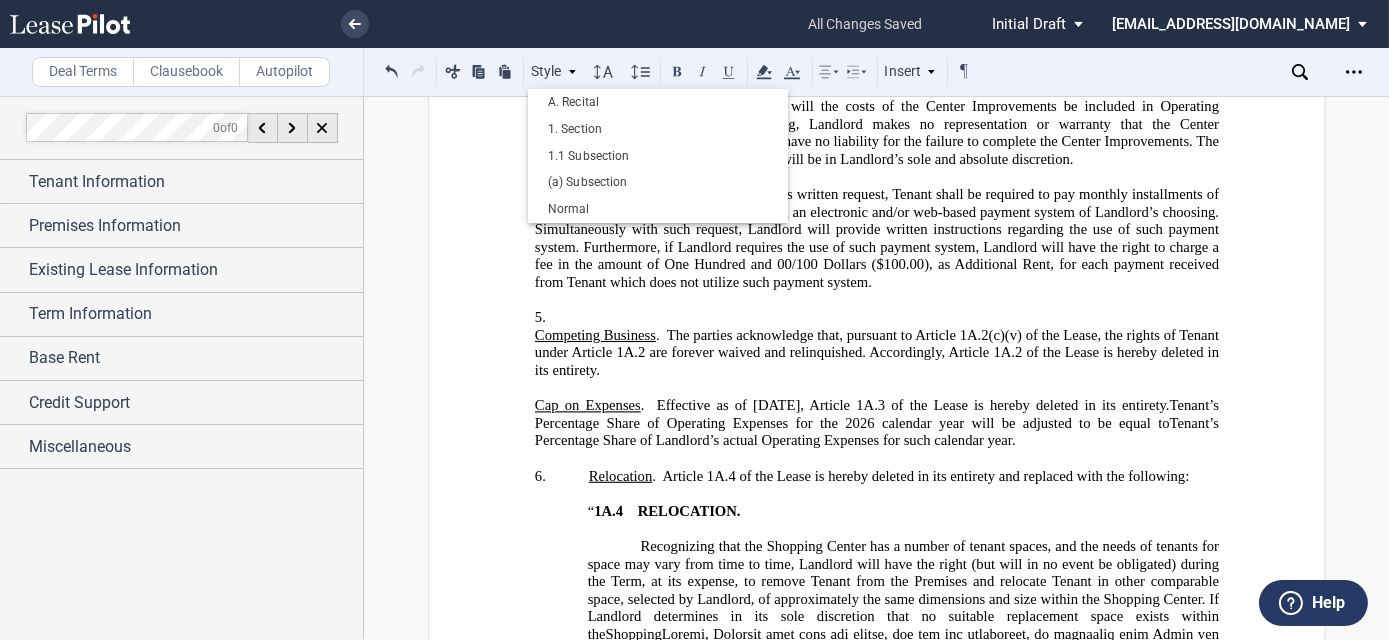 click on "﻿ ﻿" 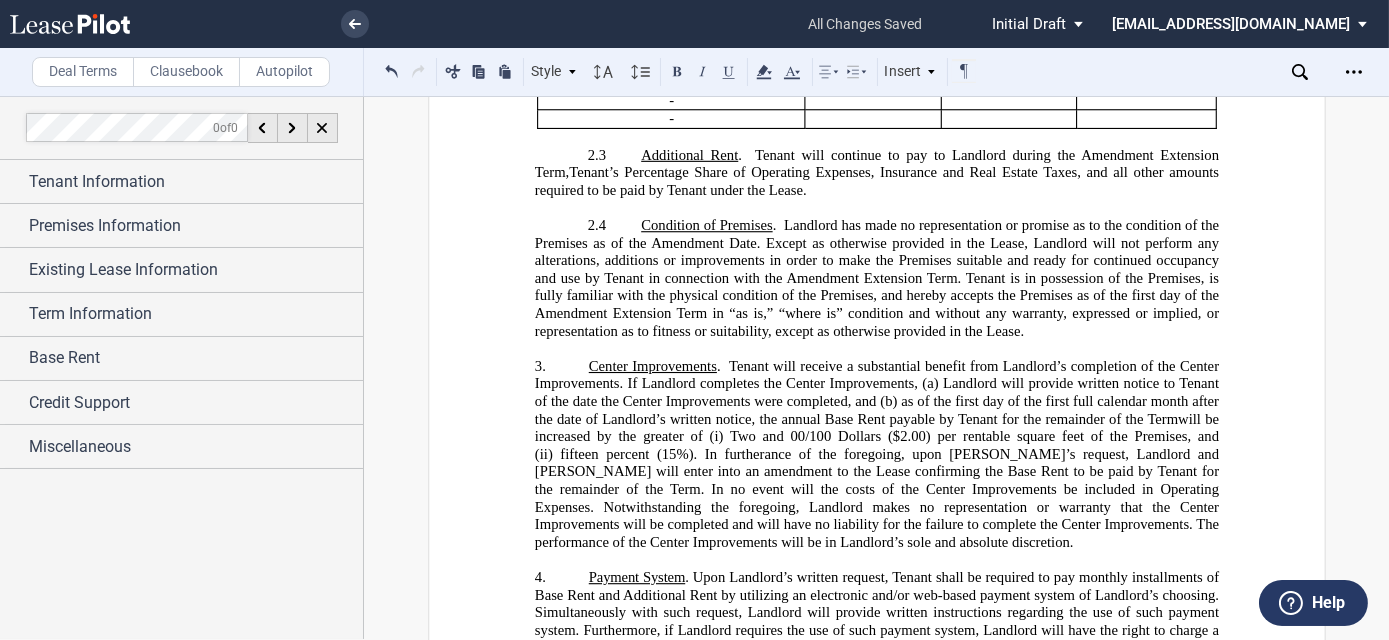 scroll, scrollTop: 1573, scrollLeft: 0, axis: vertical 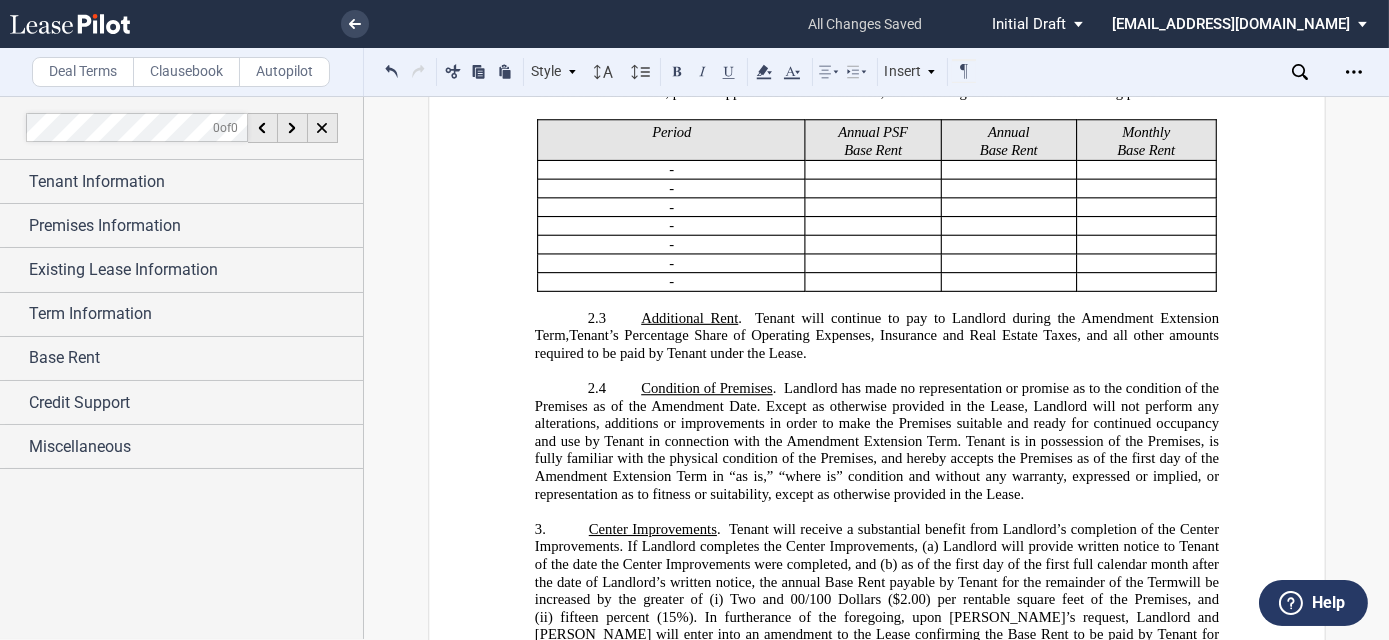 click on "Amendment Extension Term,  Tenant’s Percentage Share of Operating Expenses, Insurance and Real Estate Taxes , and all other amounts required to be paid by Tenant under the Lease." 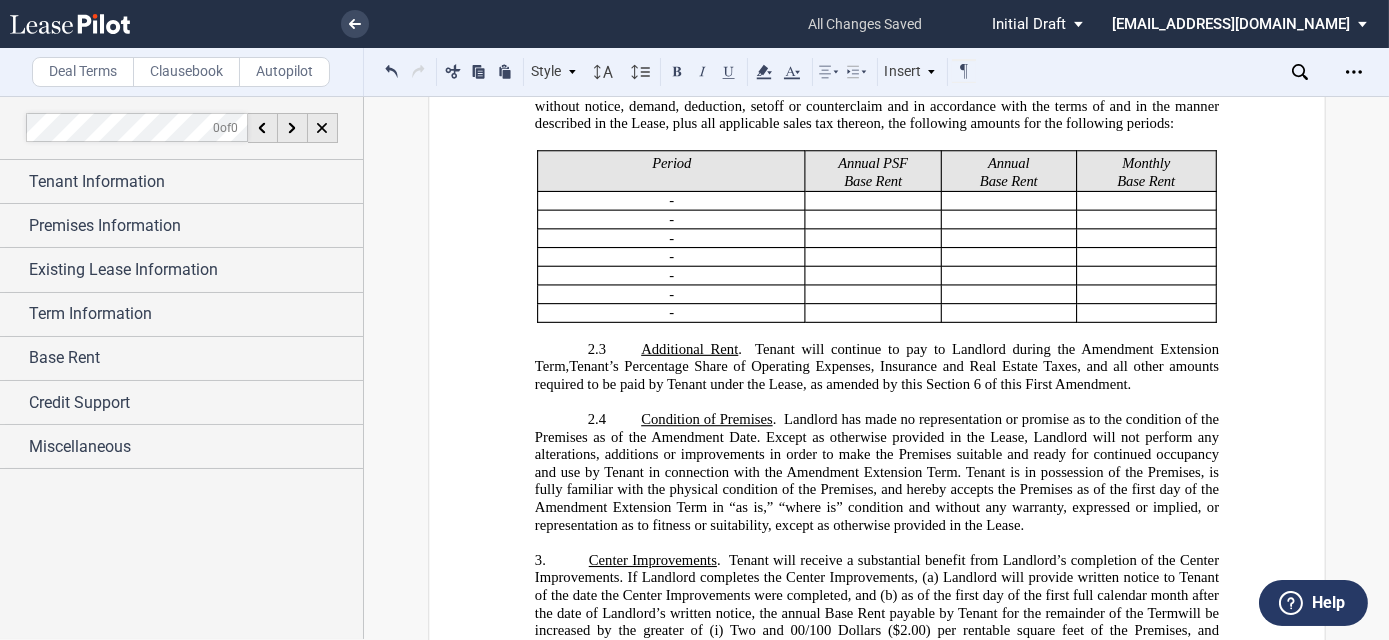 scroll, scrollTop: 1573, scrollLeft: 0, axis: vertical 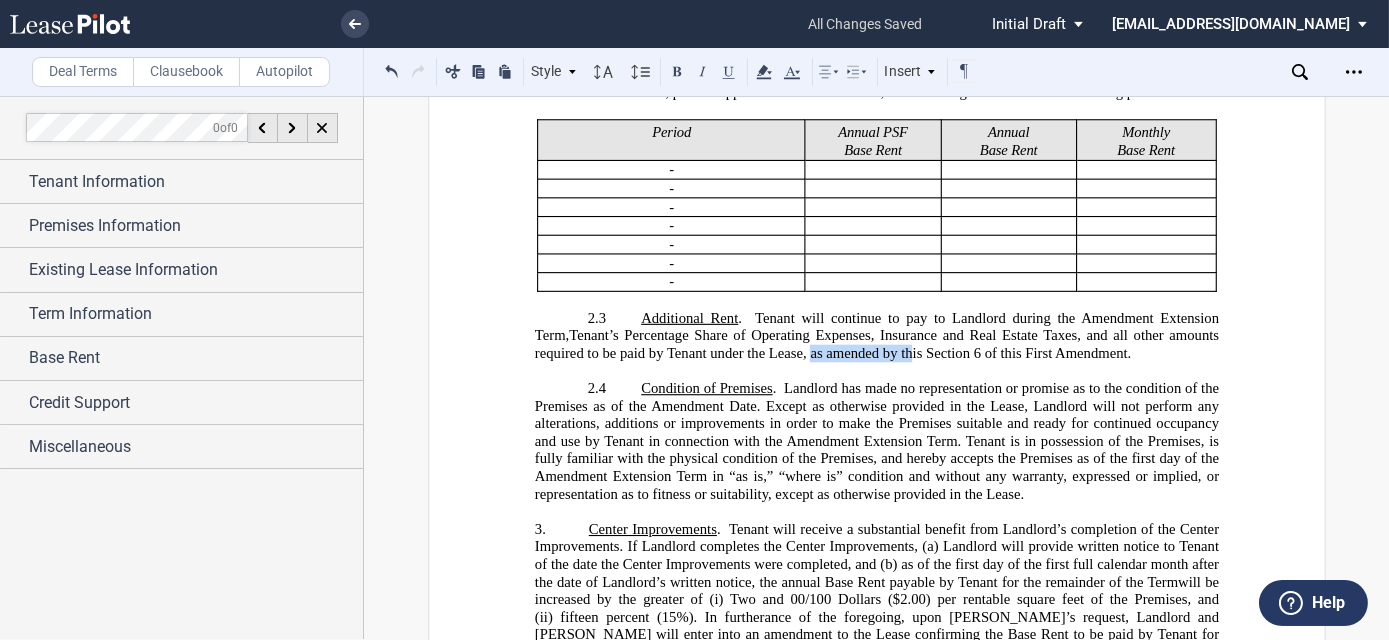 drag, startPoint x: 803, startPoint y: 329, endPoint x: 908, endPoint y: 329, distance: 105 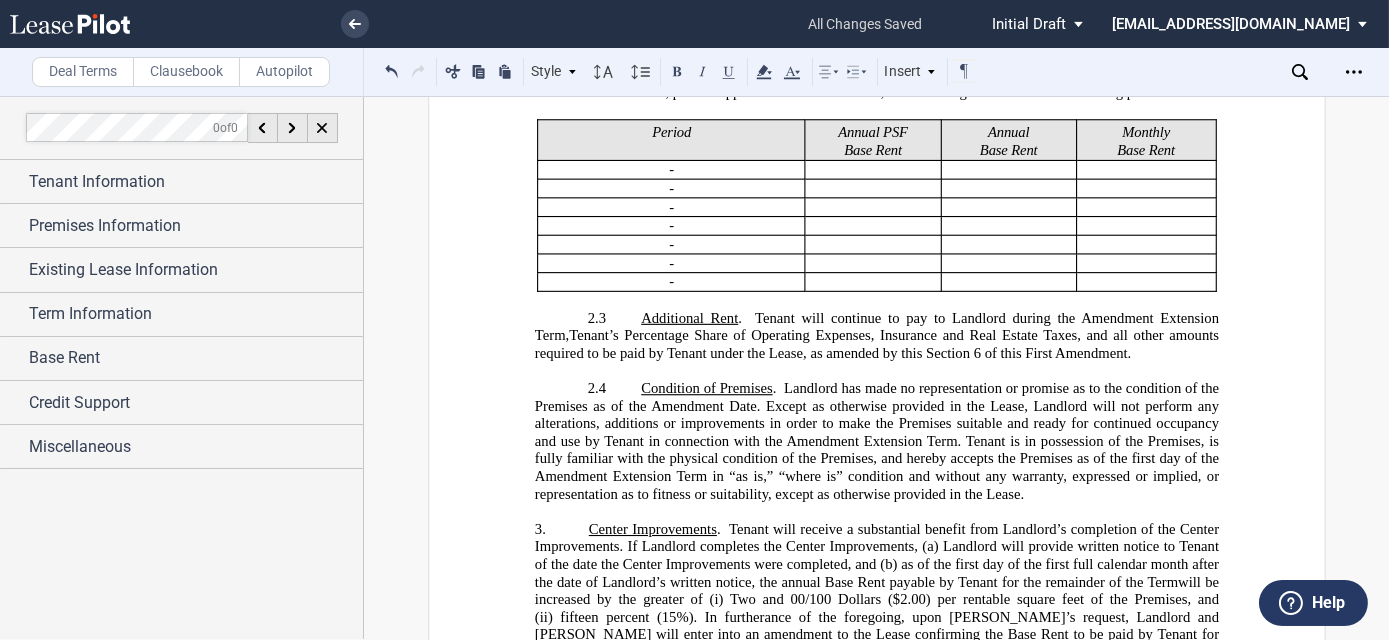 click on "Amendment Date. Except as otherwise provided in the Lease, Landlord will not perform any alterations, additions or improvements in order to make the Premises suitable and ready for continued occupancy and use by Tenant in connection with the" 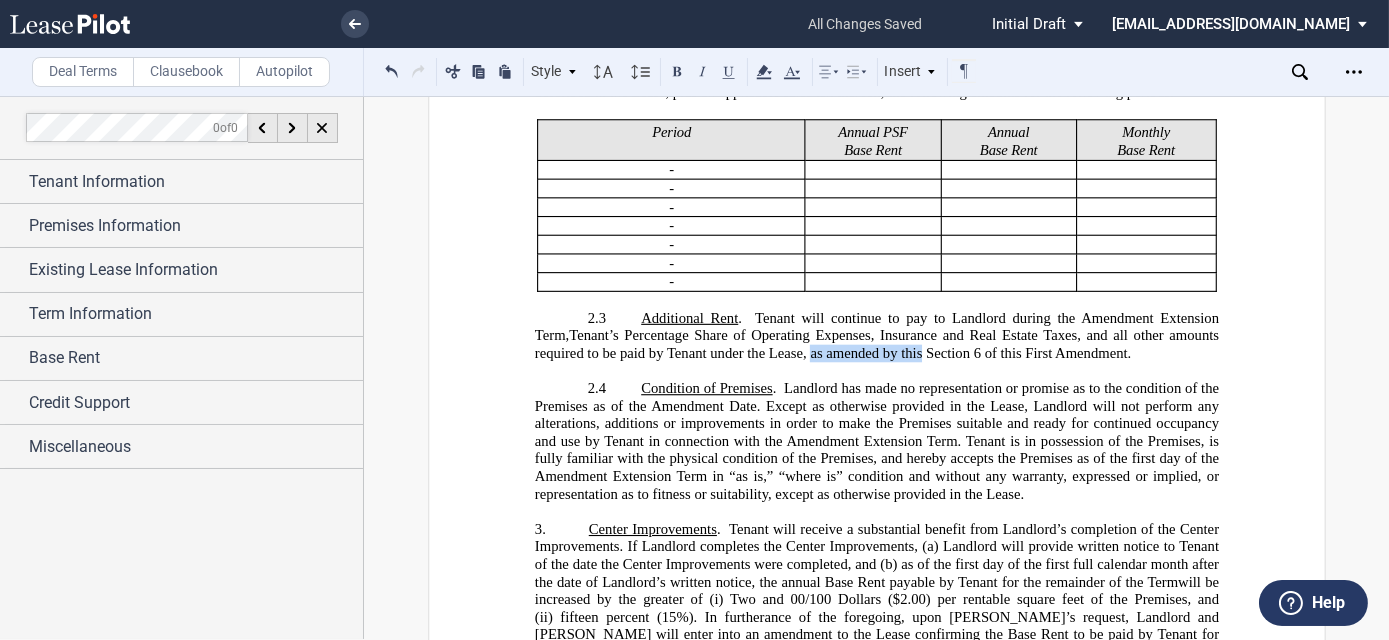 drag, startPoint x: 804, startPoint y: 327, endPoint x: 918, endPoint y: 322, distance: 114.1096 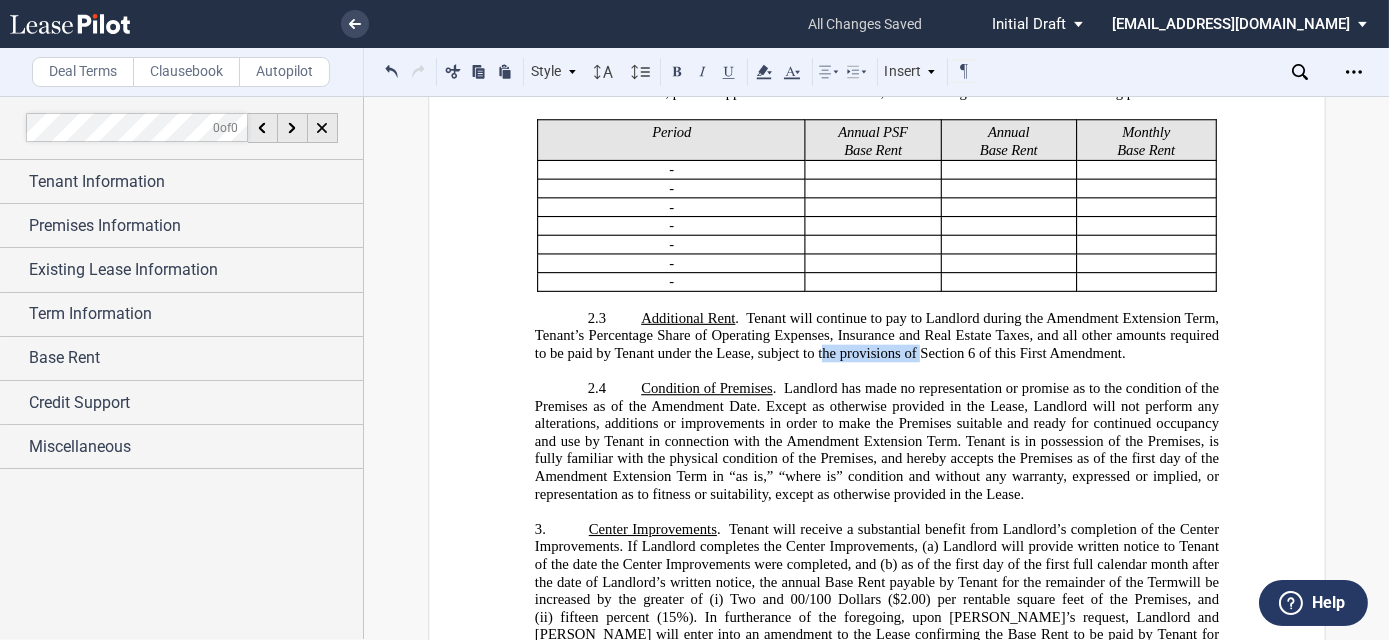 drag, startPoint x: 866, startPoint y: 322, endPoint x: 962, endPoint y: 321, distance: 96.00521 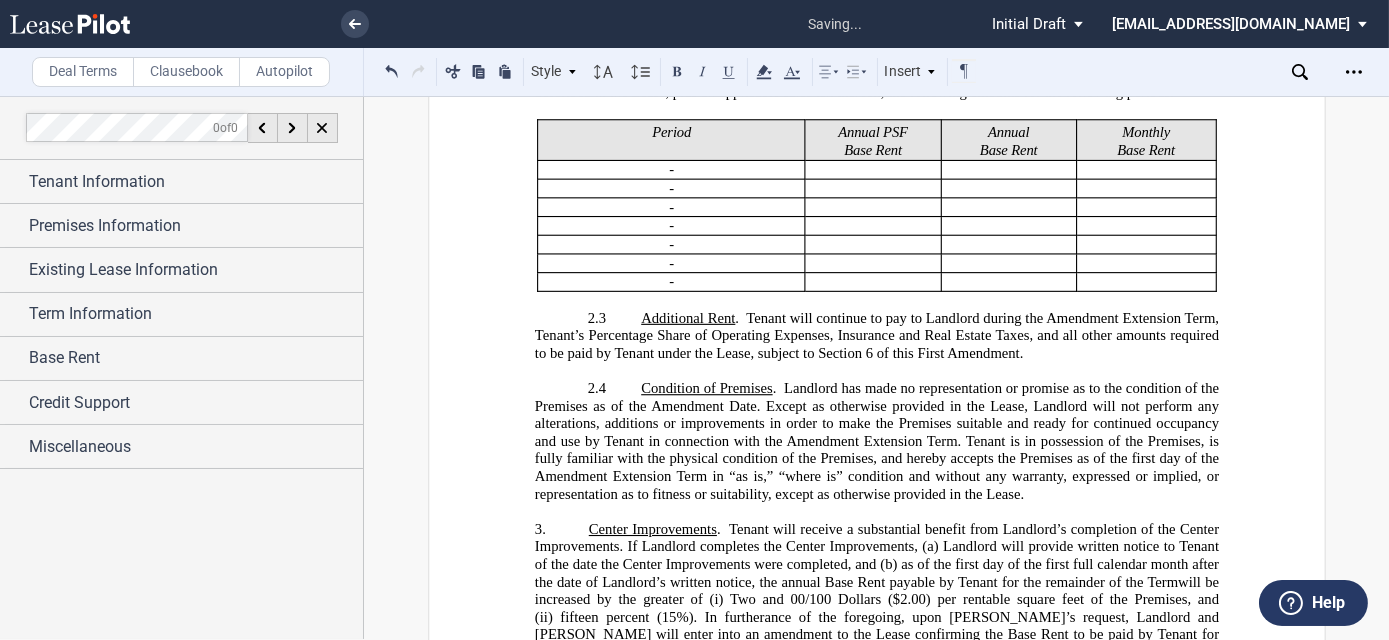 click on "﻿" at bounding box center [876, 372] 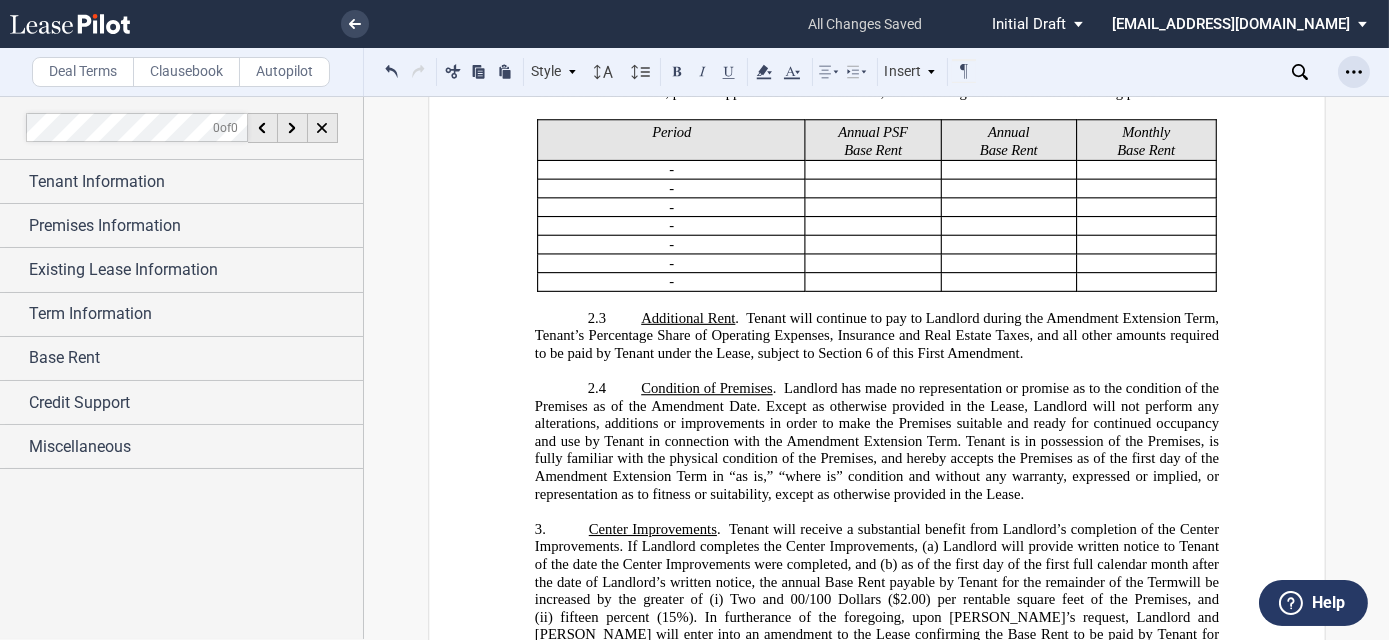 click 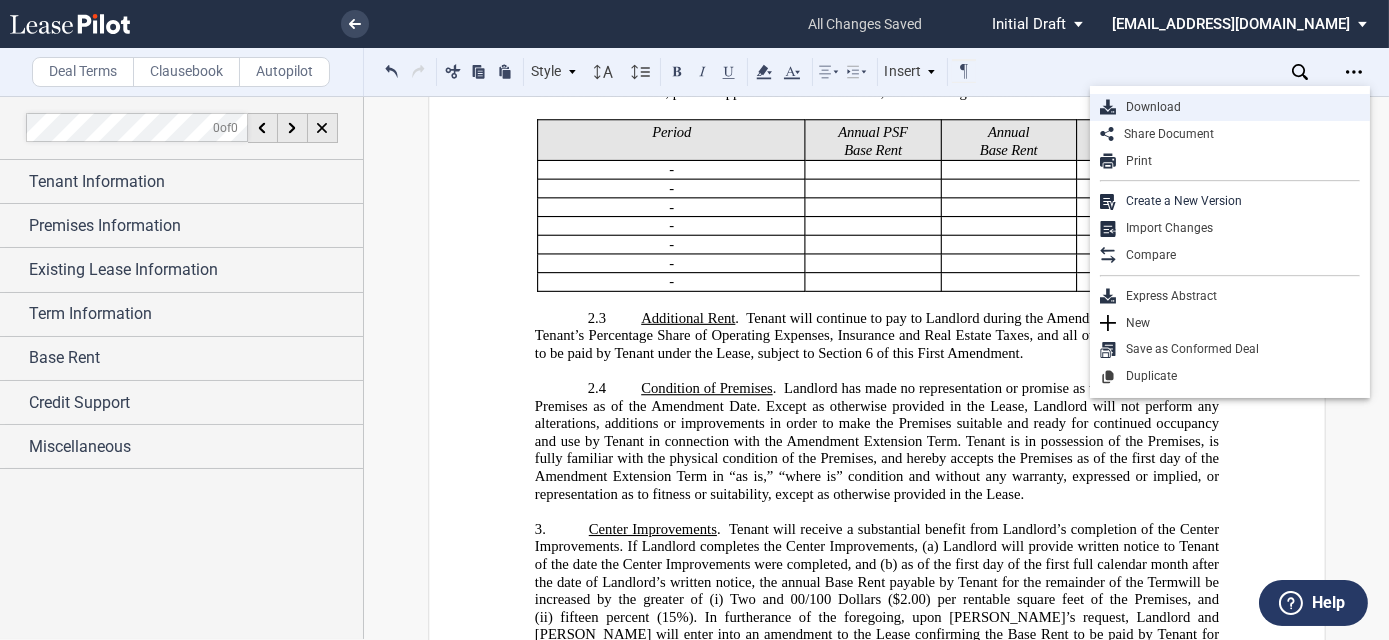 click on "Download" at bounding box center [1238, 107] 